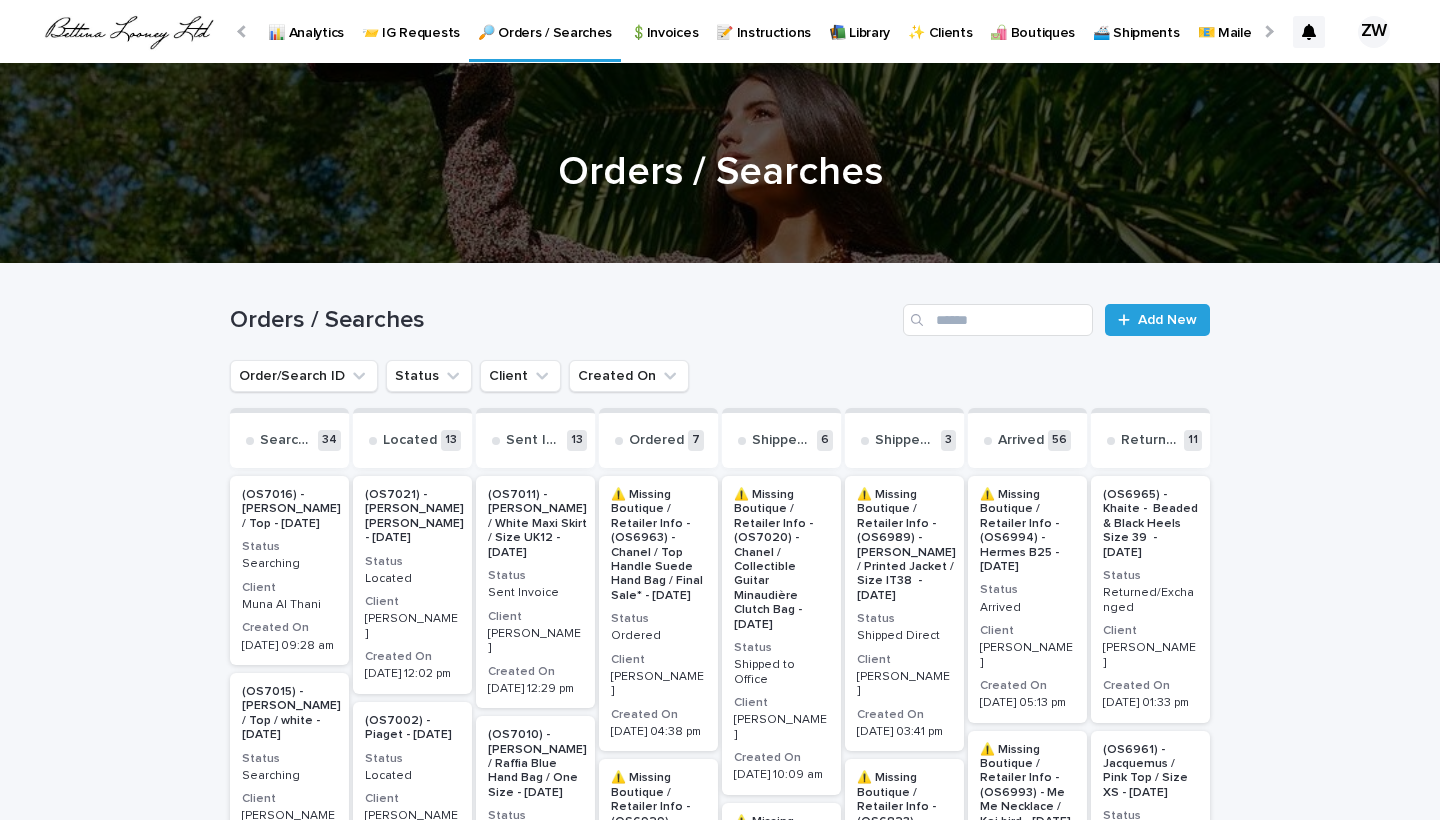 scroll, scrollTop: 0, scrollLeft: 0, axis: both 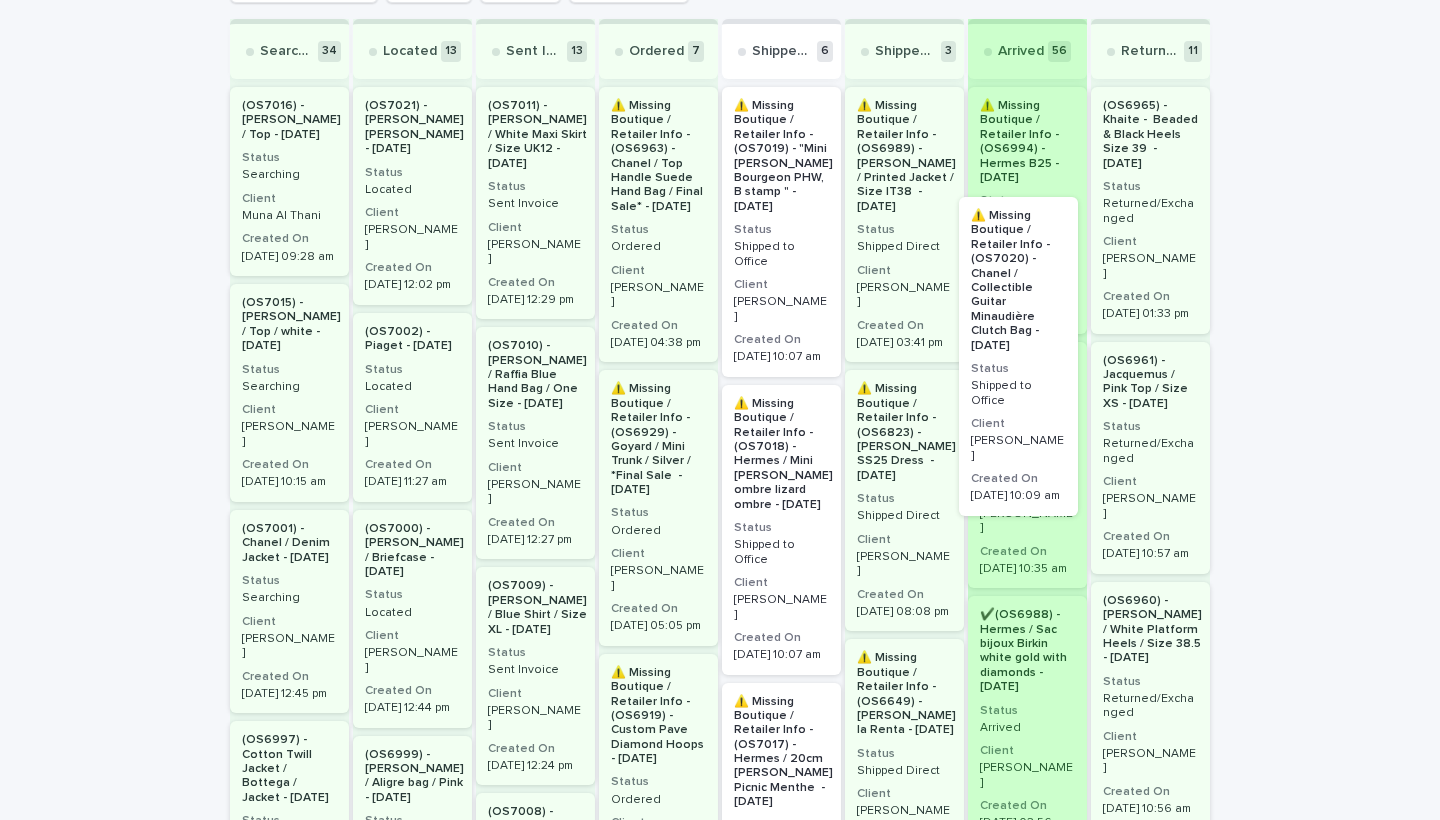 drag, startPoint x: 0, startPoint y: 0, endPoint x: 1267, endPoint y: 458, distance: 1347.239 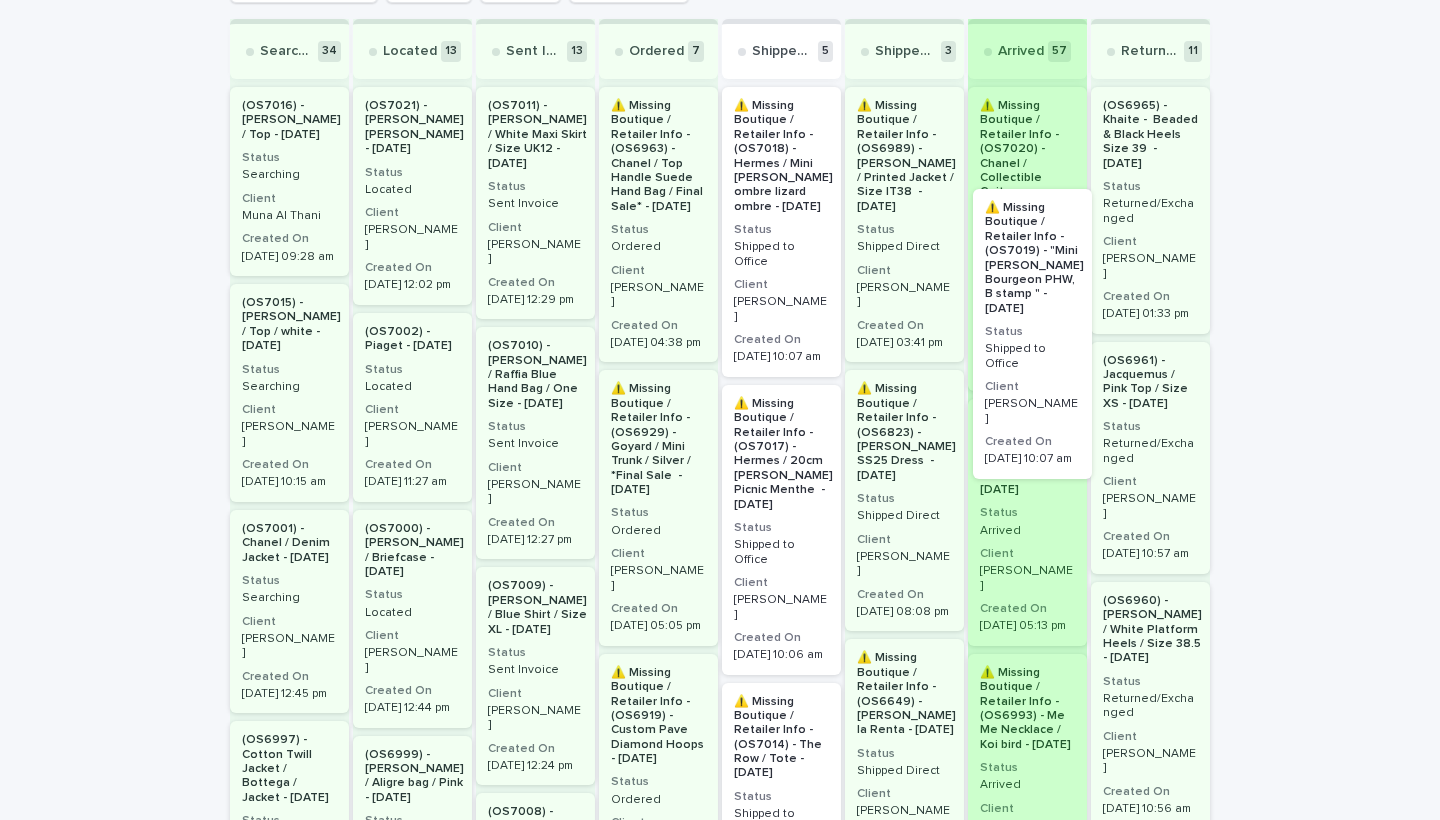 drag, startPoint x: 753, startPoint y: 222, endPoint x: 1018, endPoint y: 324, distance: 283.95245 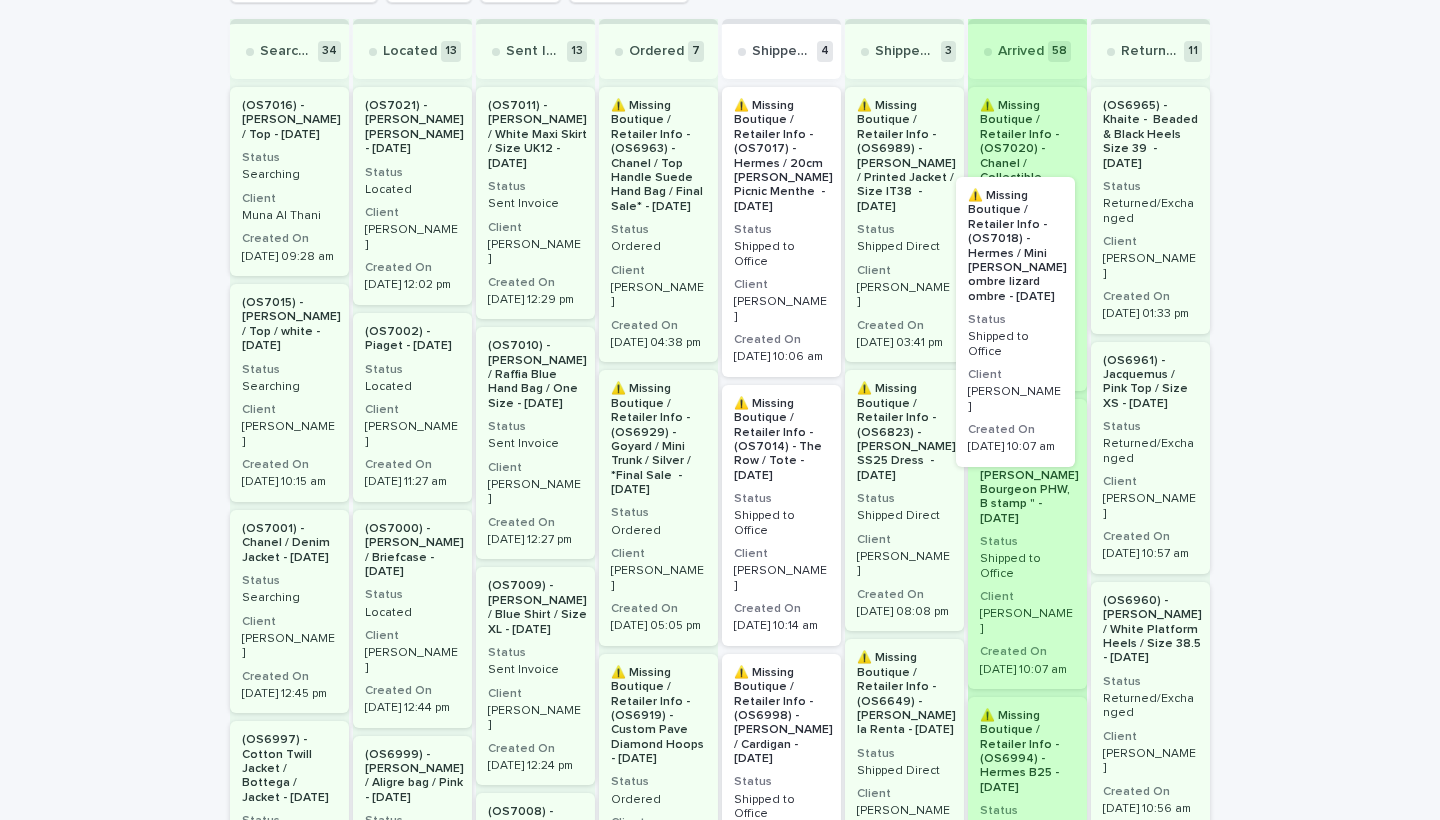drag, startPoint x: 772, startPoint y: 254, endPoint x: 1011, endPoint y: 343, distance: 255.03333 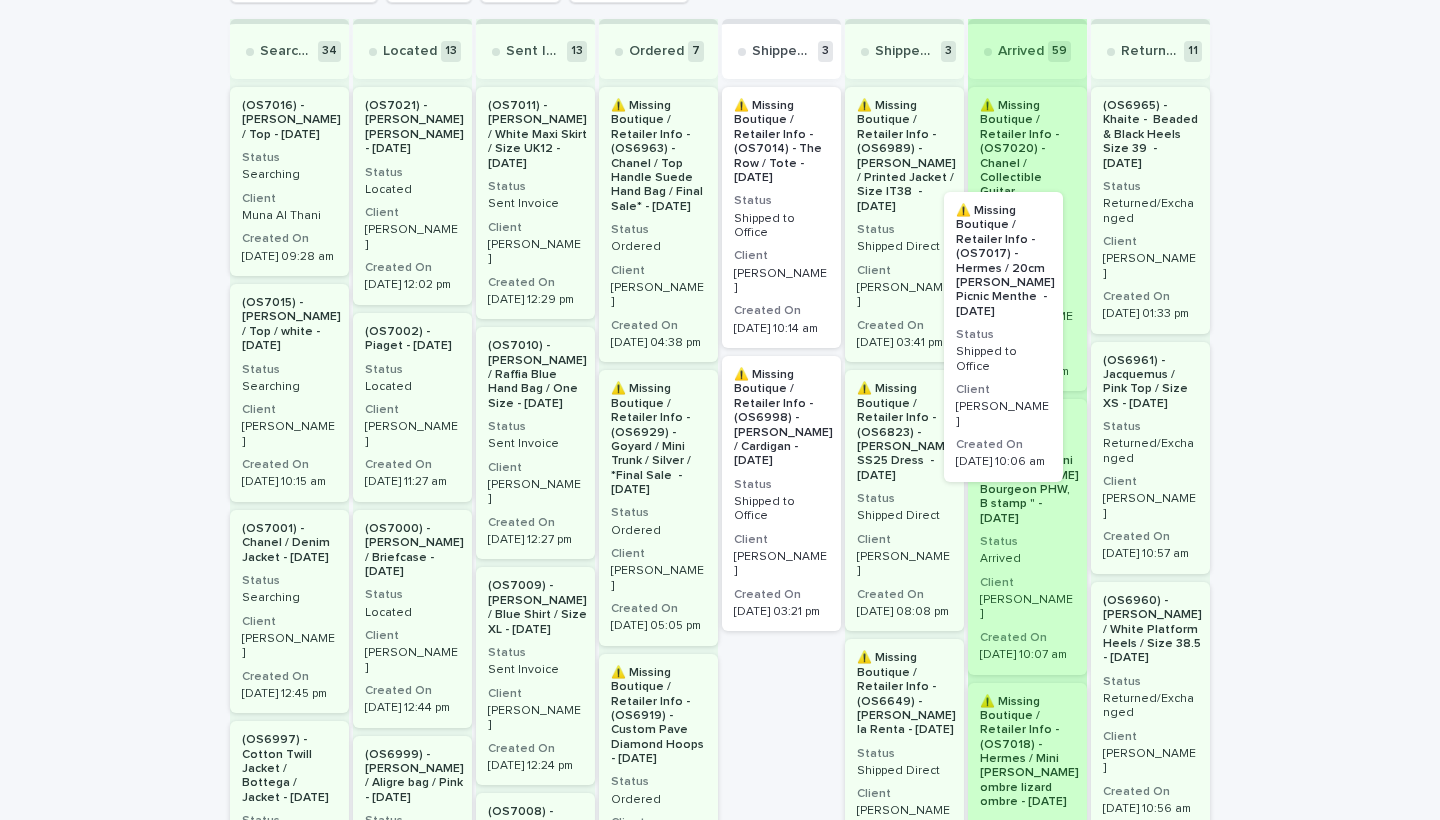 drag, startPoint x: 772, startPoint y: 253, endPoint x: 1083, endPoint y: 377, distance: 334.8089 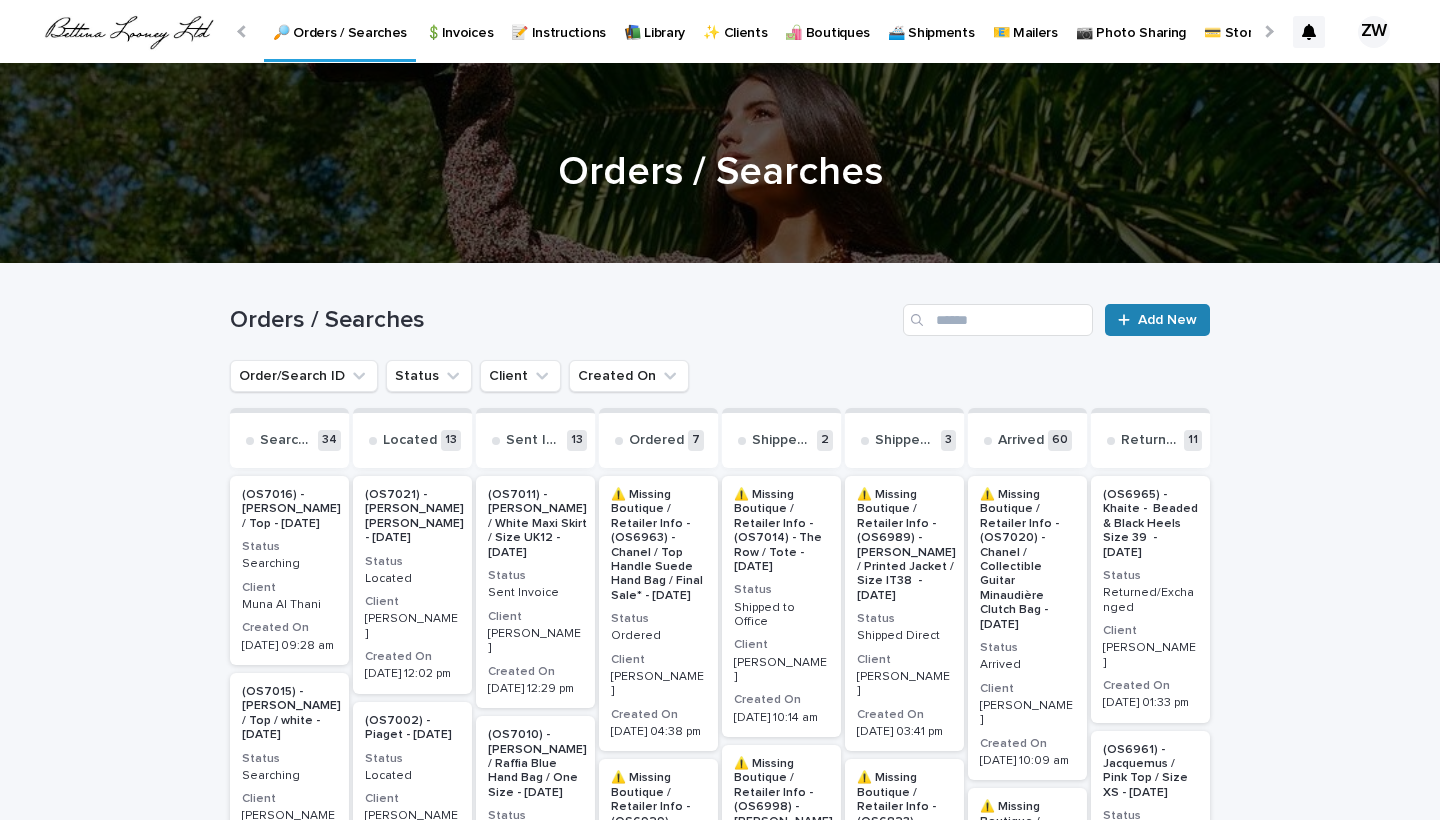 scroll, scrollTop: 0, scrollLeft: 0, axis: both 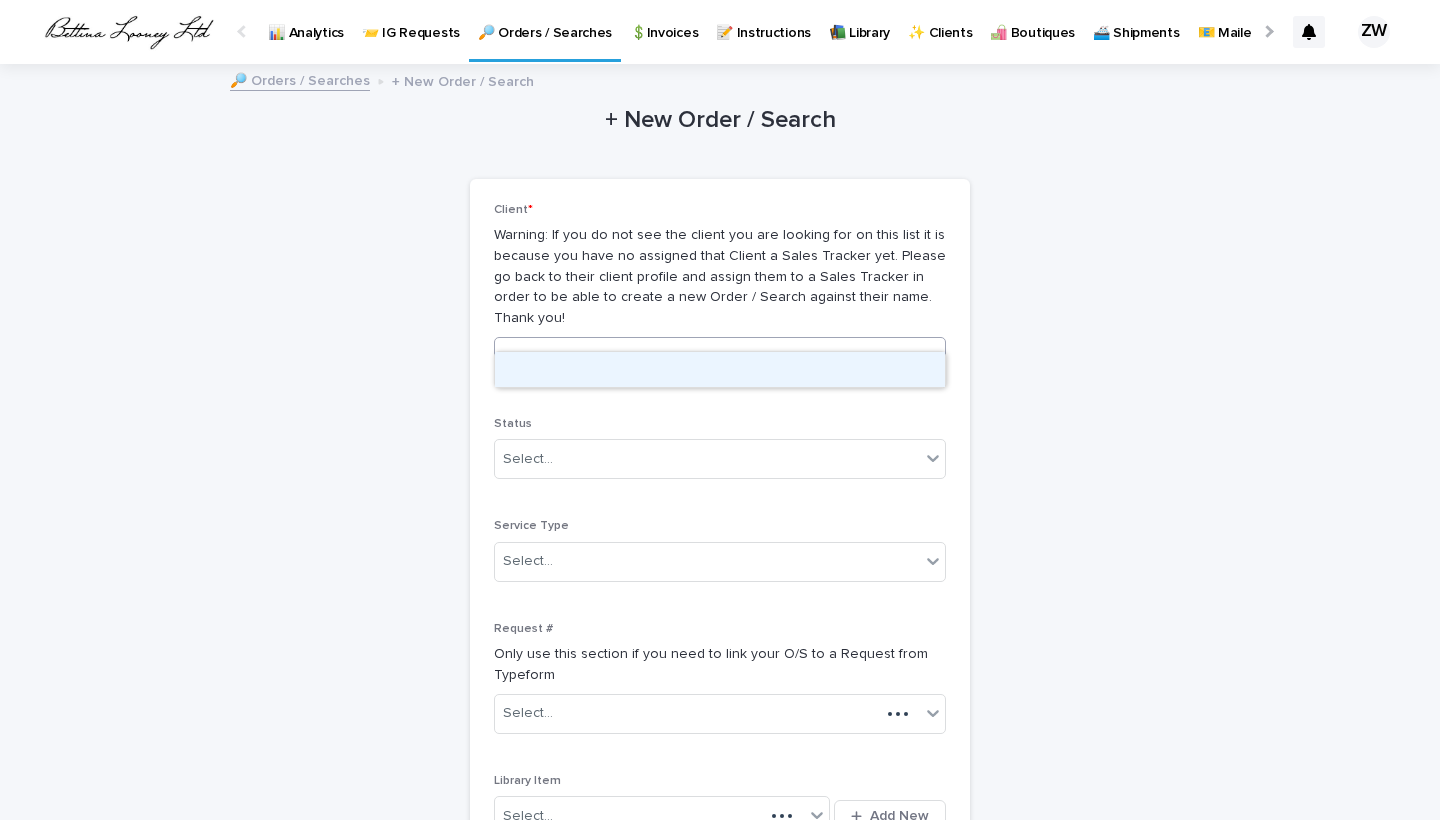 click on "Select..." at bounding box center (687, 357) 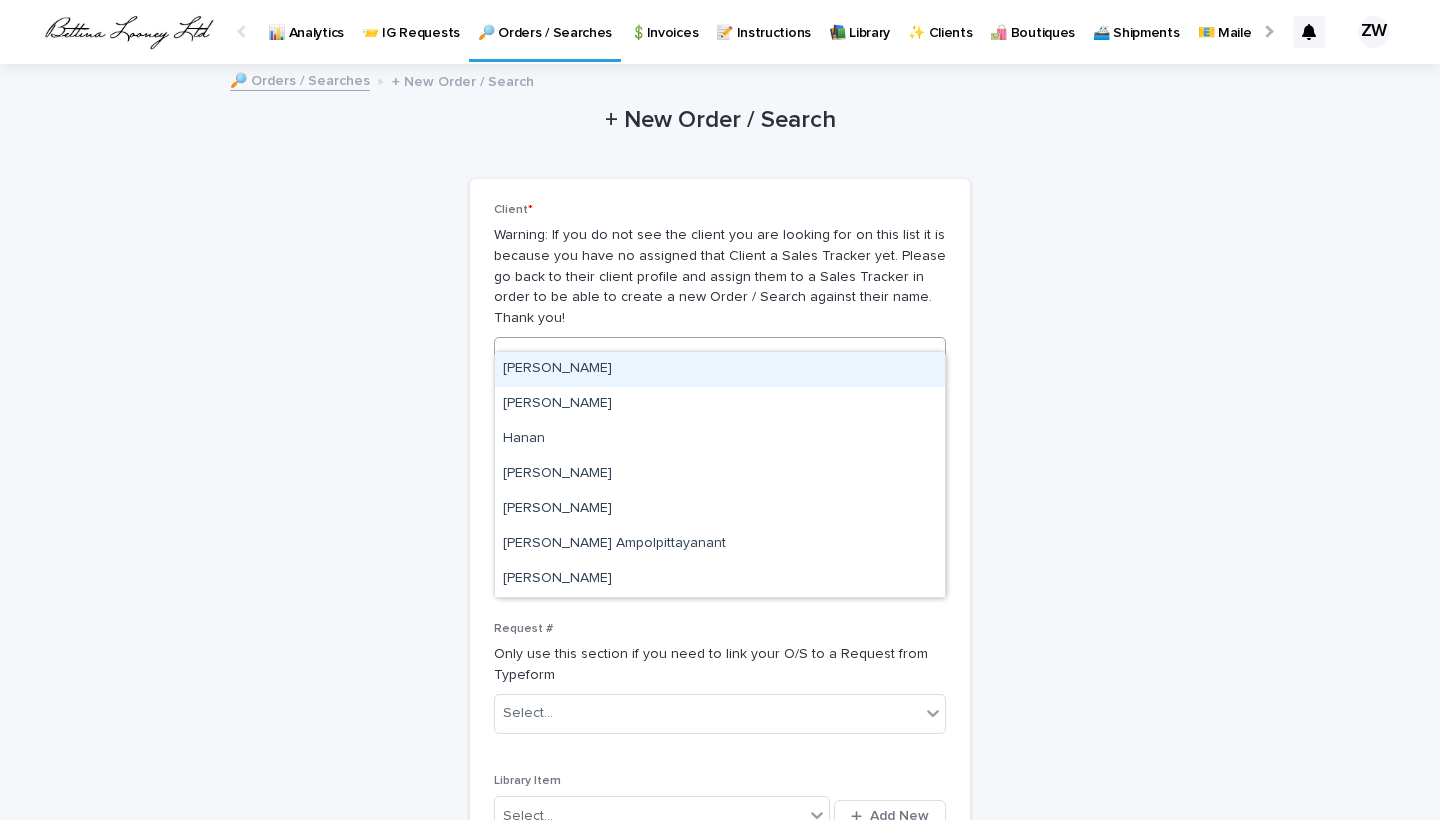 type on "*****" 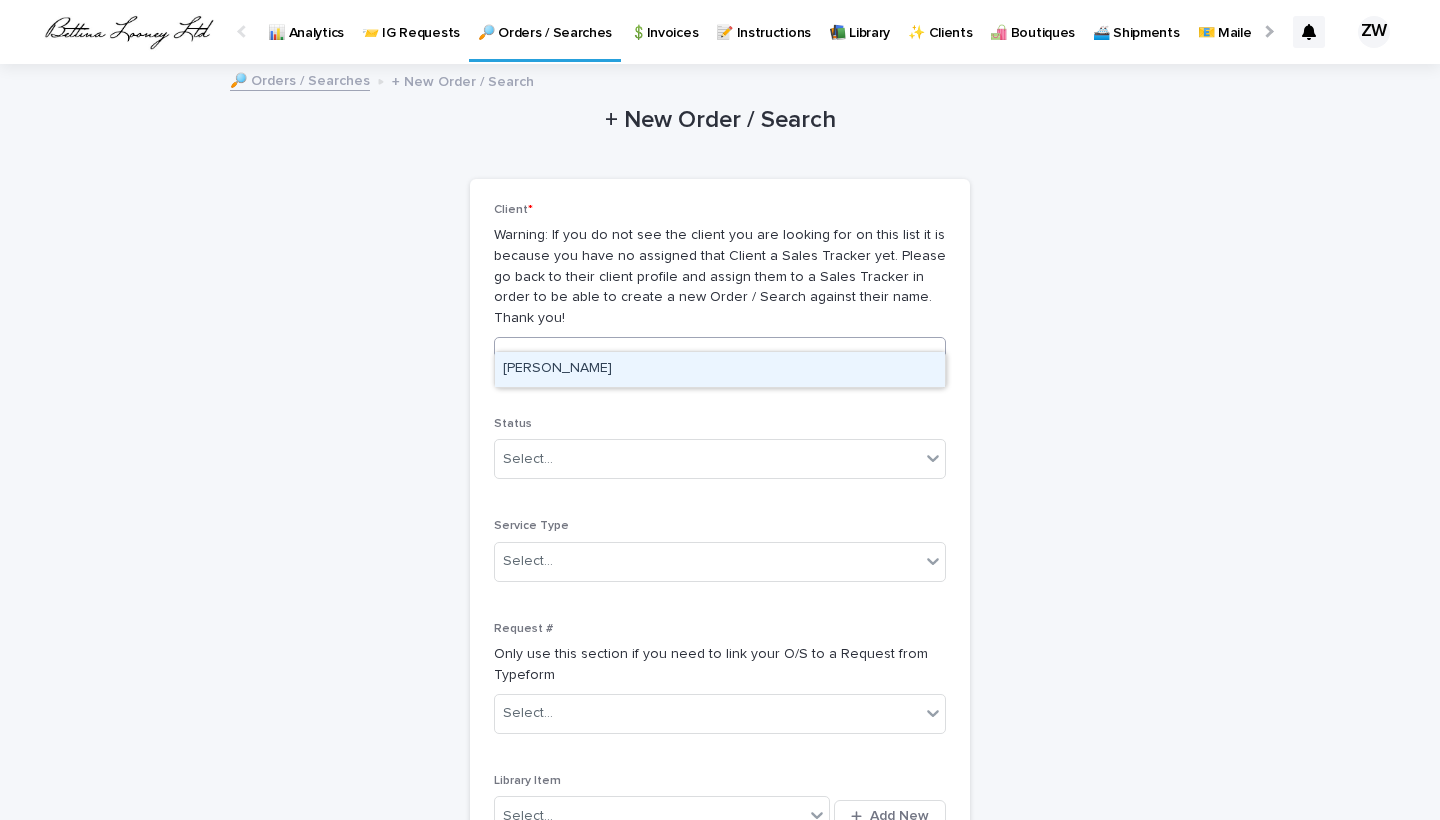click on "[PERSON_NAME]" at bounding box center (720, 369) 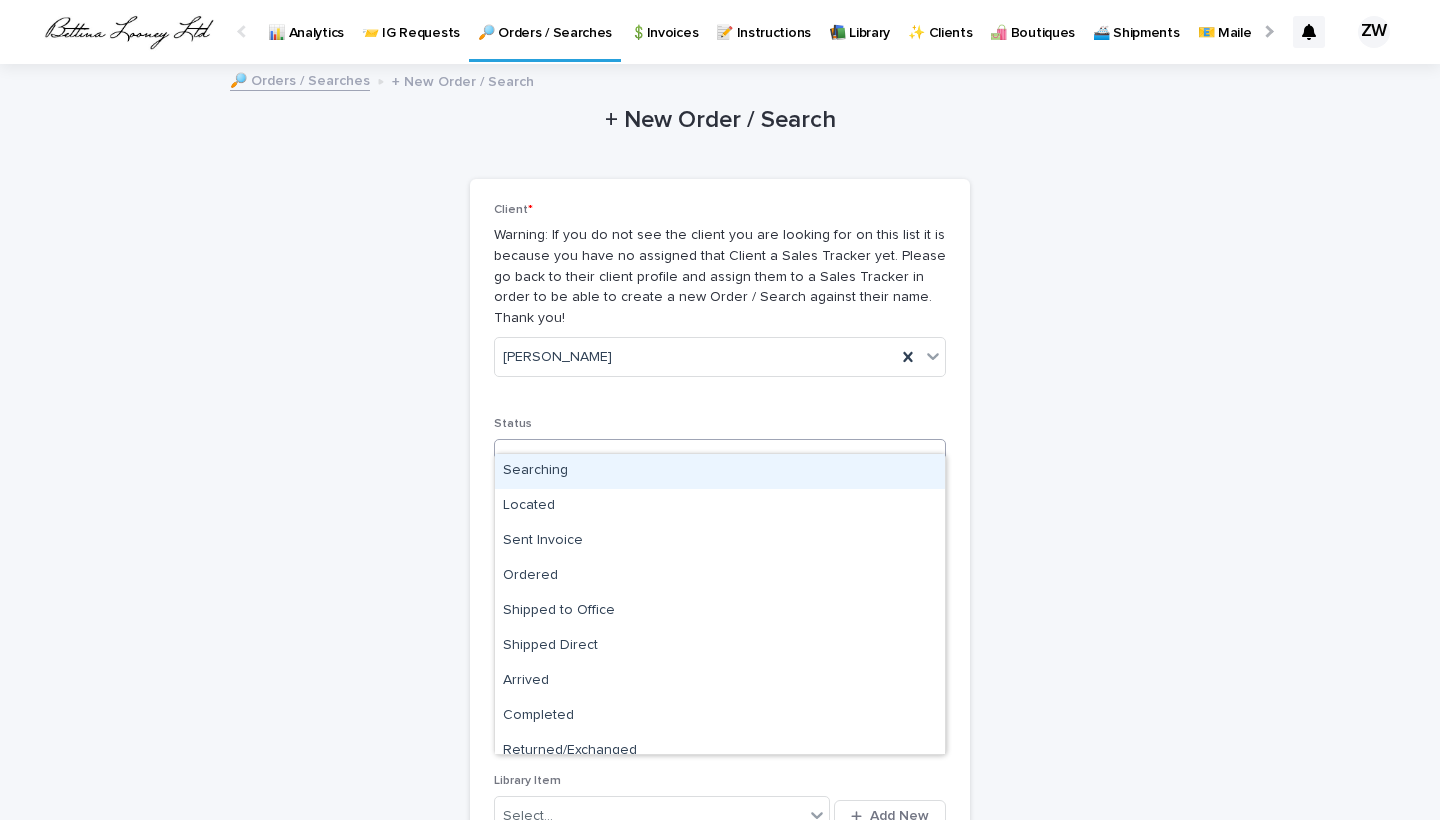 drag, startPoint x: 560, startPoint y: 437, endPoint x: 547, endPoint y: 451, distance: 19.104973 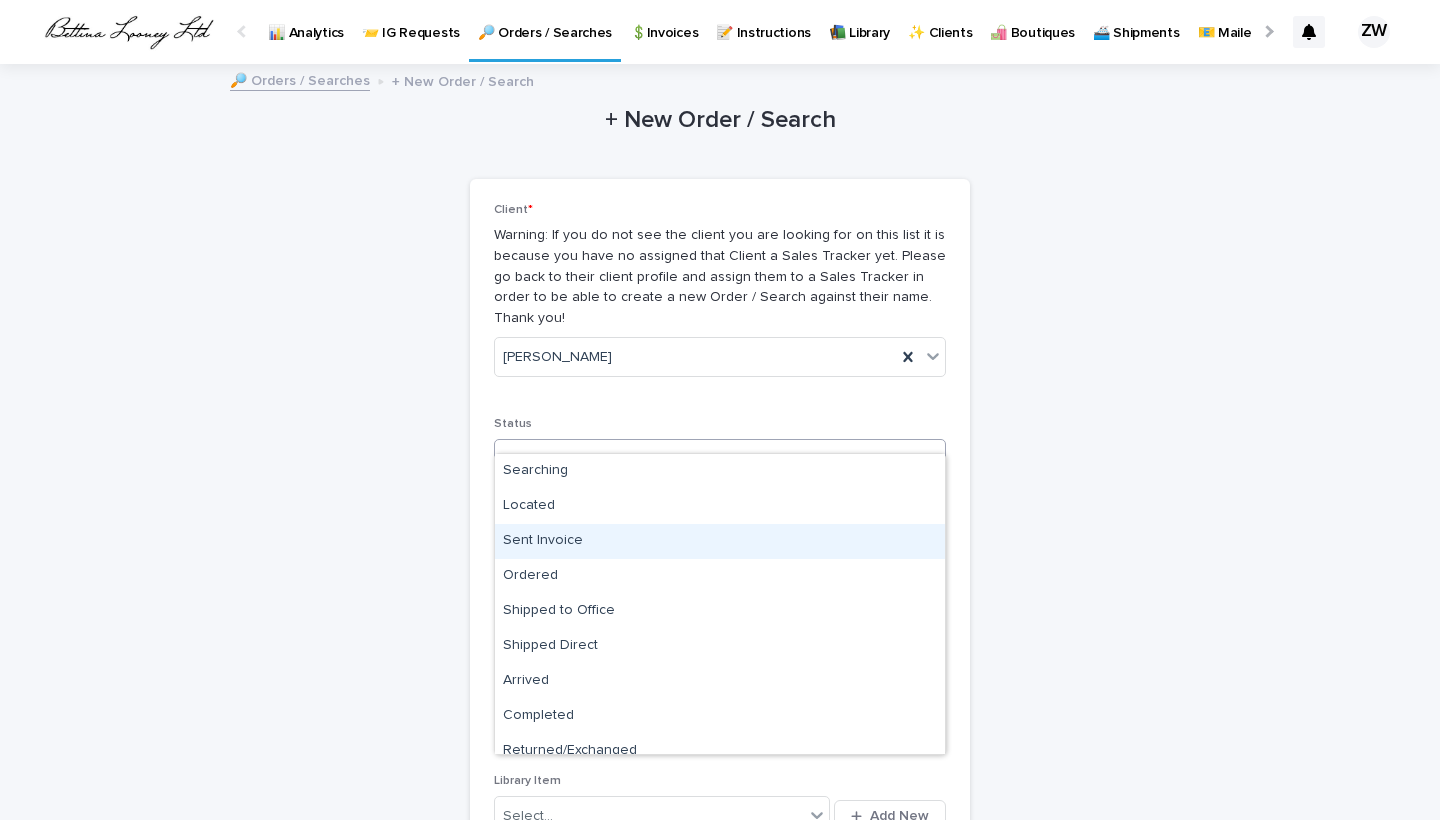 click on "Sent Invoice" at bounding box center (720, 541) 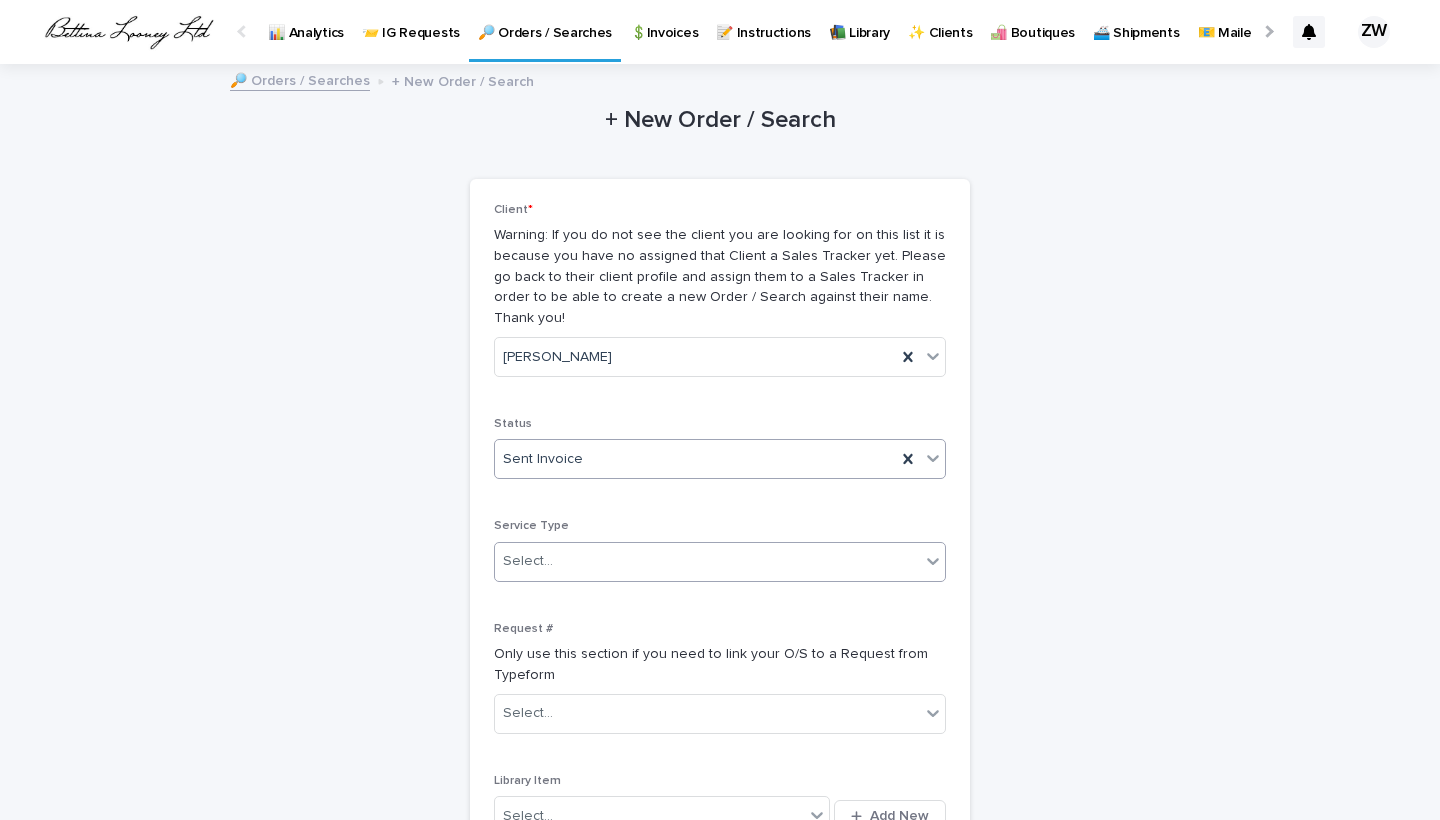 click on "Select..." at bounding box center [707, 561] 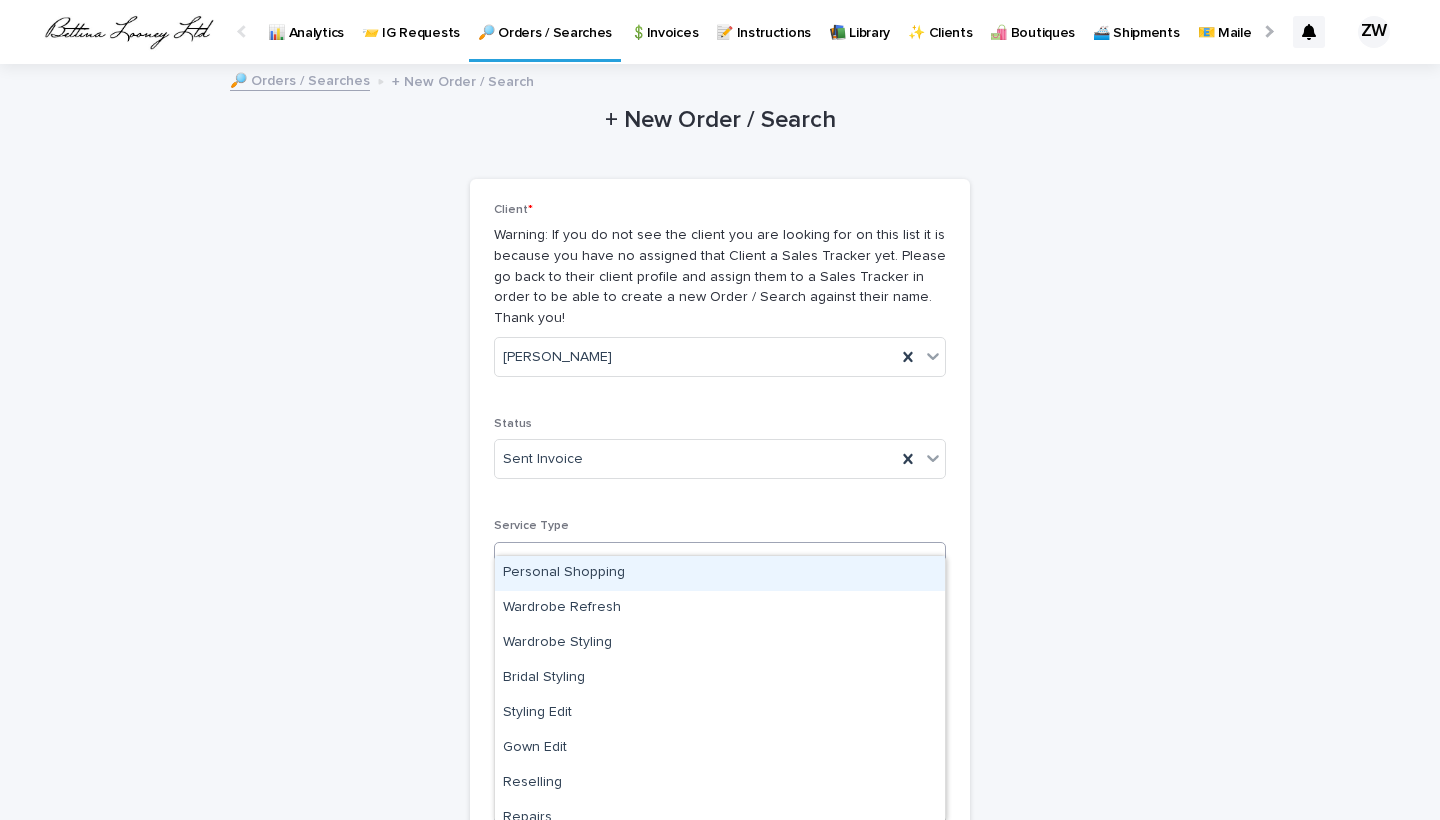click on "Personal Shopping" at bounding box center (720, 573) 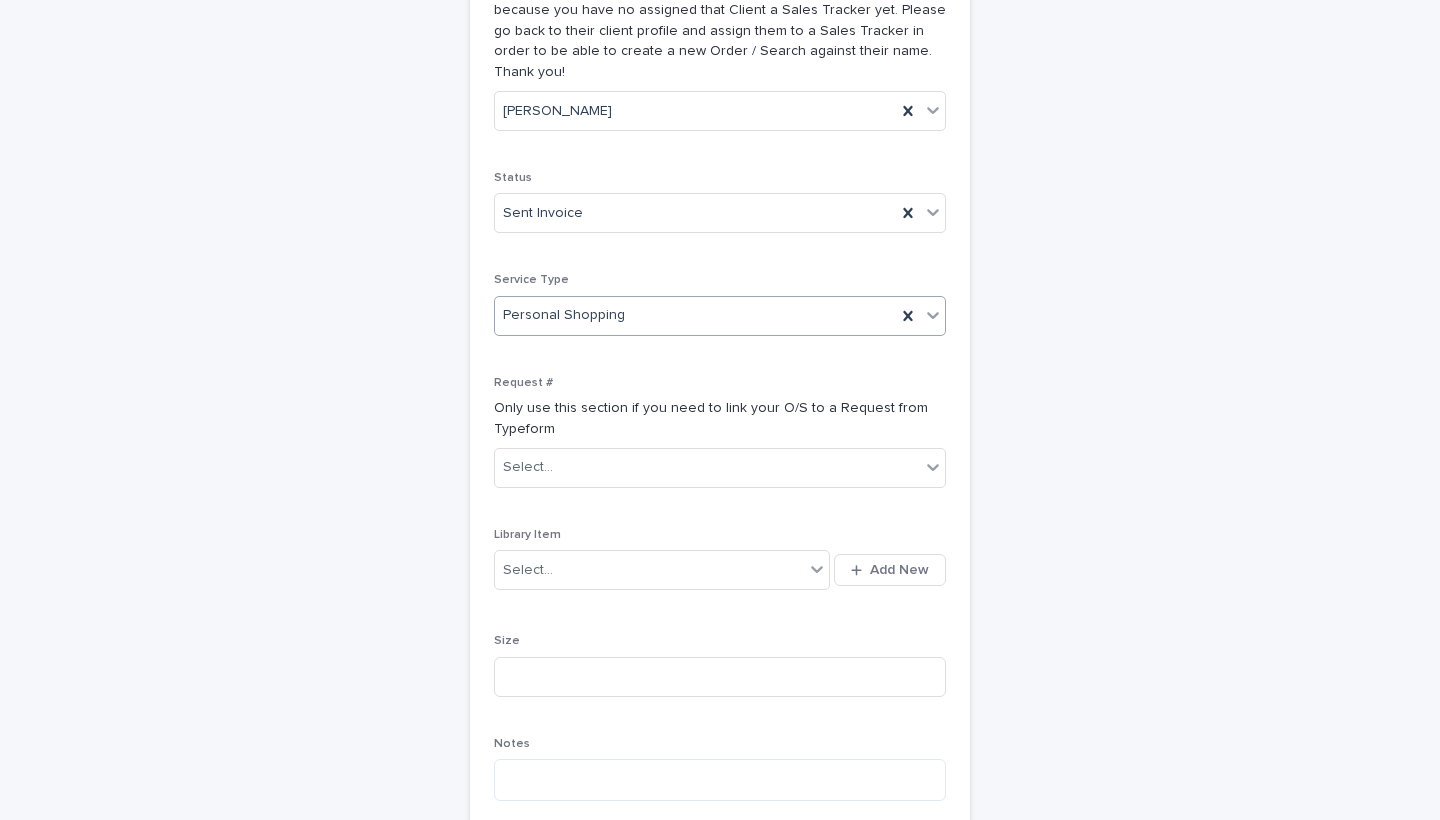 scroll, scrollTop: 247, scrollLeft: 0, axis: vertical 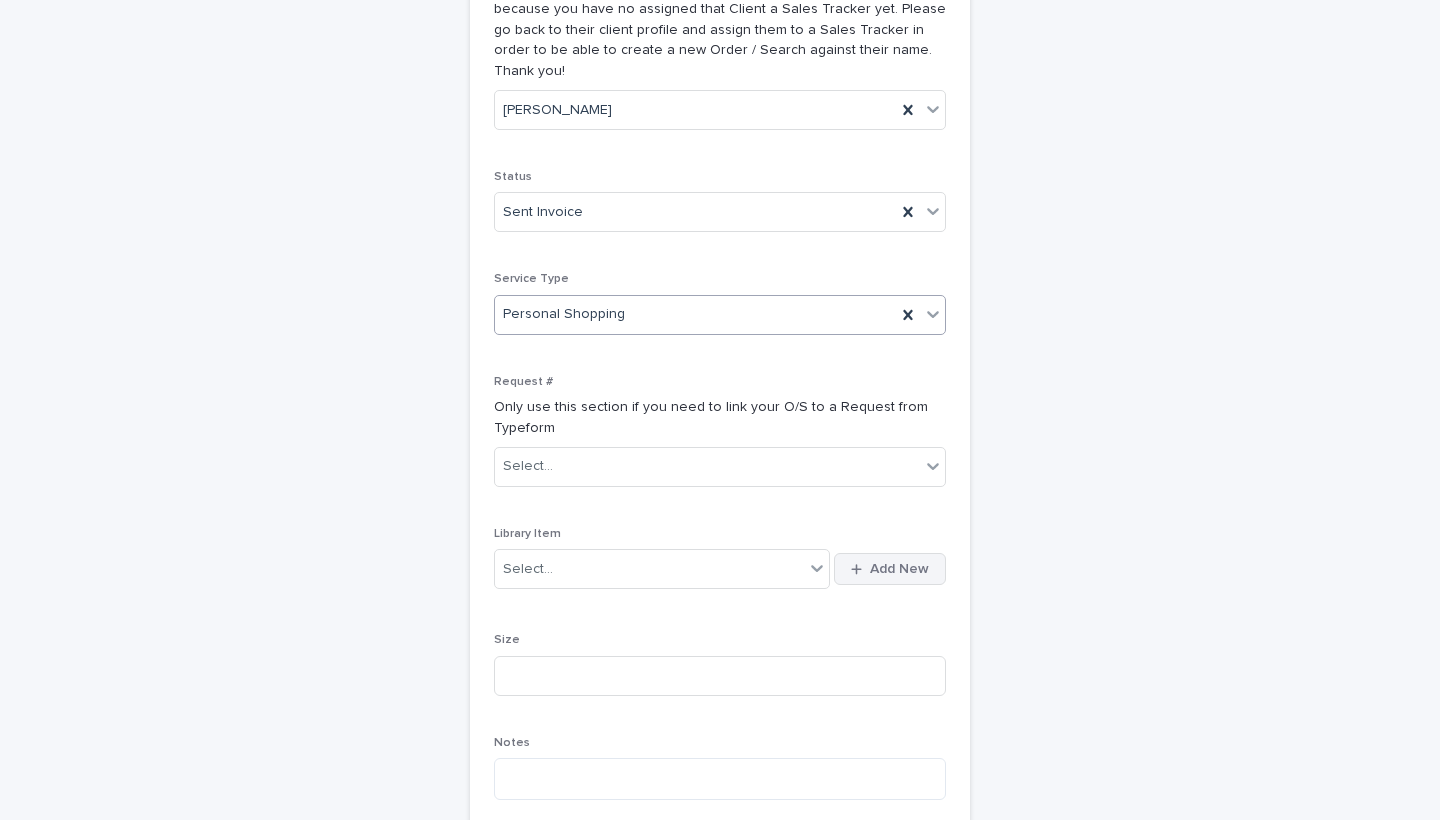 click on "Add New" at bounding box center [899, 569] 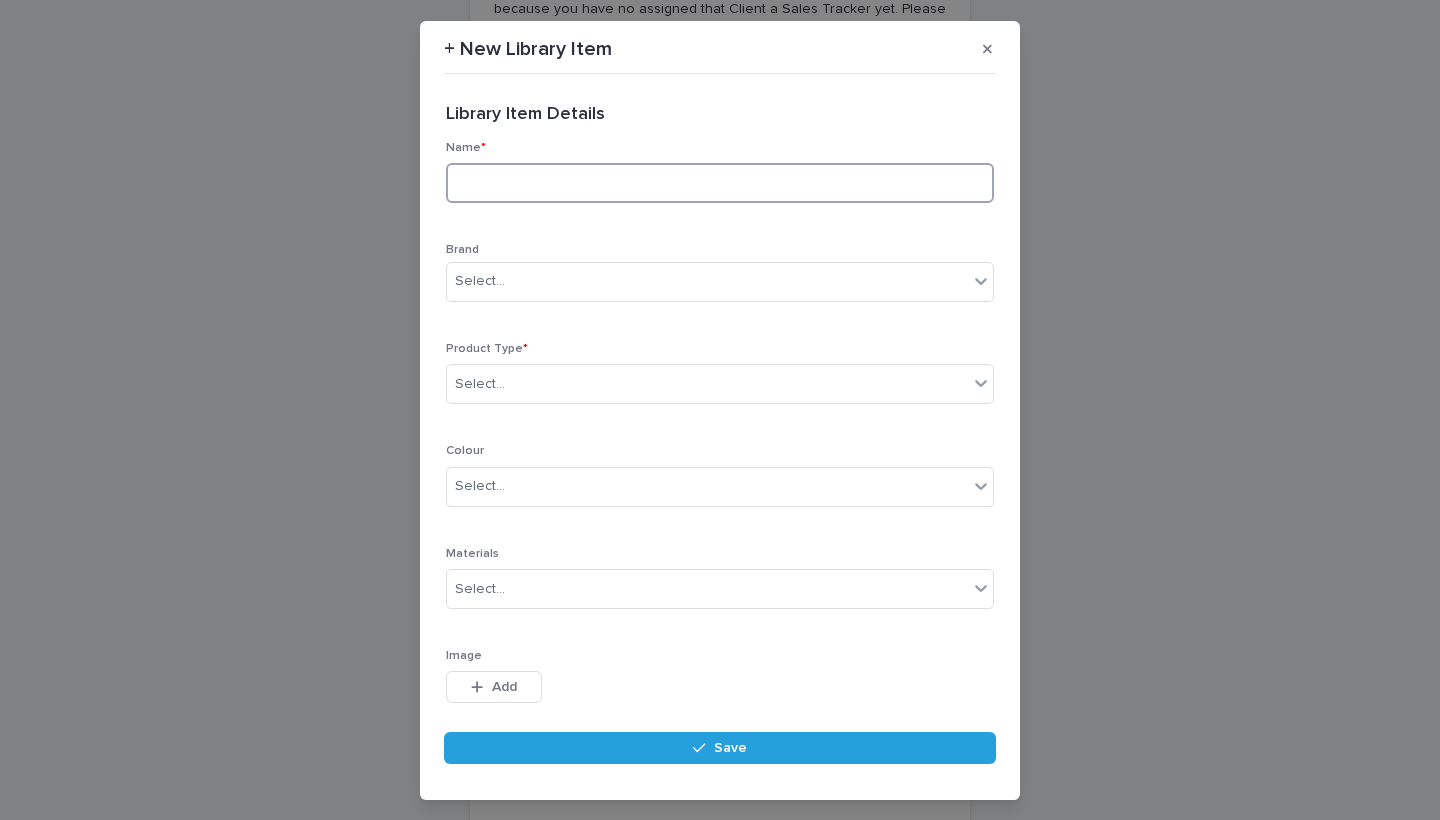 click at bounding box center [720, 183] 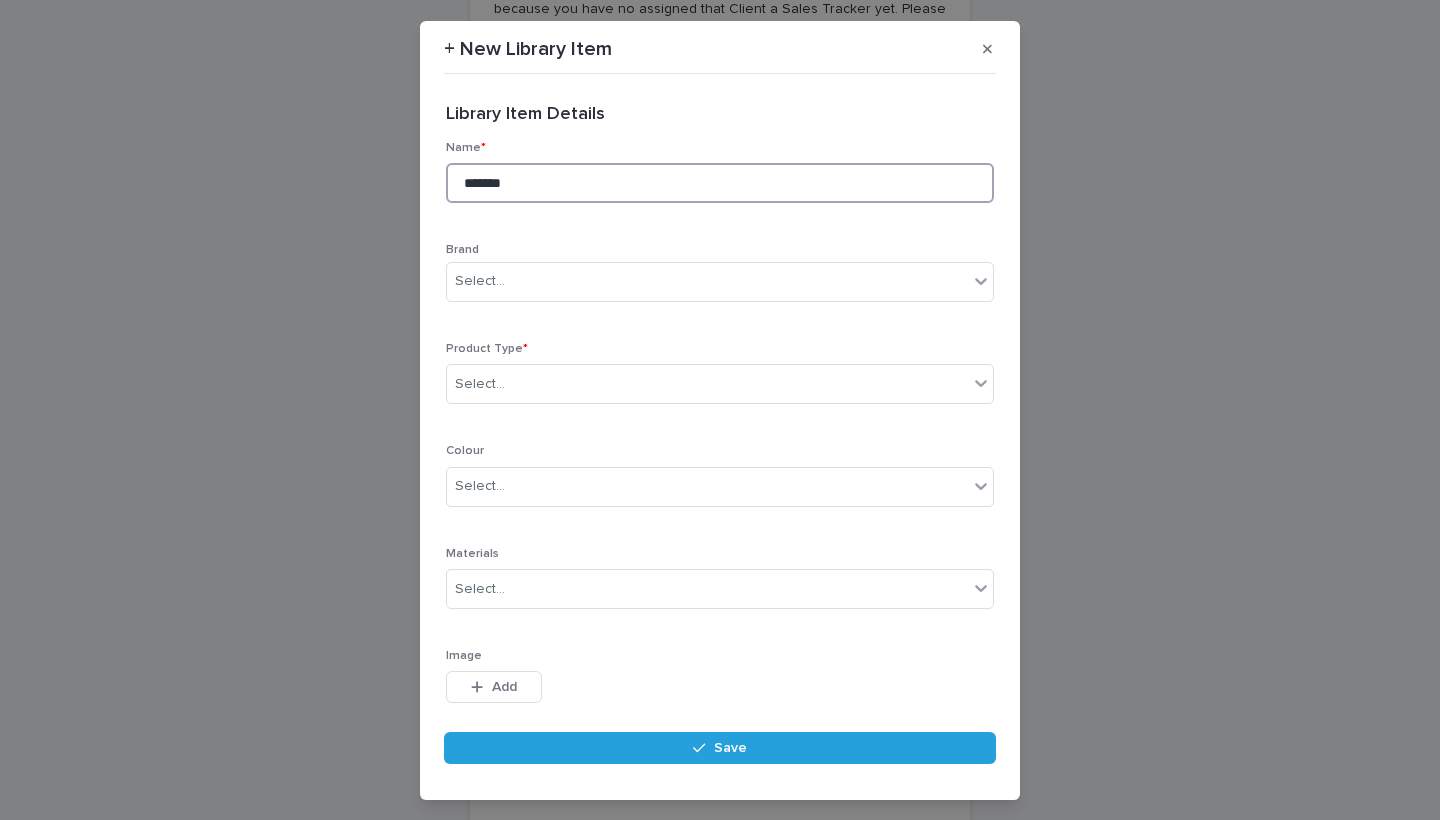 paste on "**********" 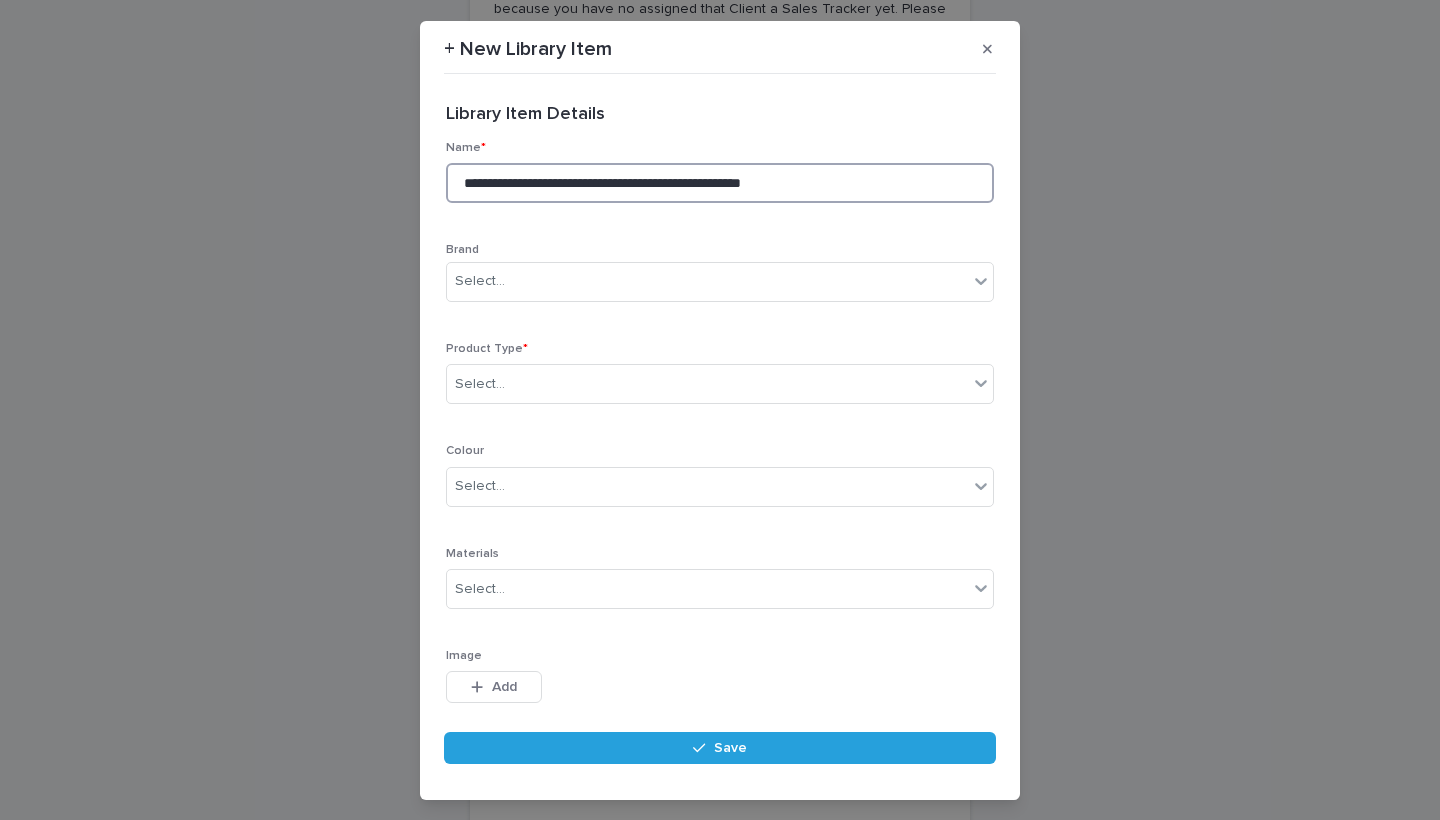 drag, startPoint x: 853, startPoint y: 173, endPoint x: 776, endPoint y: 174, distance: 77.00649 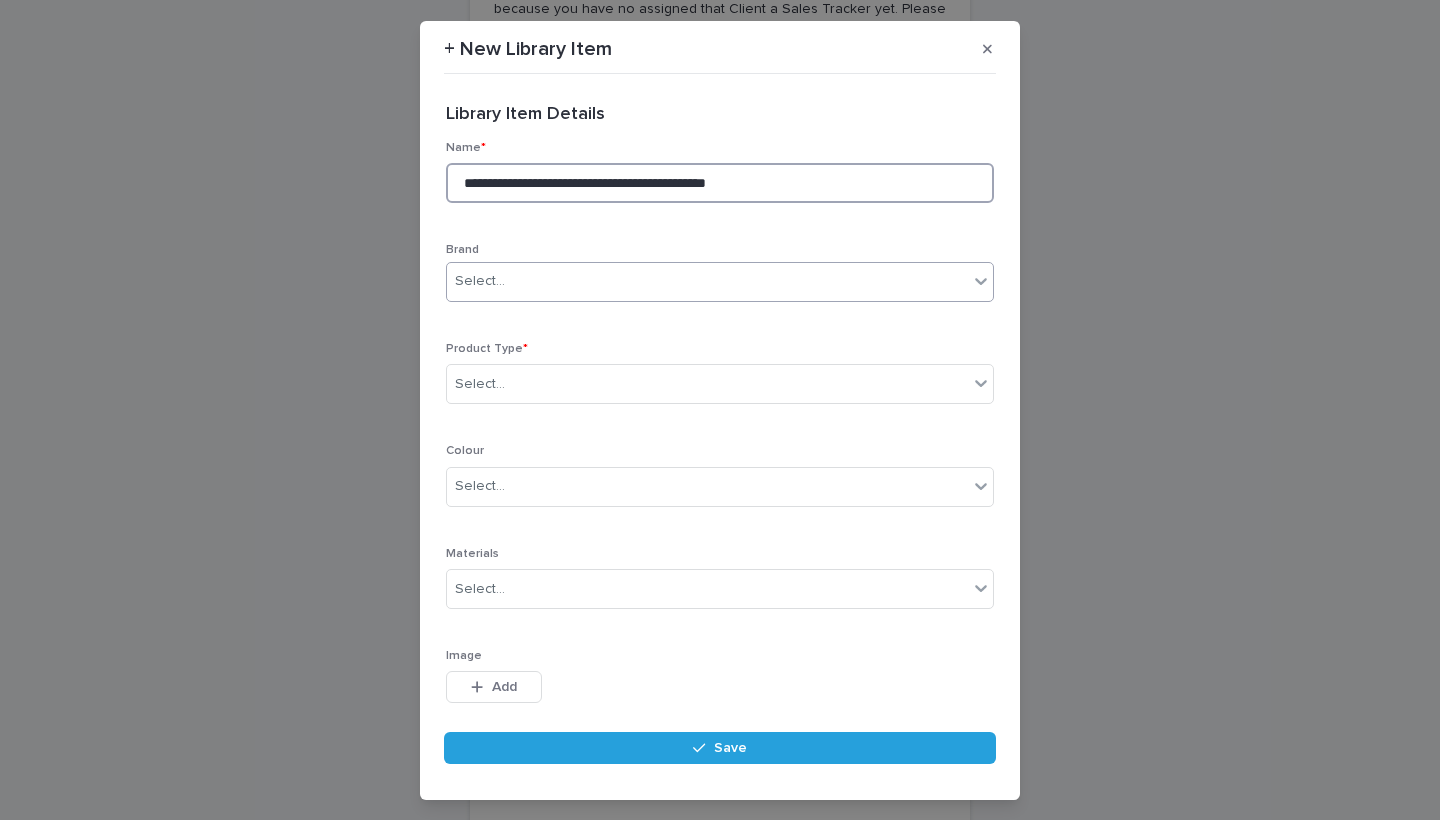 type on "**********" 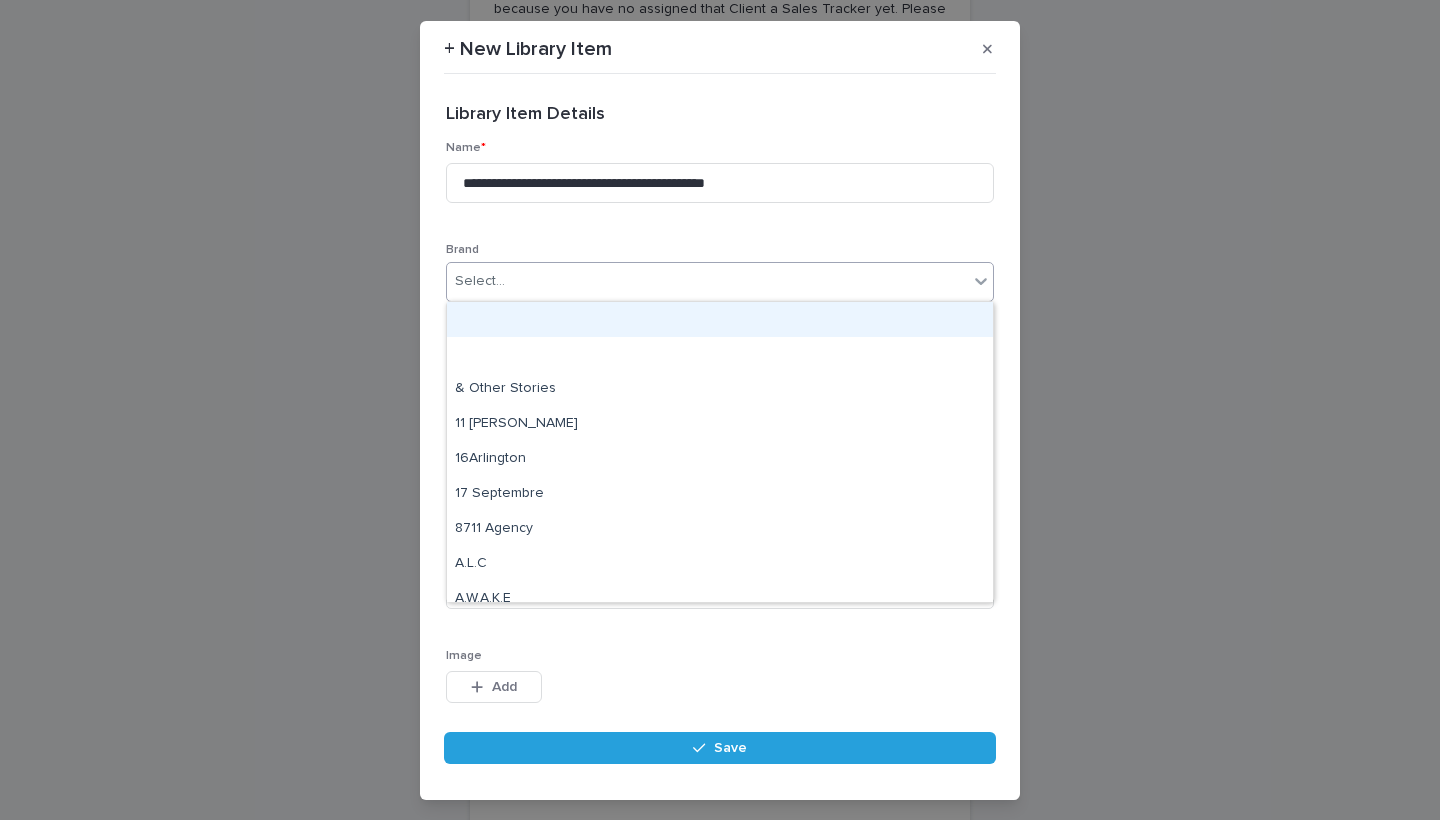 click on "Select..." at bounding box center (707, 281) 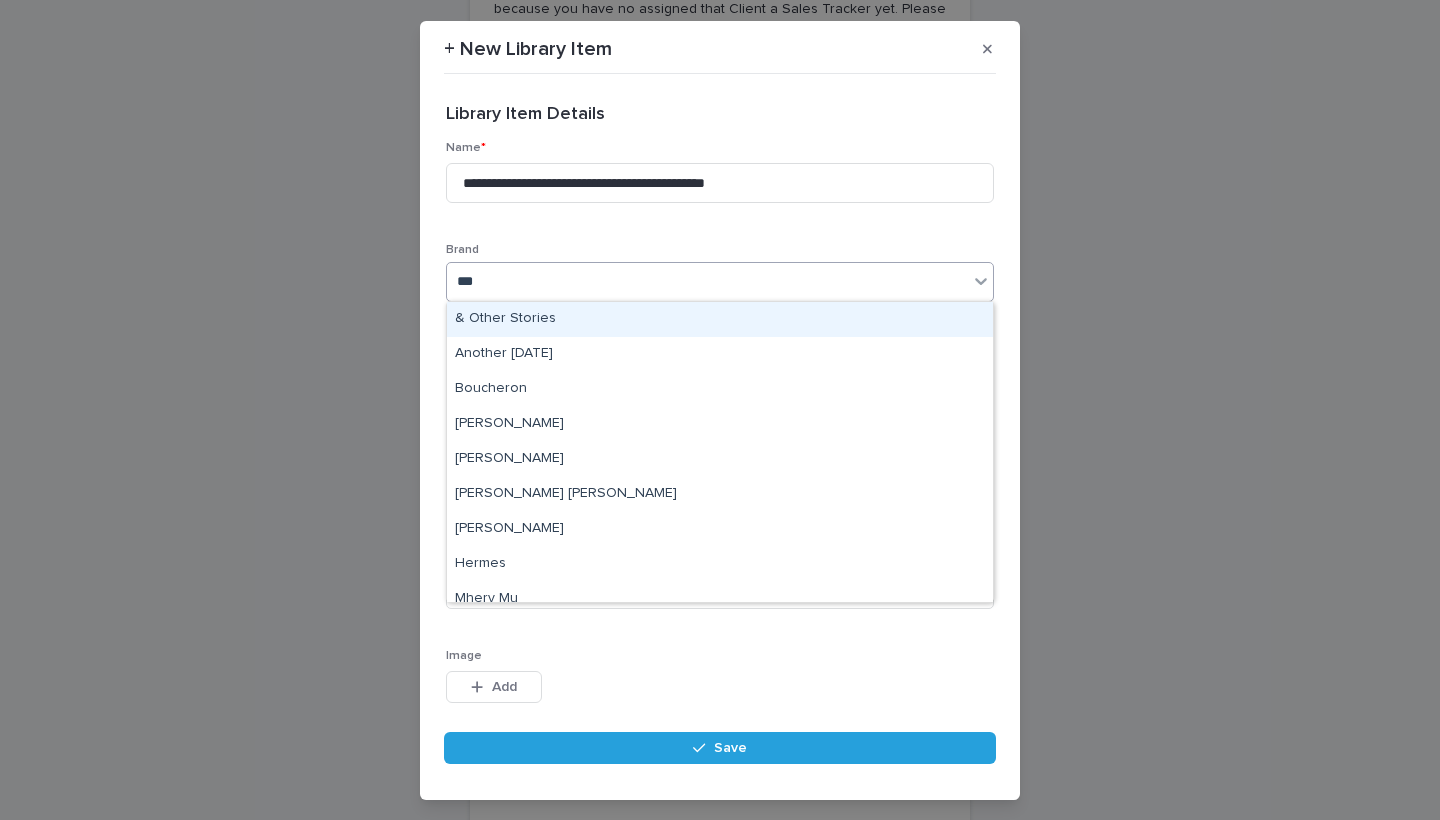 type on "****" 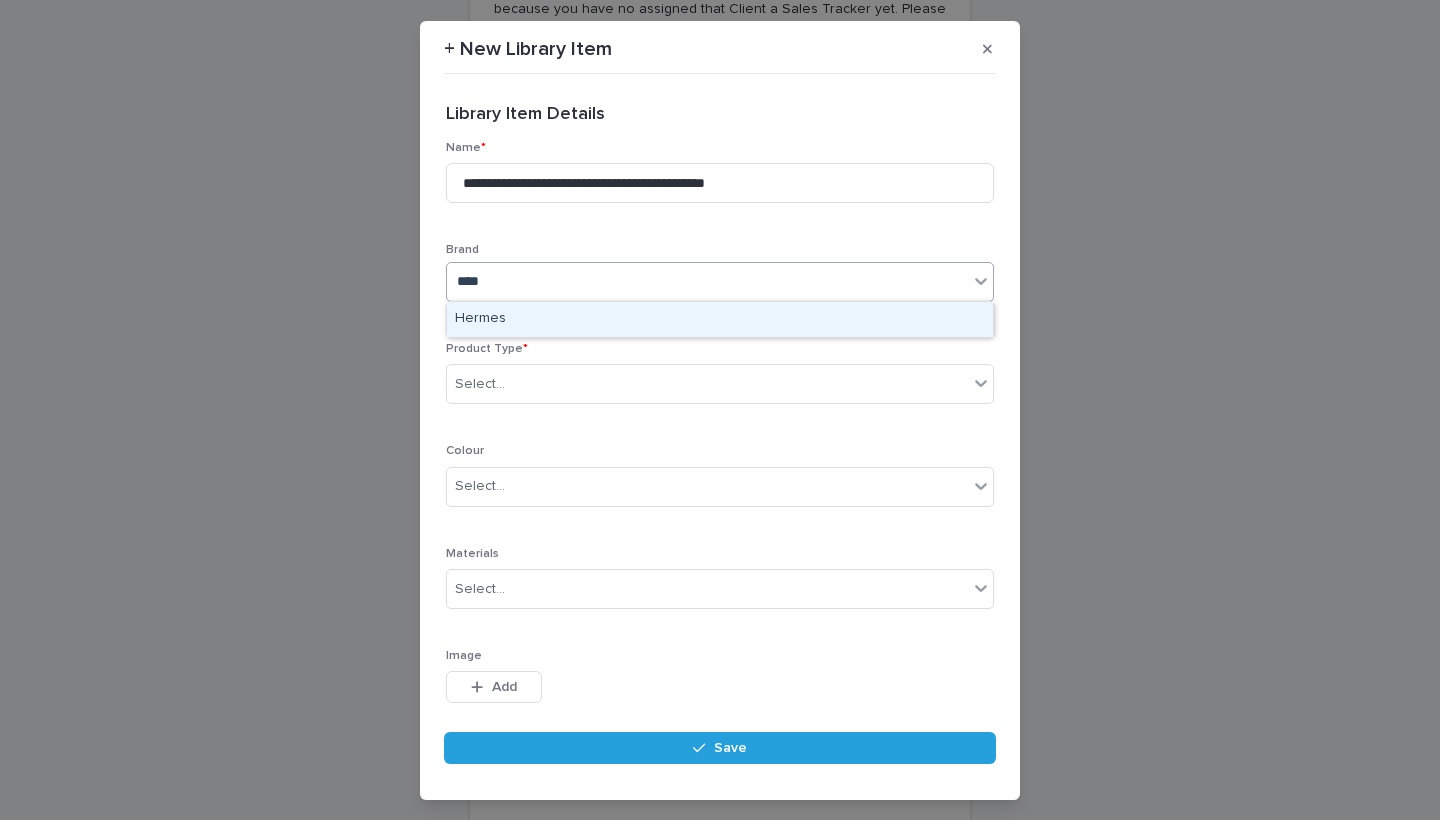 click on "Hermes" at bounding box center (720, 319) 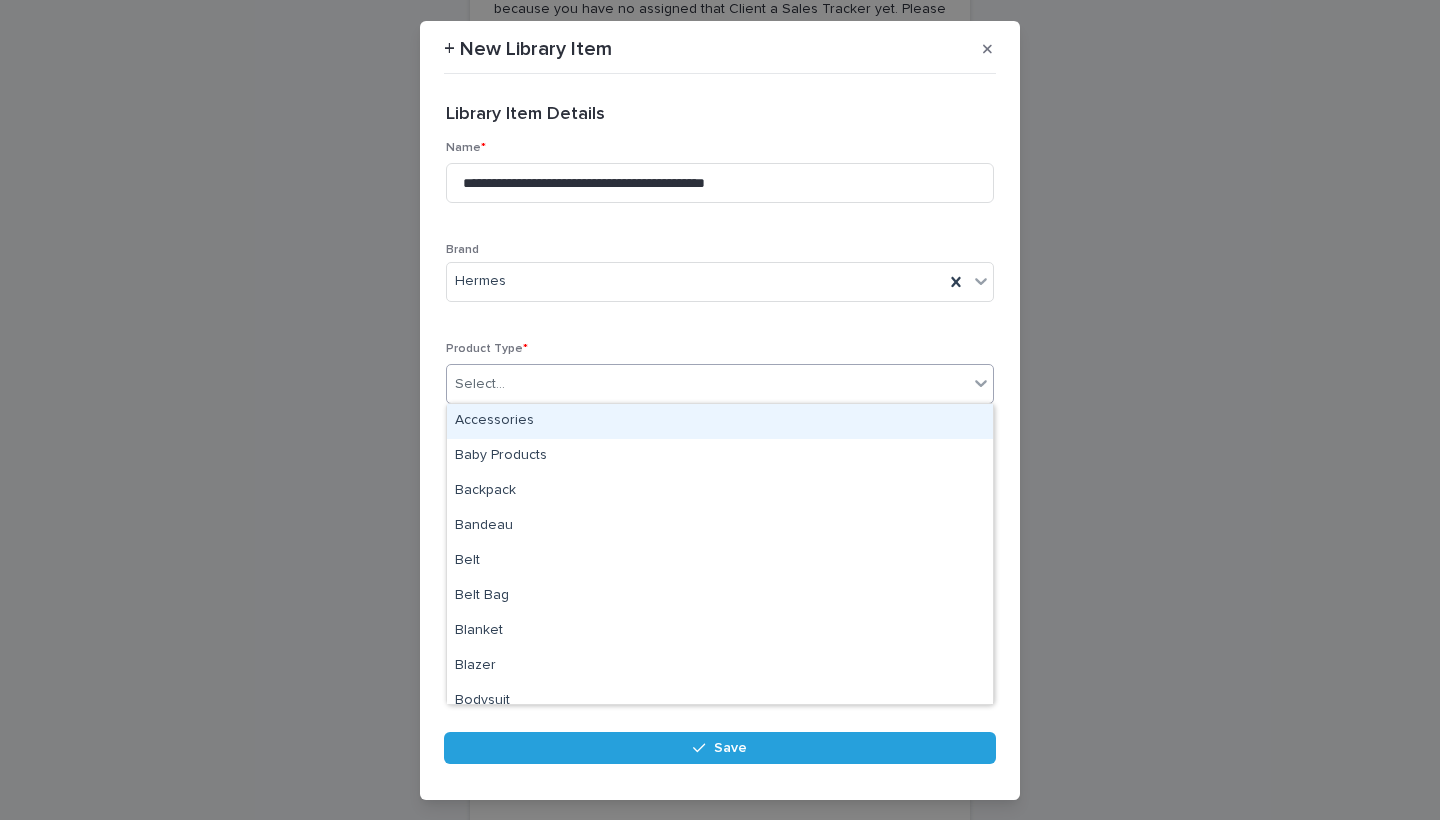 click on "Select..." at bounding box center (707, 384) 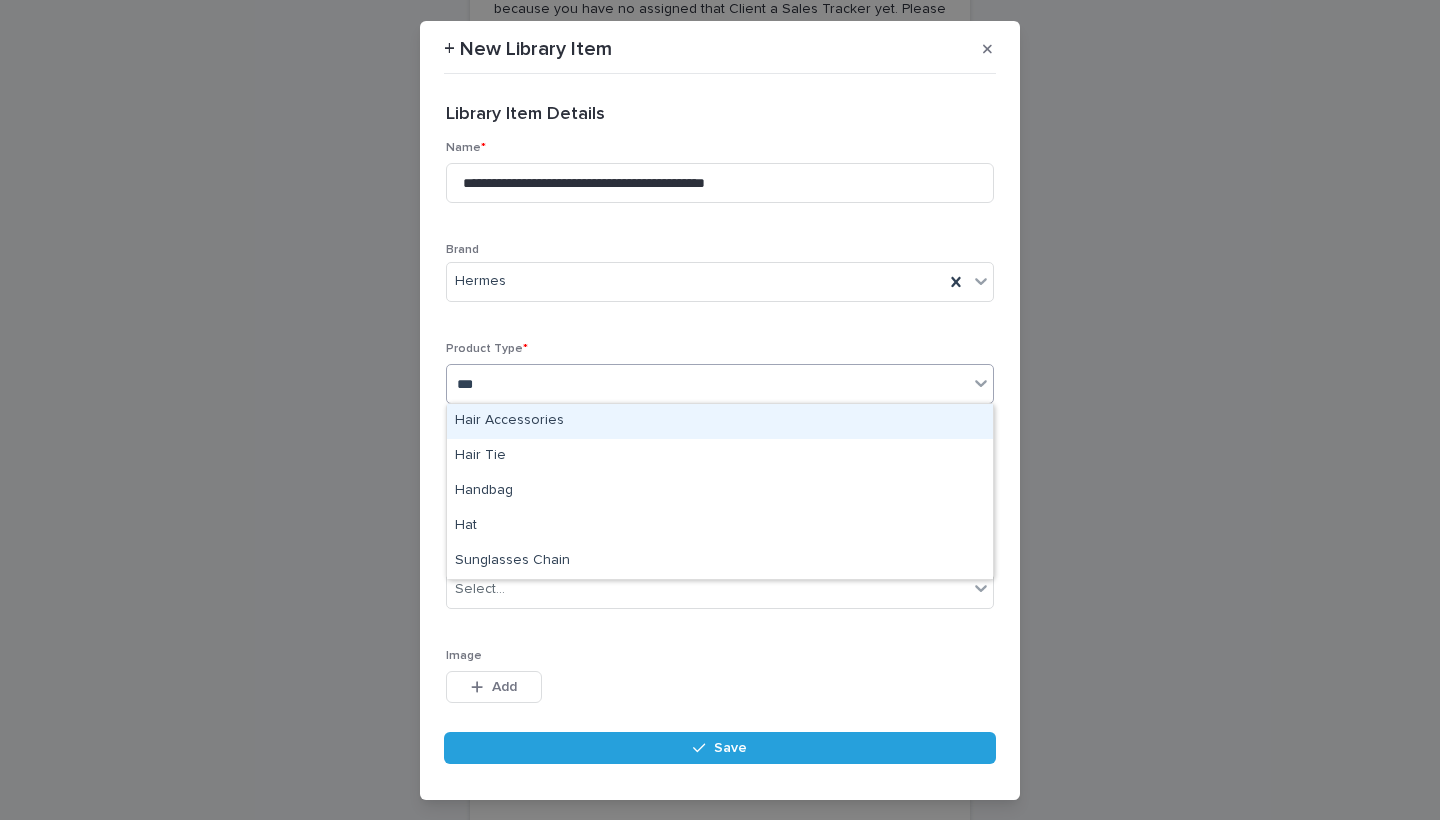 type on "****" 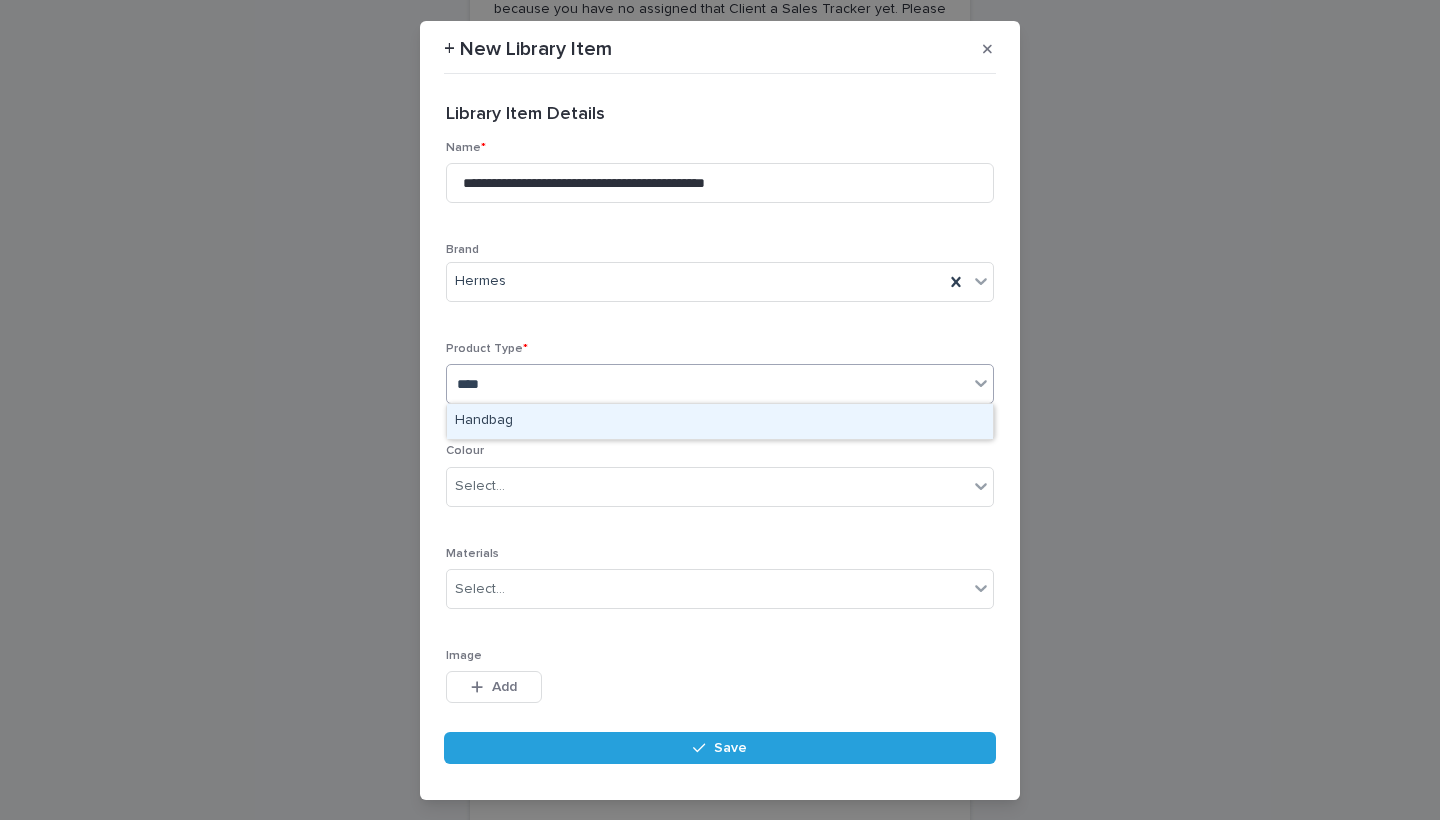 click on "Handbag" at bounding box center (720, 421) 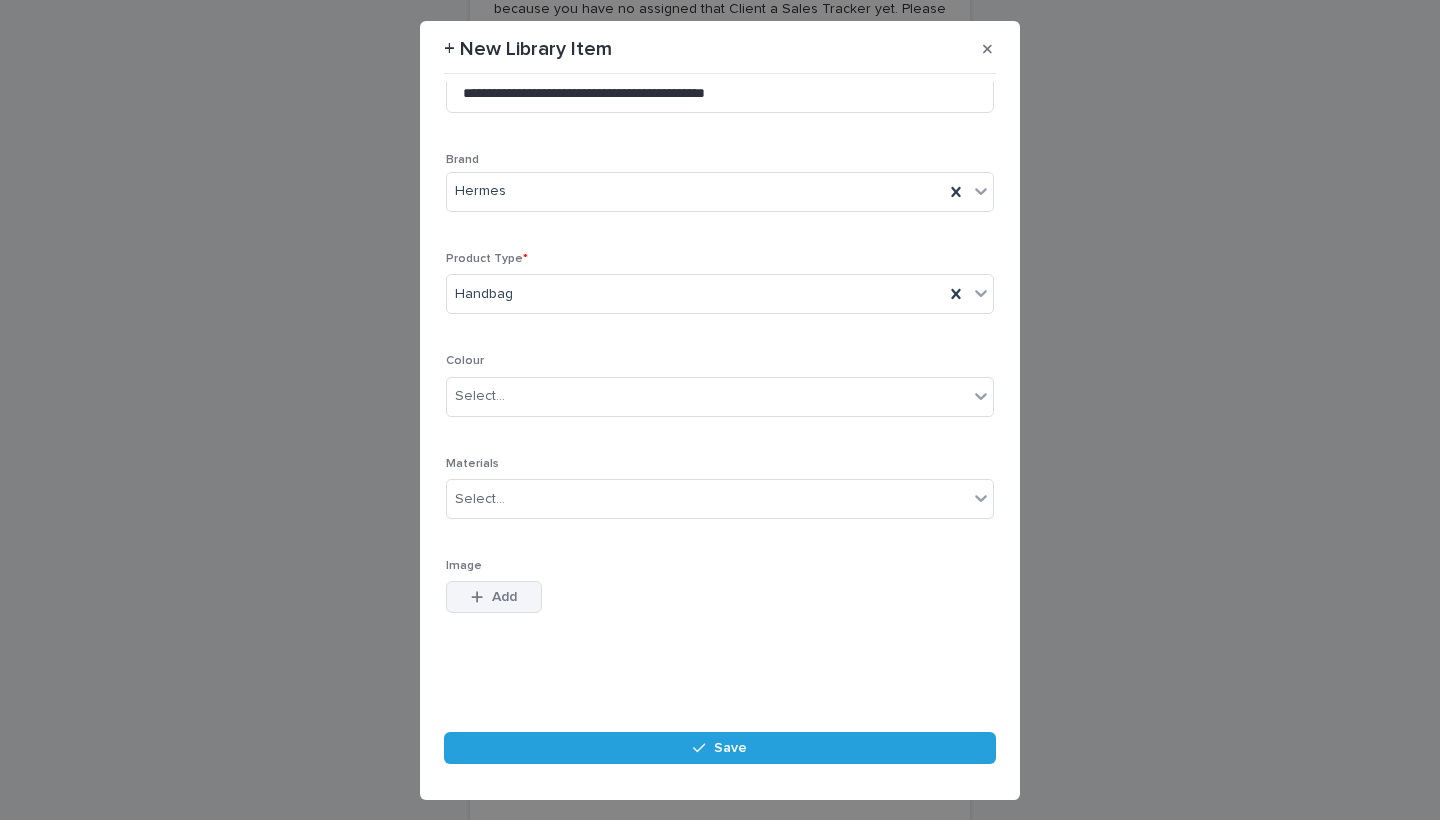 click on "Add" at bounding box center [494, 597] 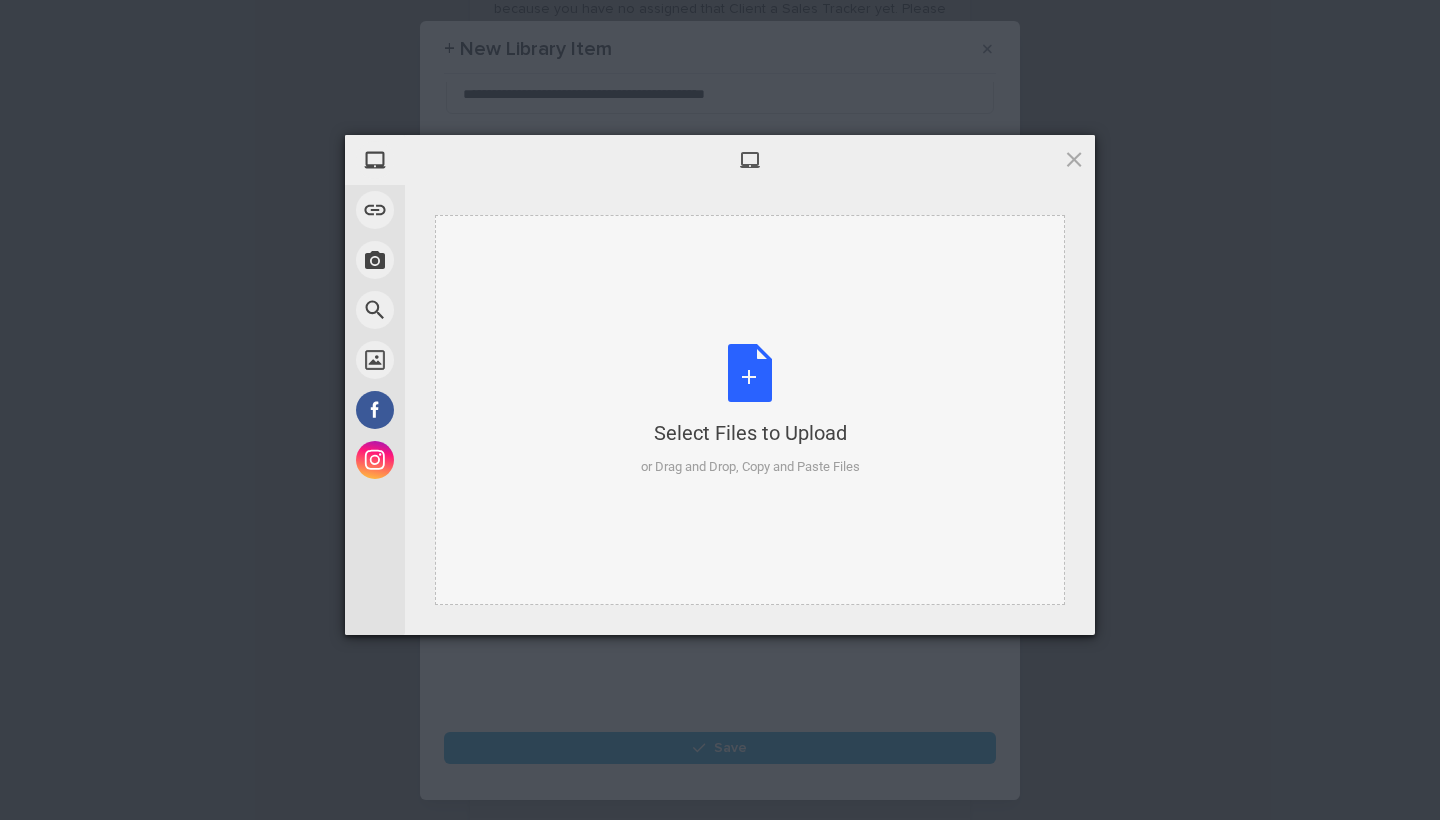 click on "Select Files to Upload
or Drag and Drop, Copy and Paste Files" at bounding box center [750, 410] 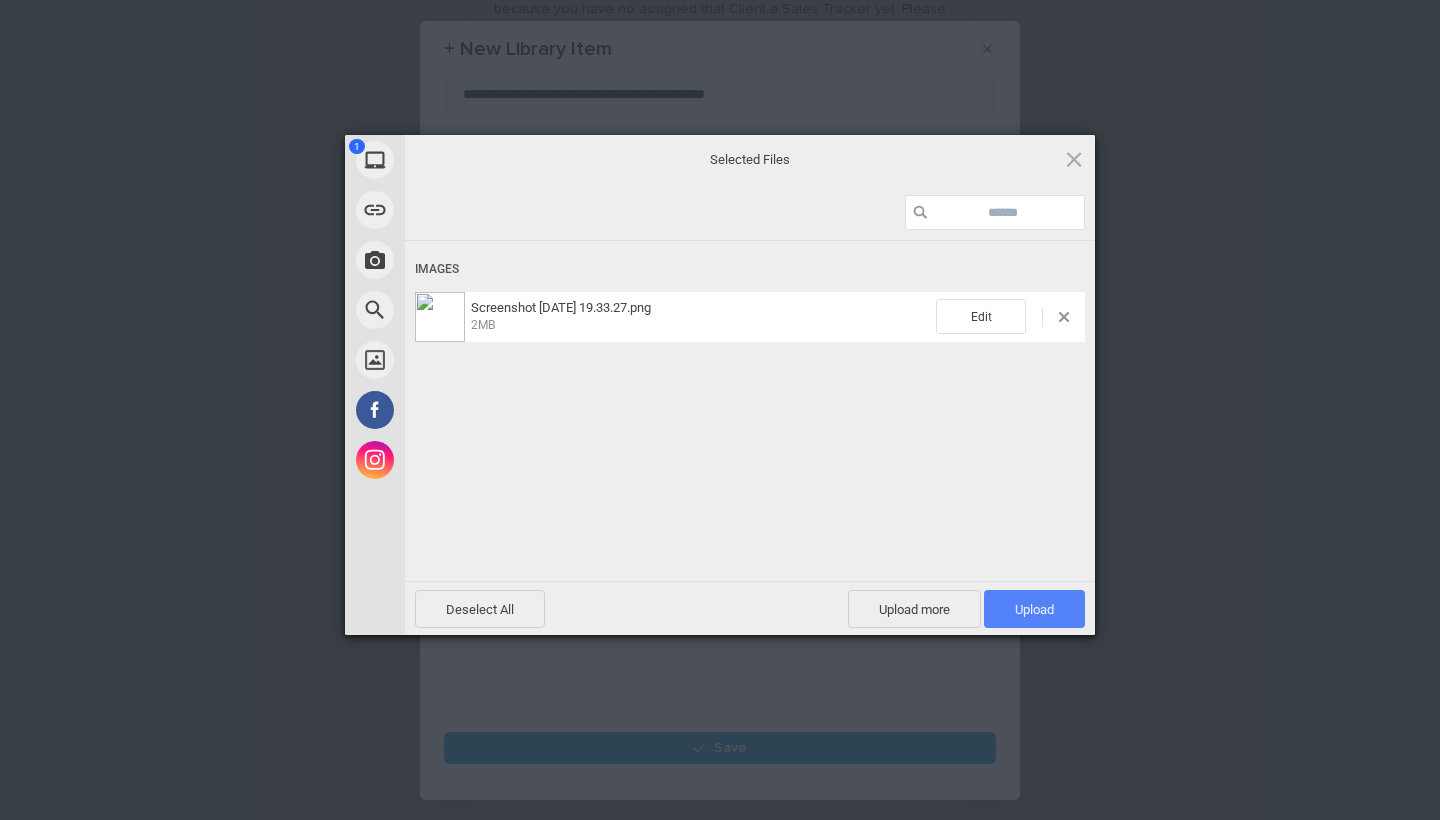 click on "Upload
1" at bounding box center [1034, 609] 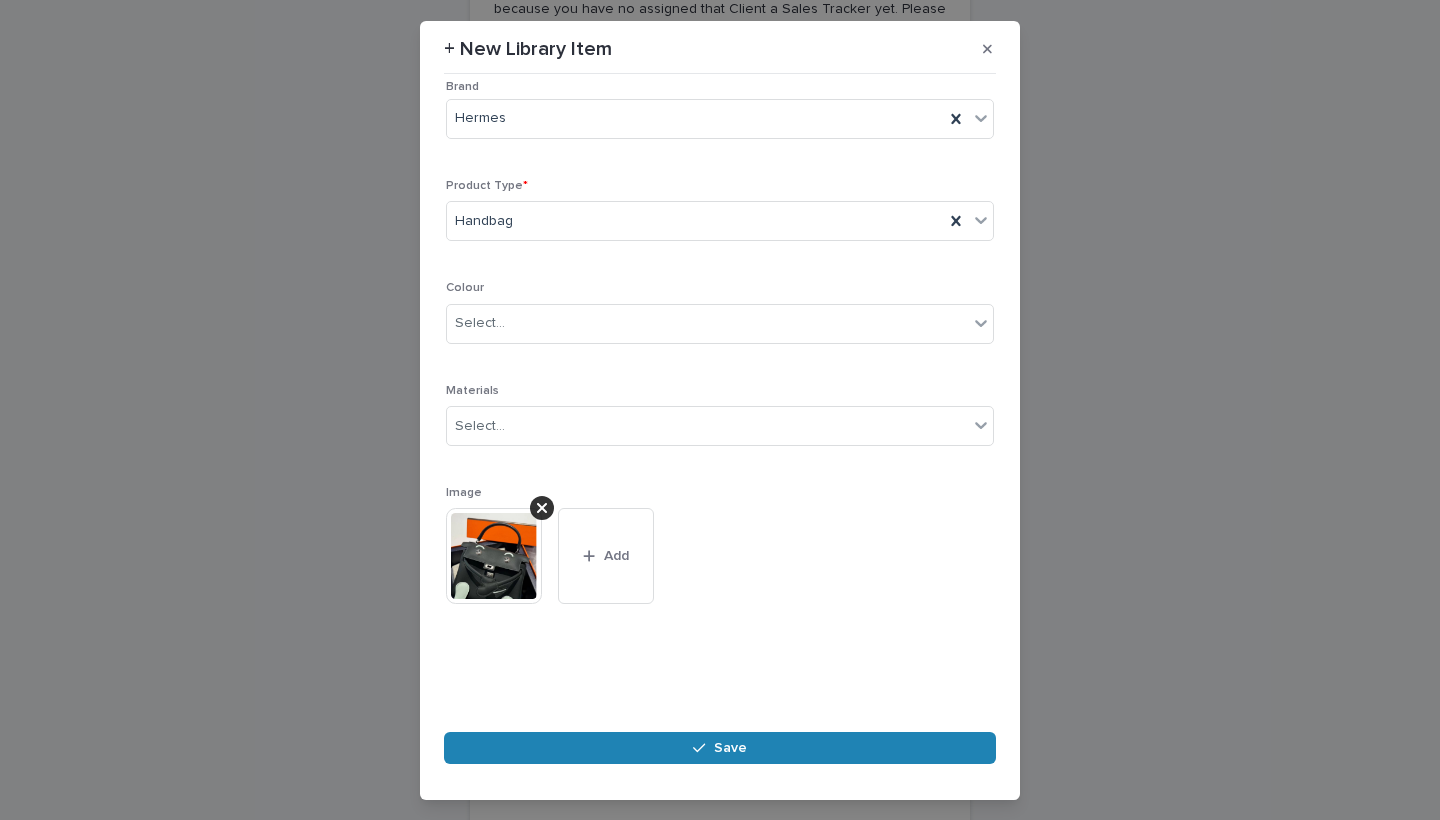 scroll, scrollTop: 161, scrollLeft: 0, axis: vertical 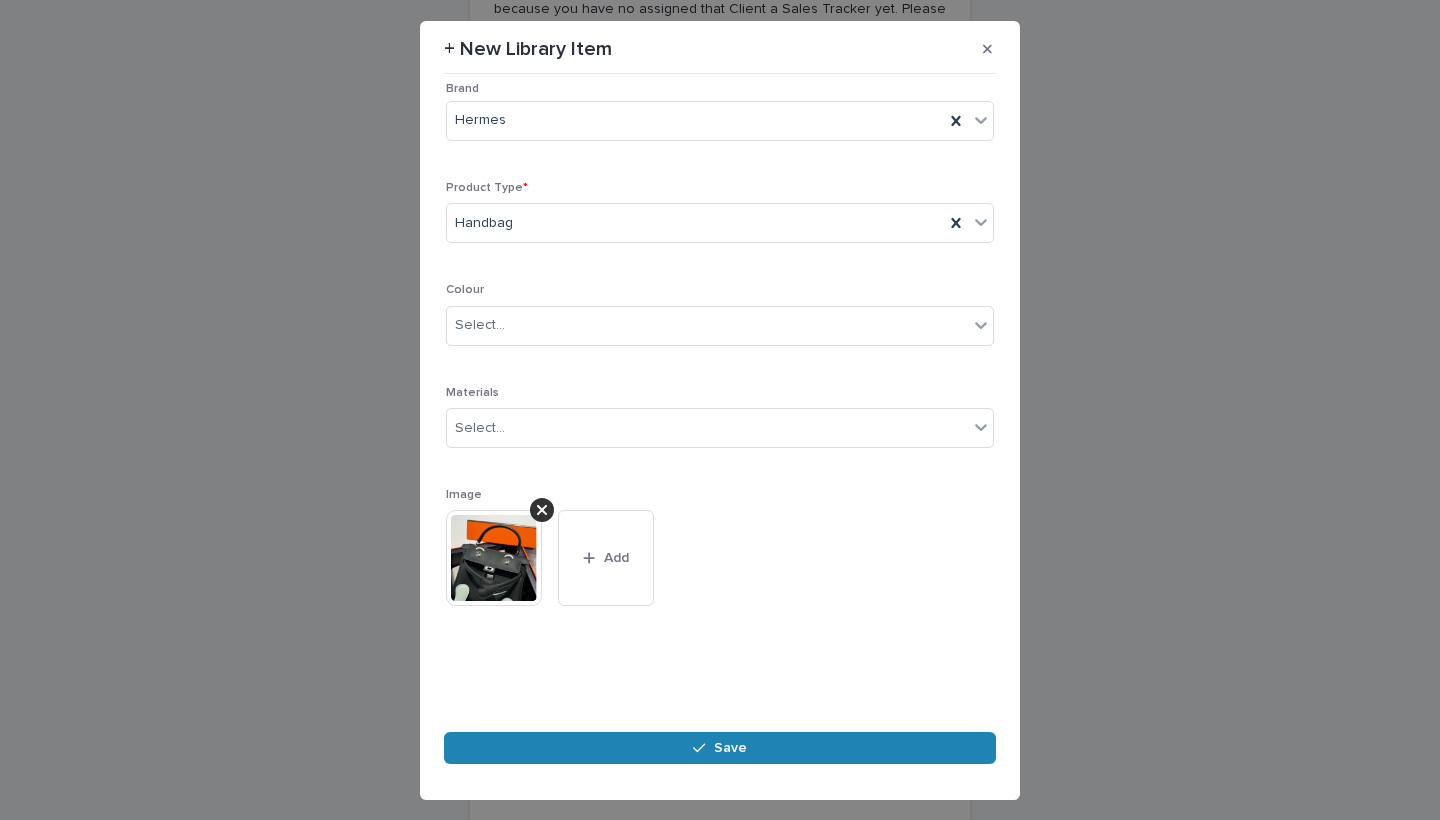 click on "Save" at bounding box center (720, 748) 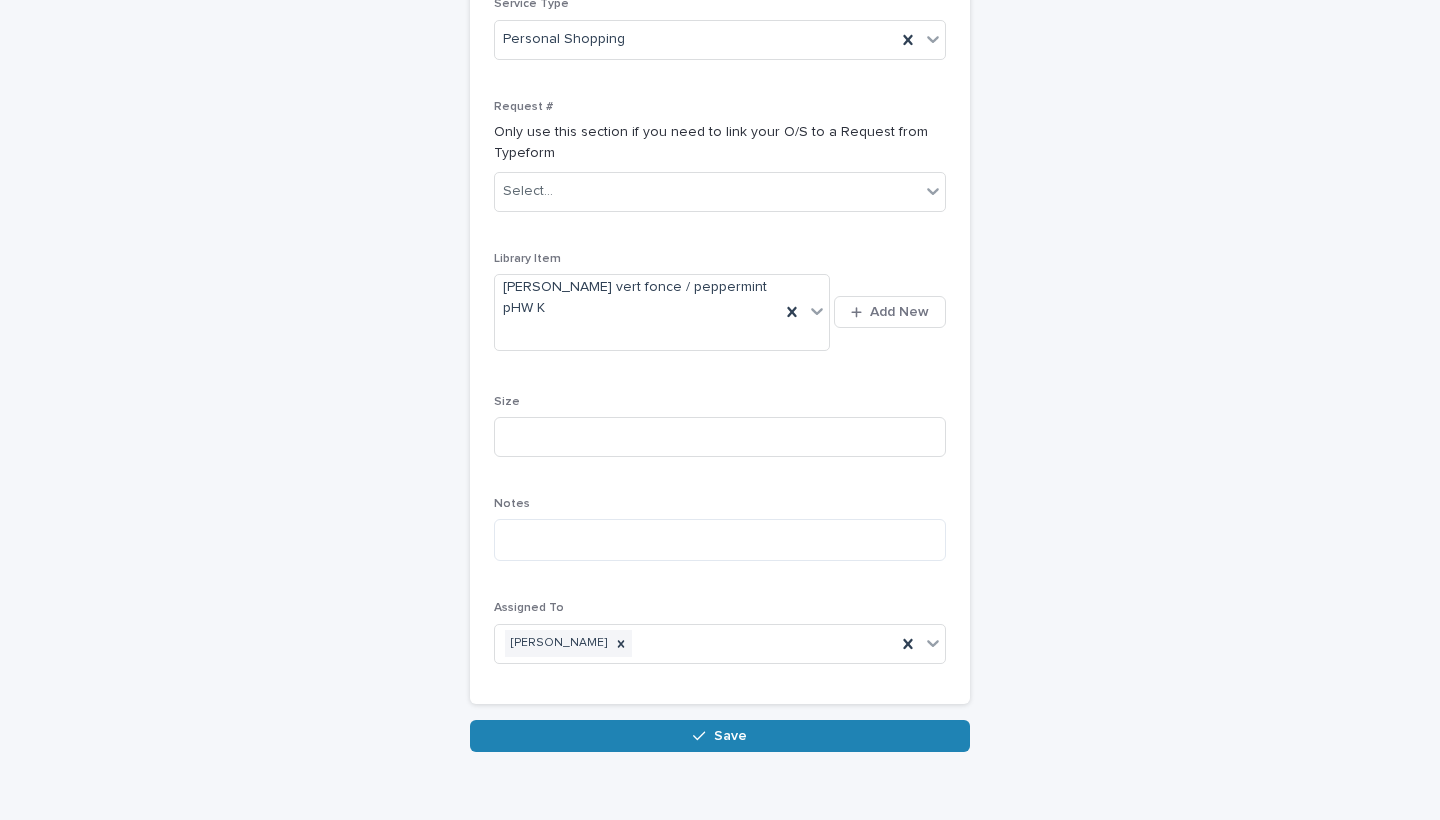 scroll, scrollTop: 521, scrollLeft: 0, axis: vertical 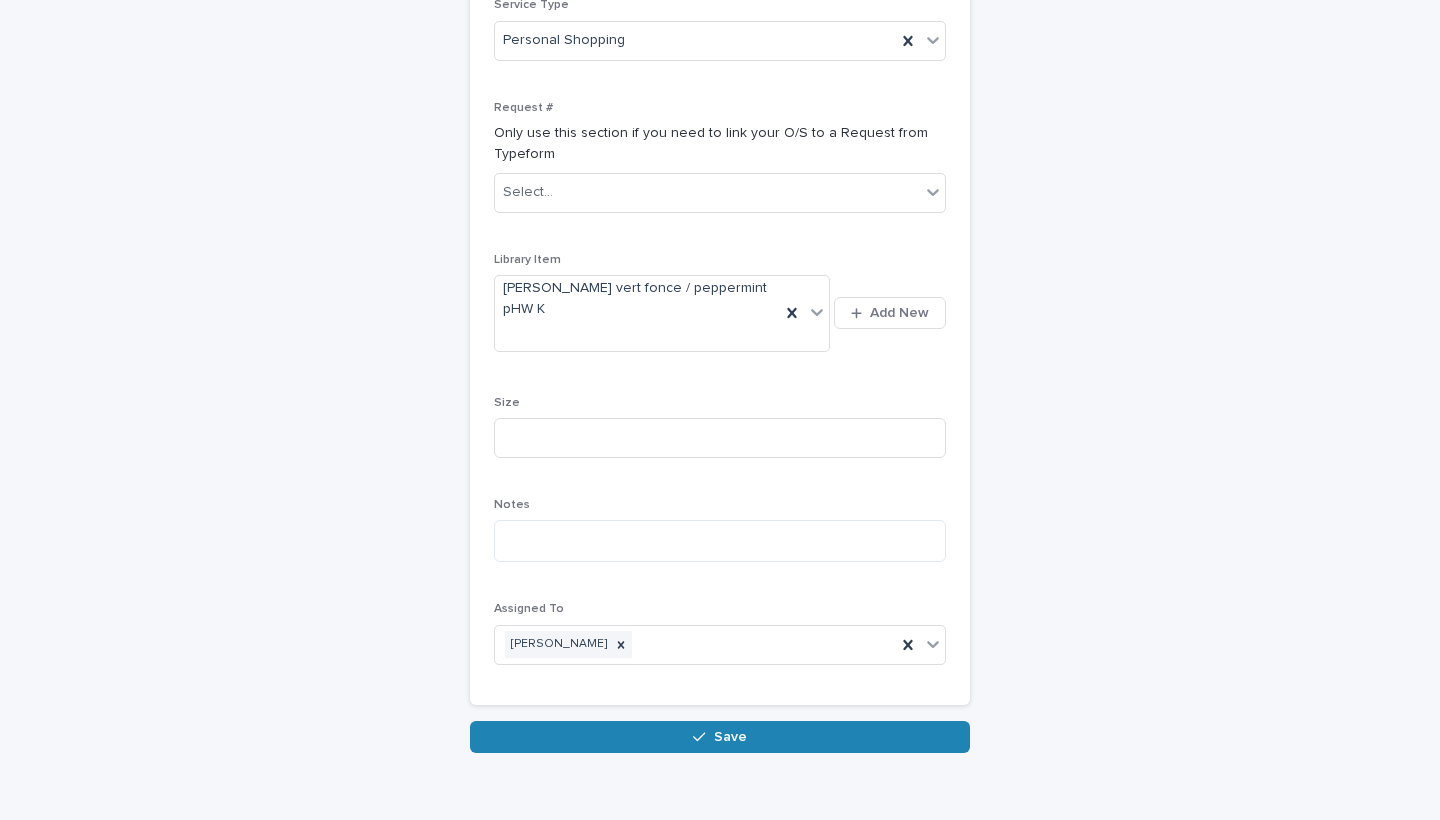 click on "Save" at bounding box center (720, 737) 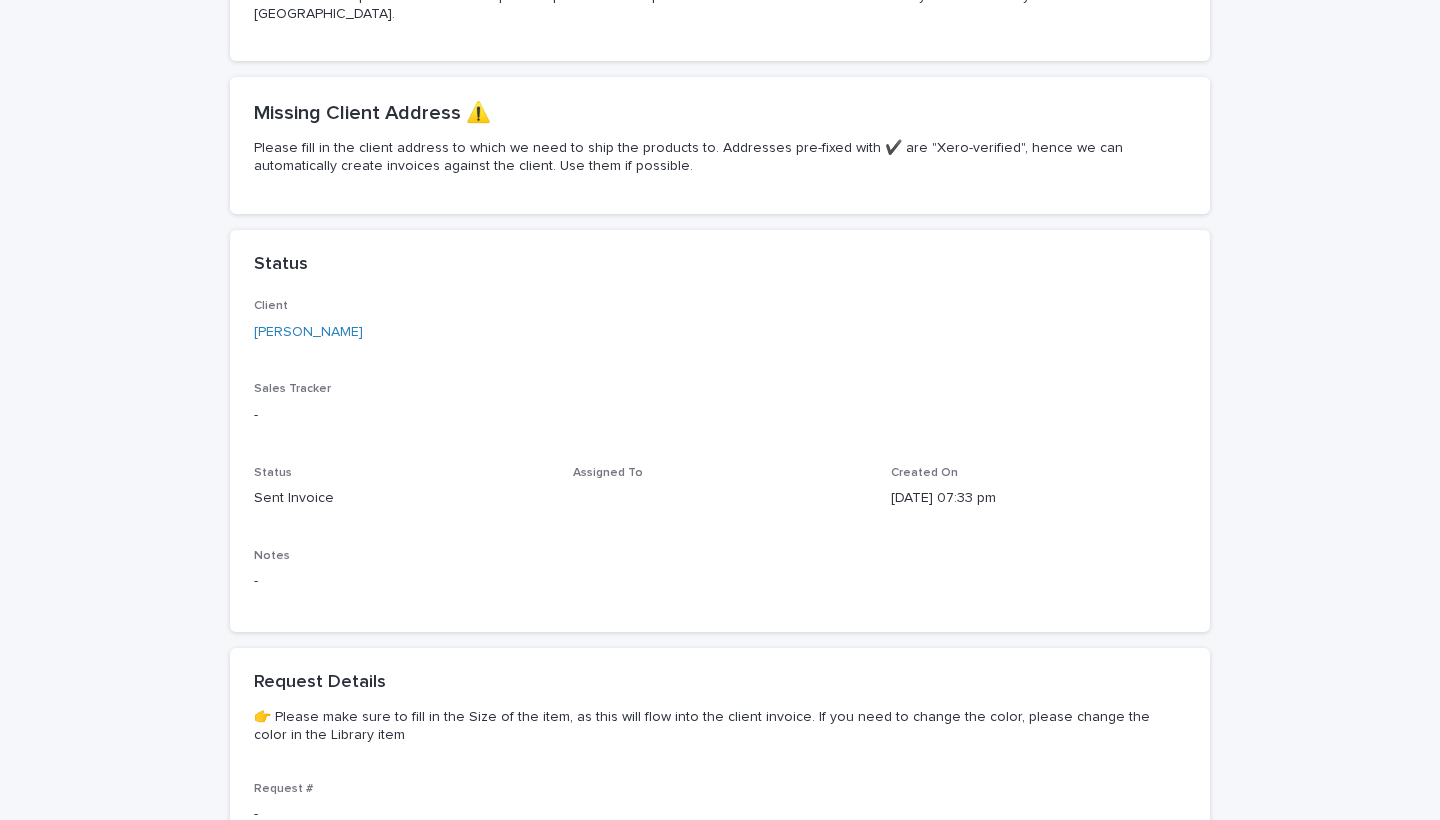 drag, startPoint x: 821, startPoint y: 321, endPoint x: 567, endPoint y: 306, distance: 254.44254 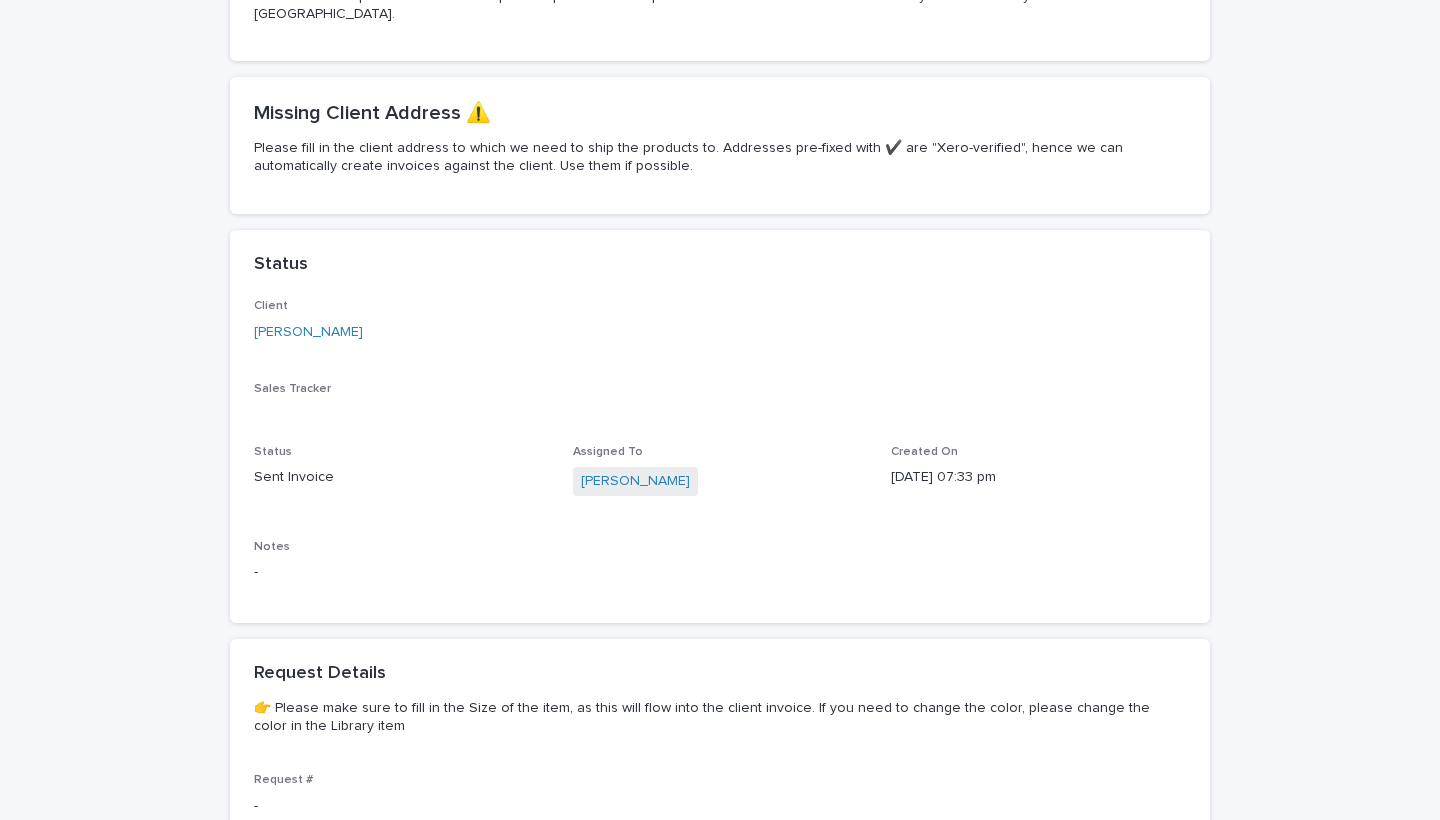 scroll, scrollTop: 0, scrollLeft: 0, axis: both 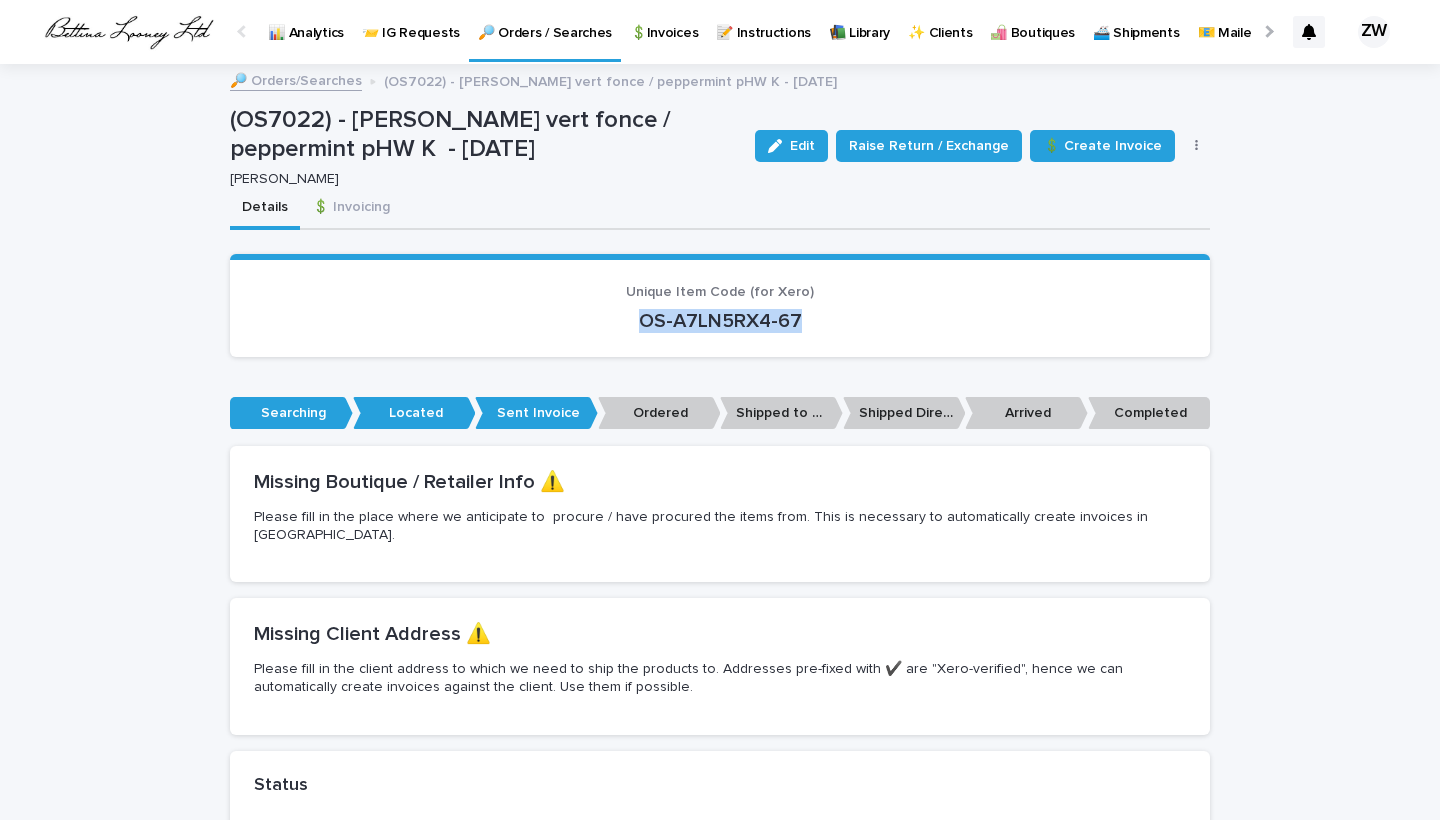 click on "🔎 Orders / Searches" at bounding box center [545, 29] 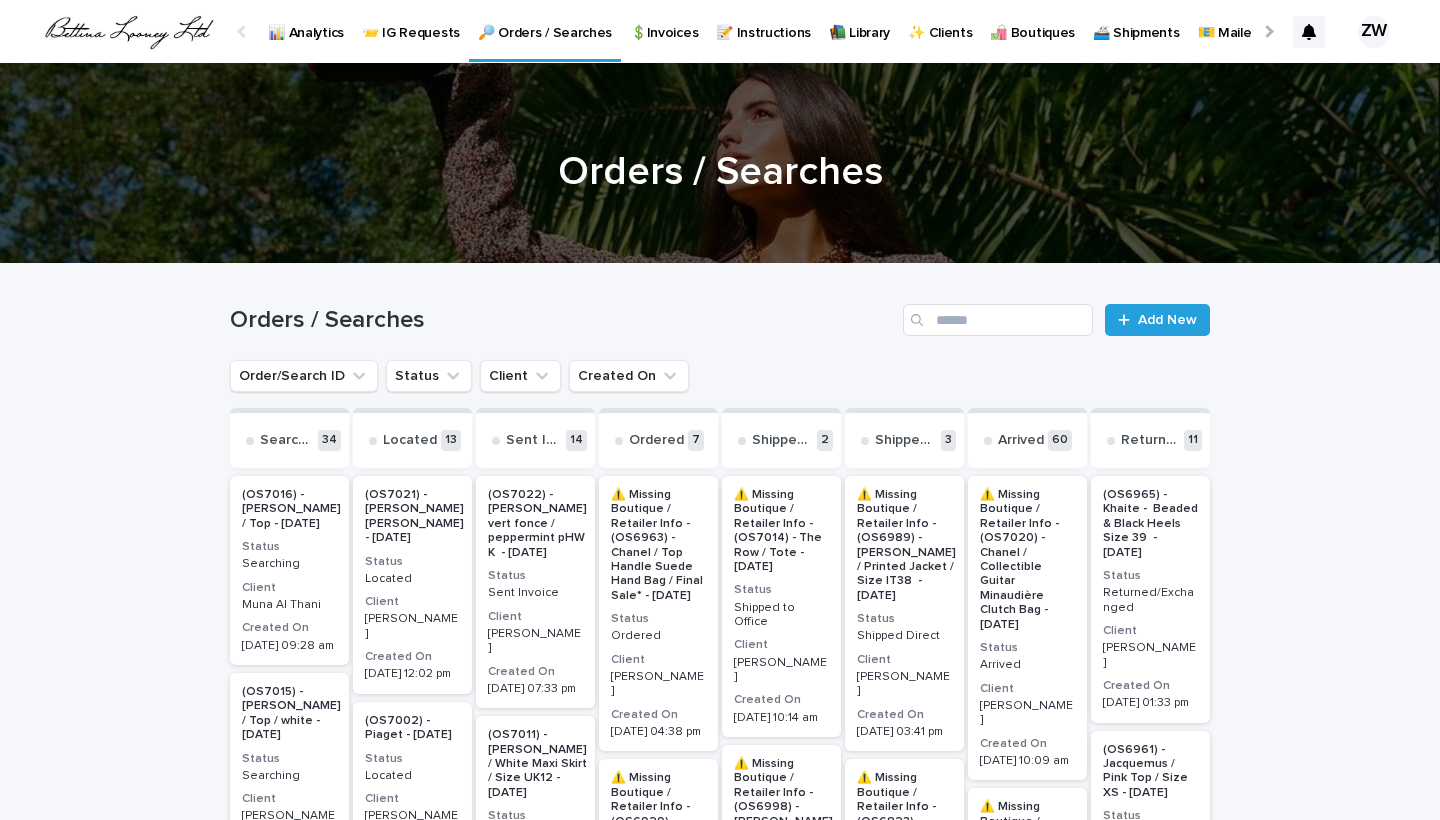 scroll, scrollTop: 0, scrollLeft: 0, axis: both 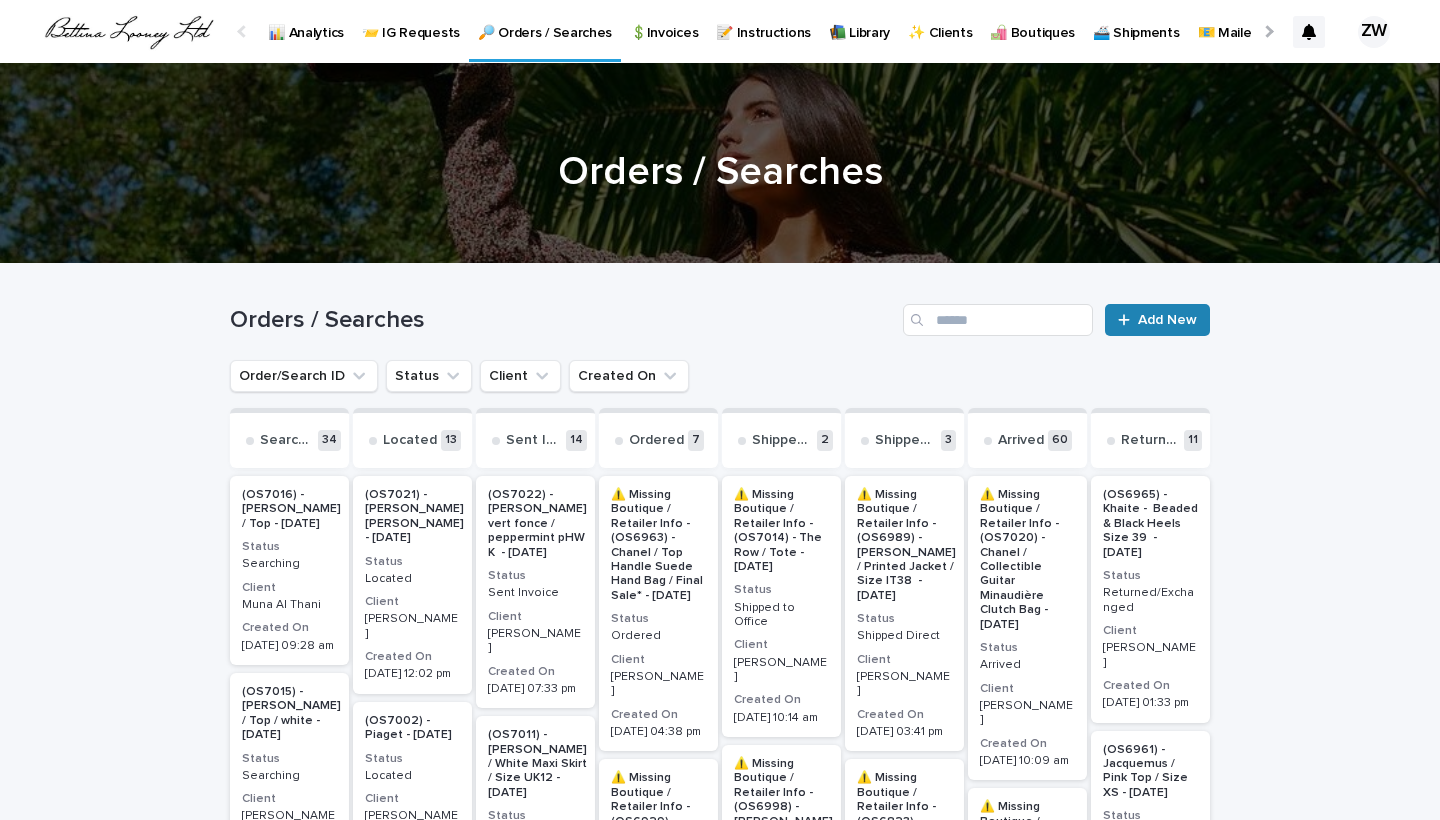 click on "Add New" at bounding box center (1167, 320) 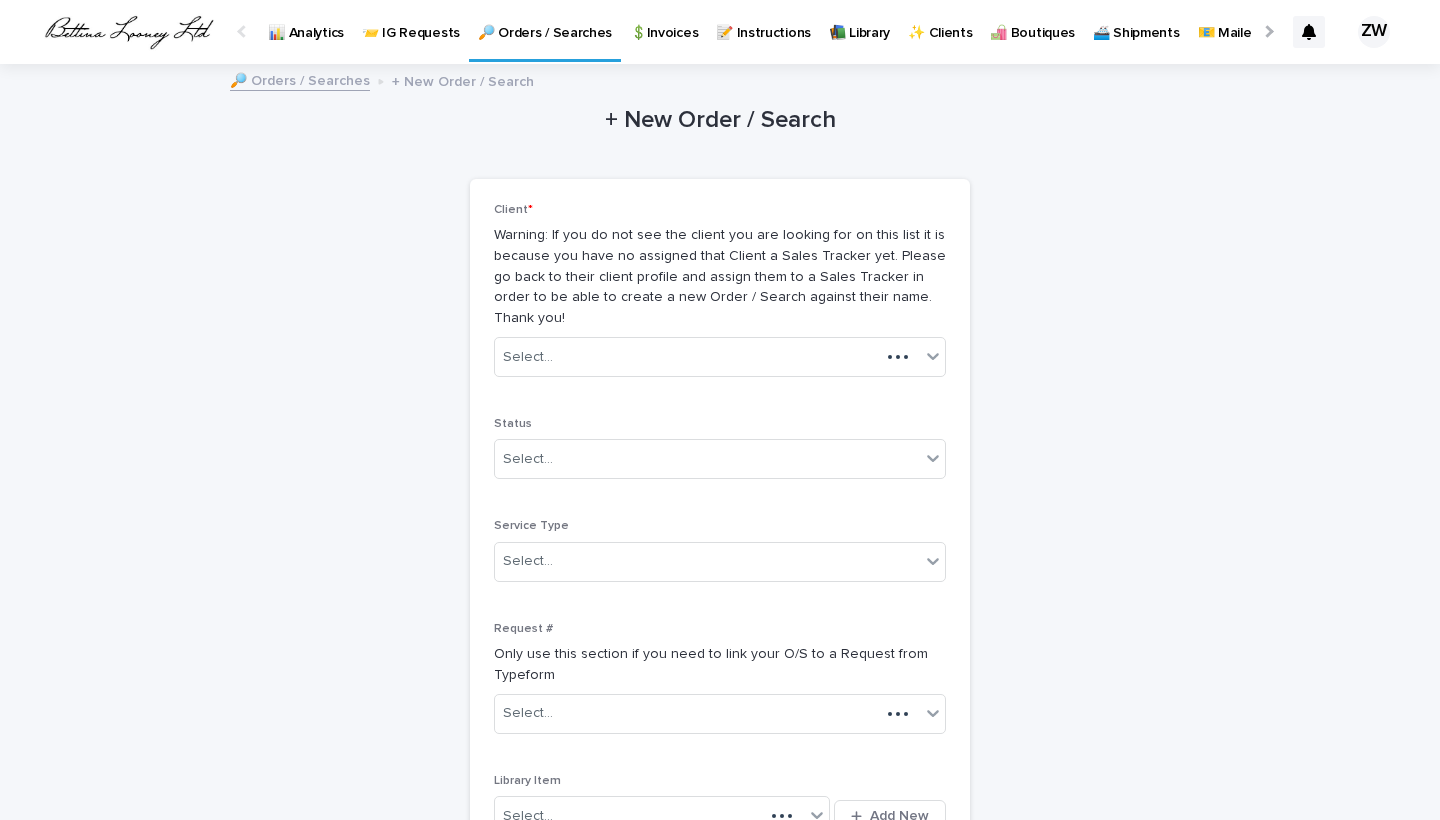 scroll, scrollTop: 0, scrollLeft: -51, axis: horizontal 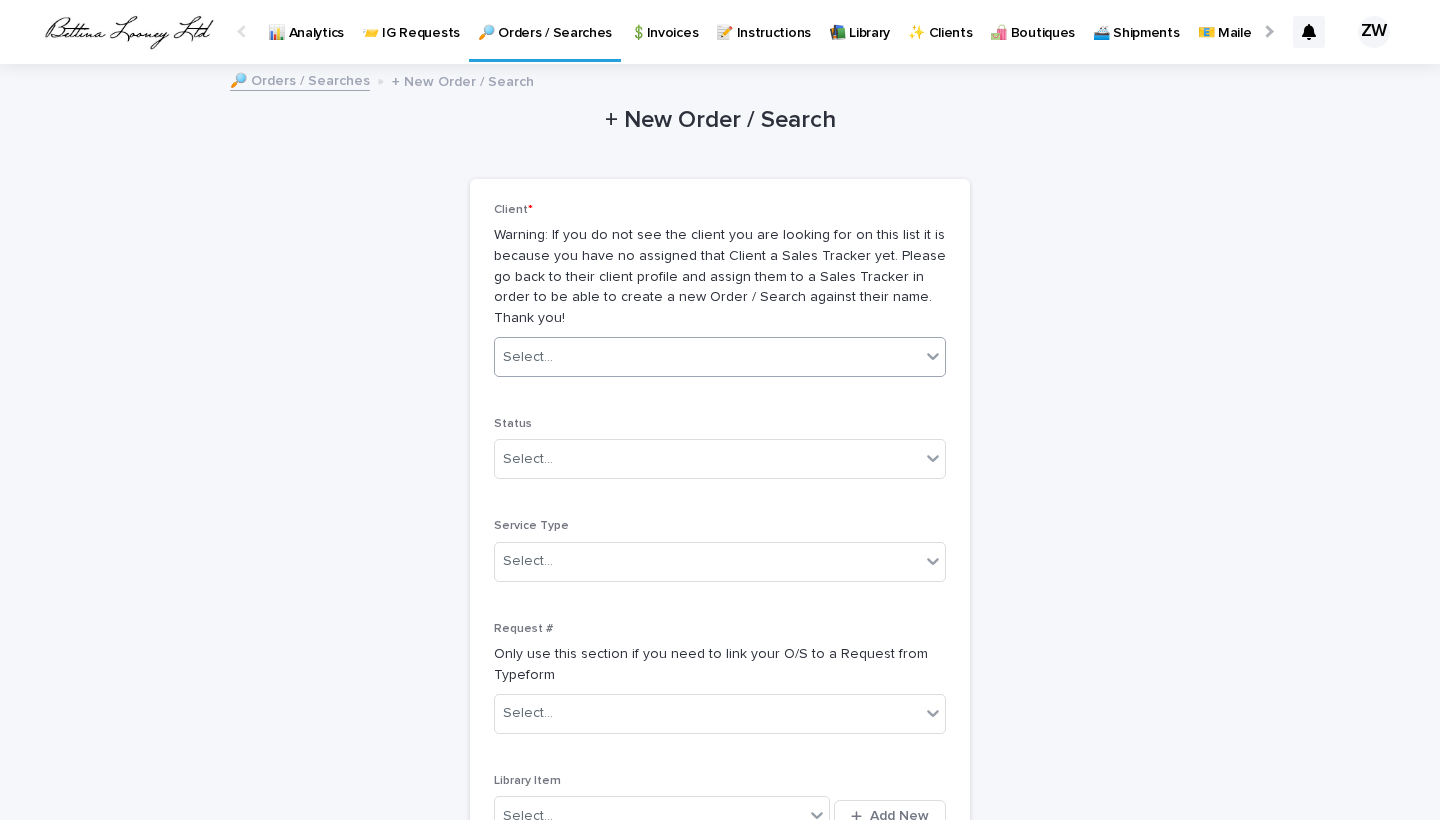 click on "Select..." at bounding box center (707, 357) 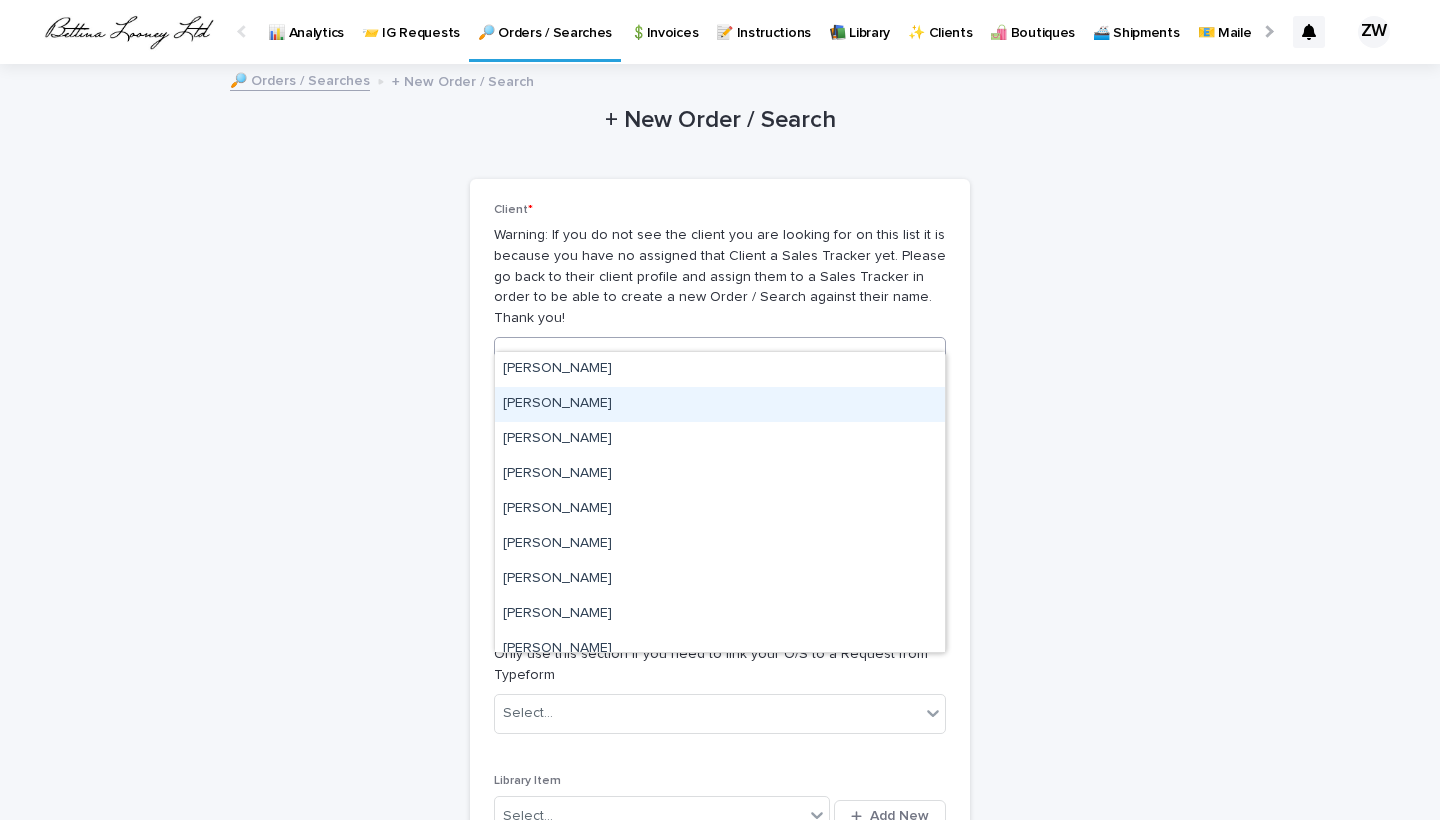 type on "****" 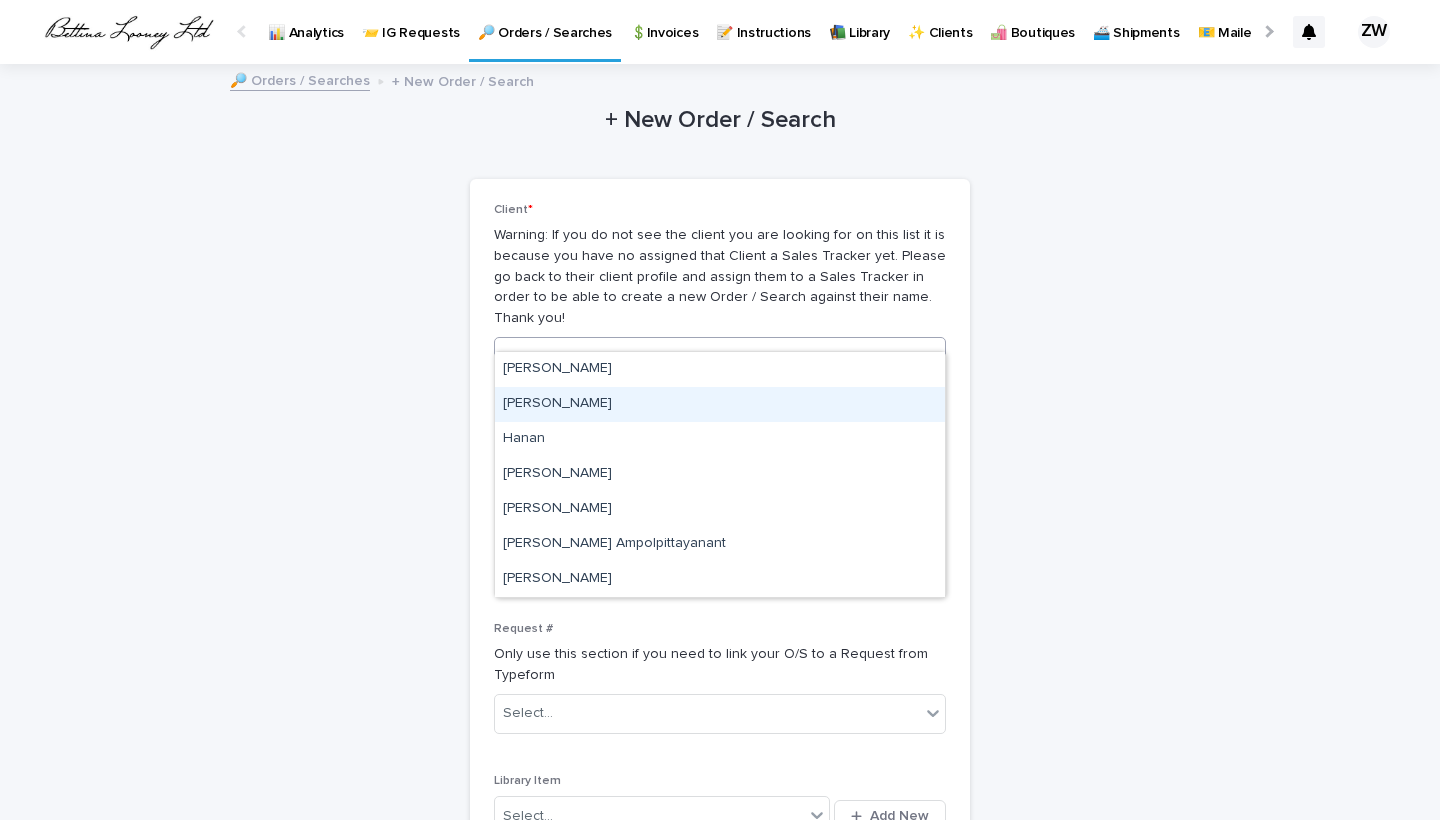 click on "[PERSON_NAME]" at bounding box center (720, 404) 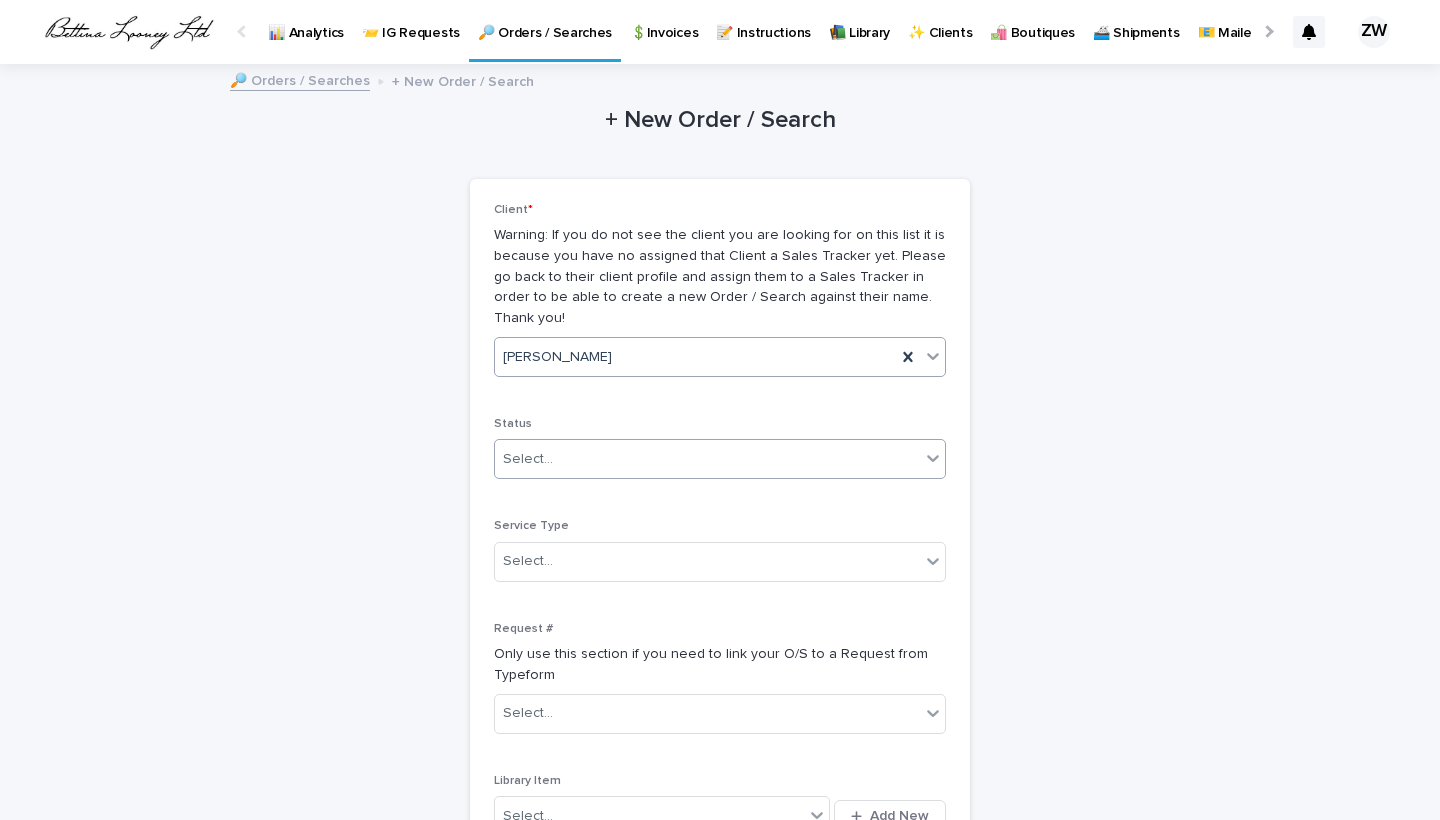 click on "Select..." at bounding box center (707, 459) 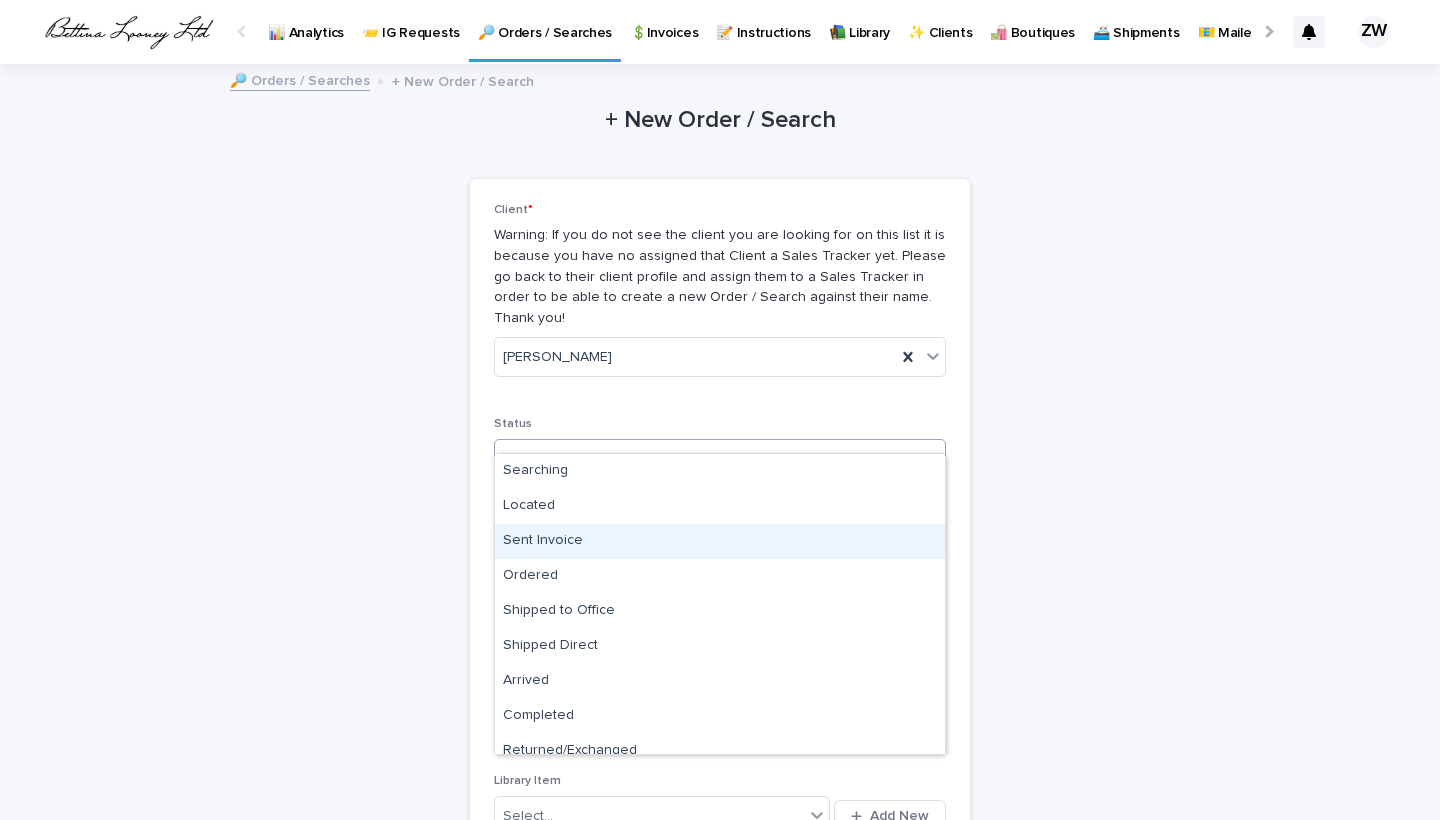 click on "Sent Invoice" at bounding box center (720, 541) 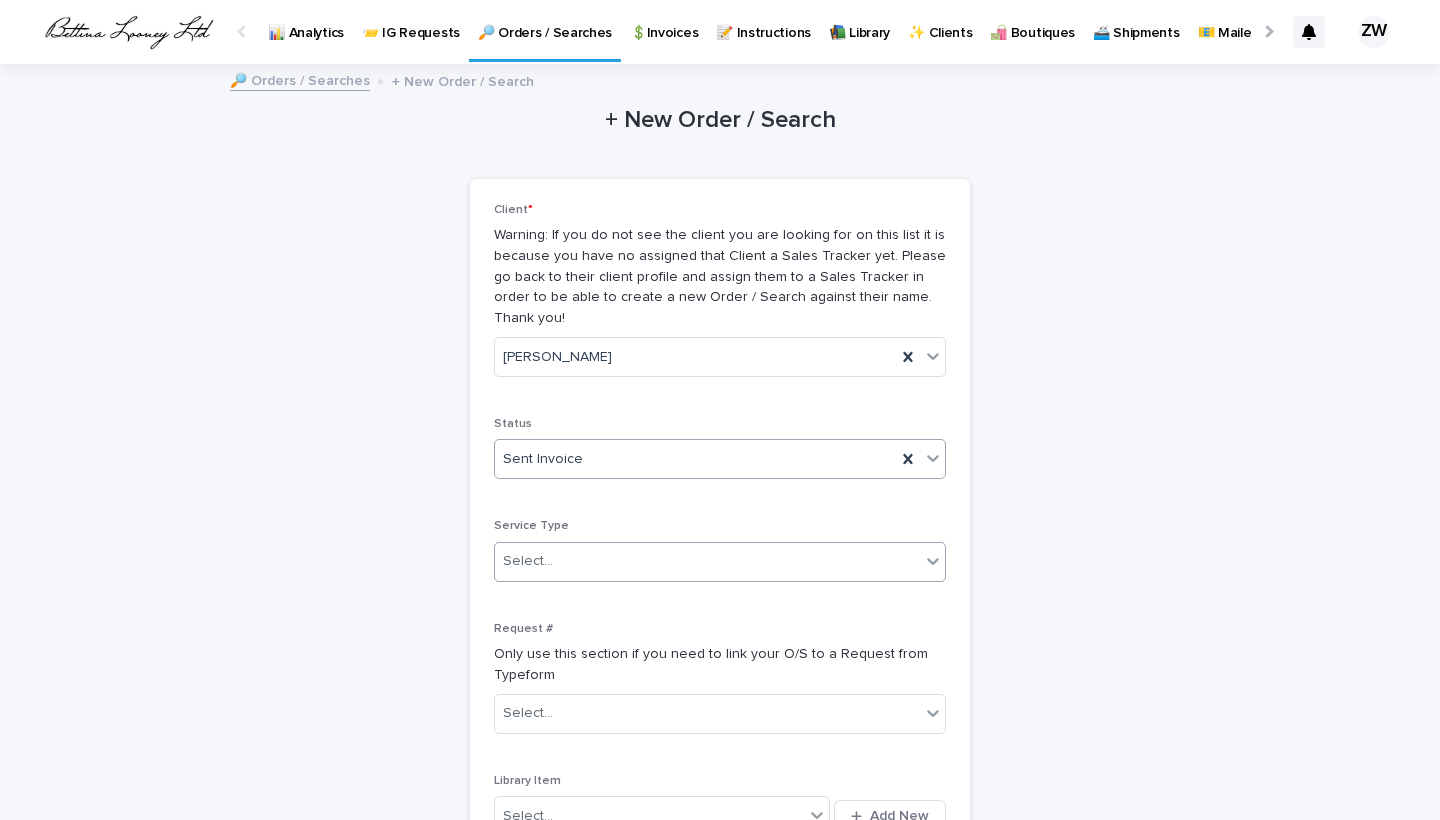 click on "Select..." at bounding box center [707, 561] 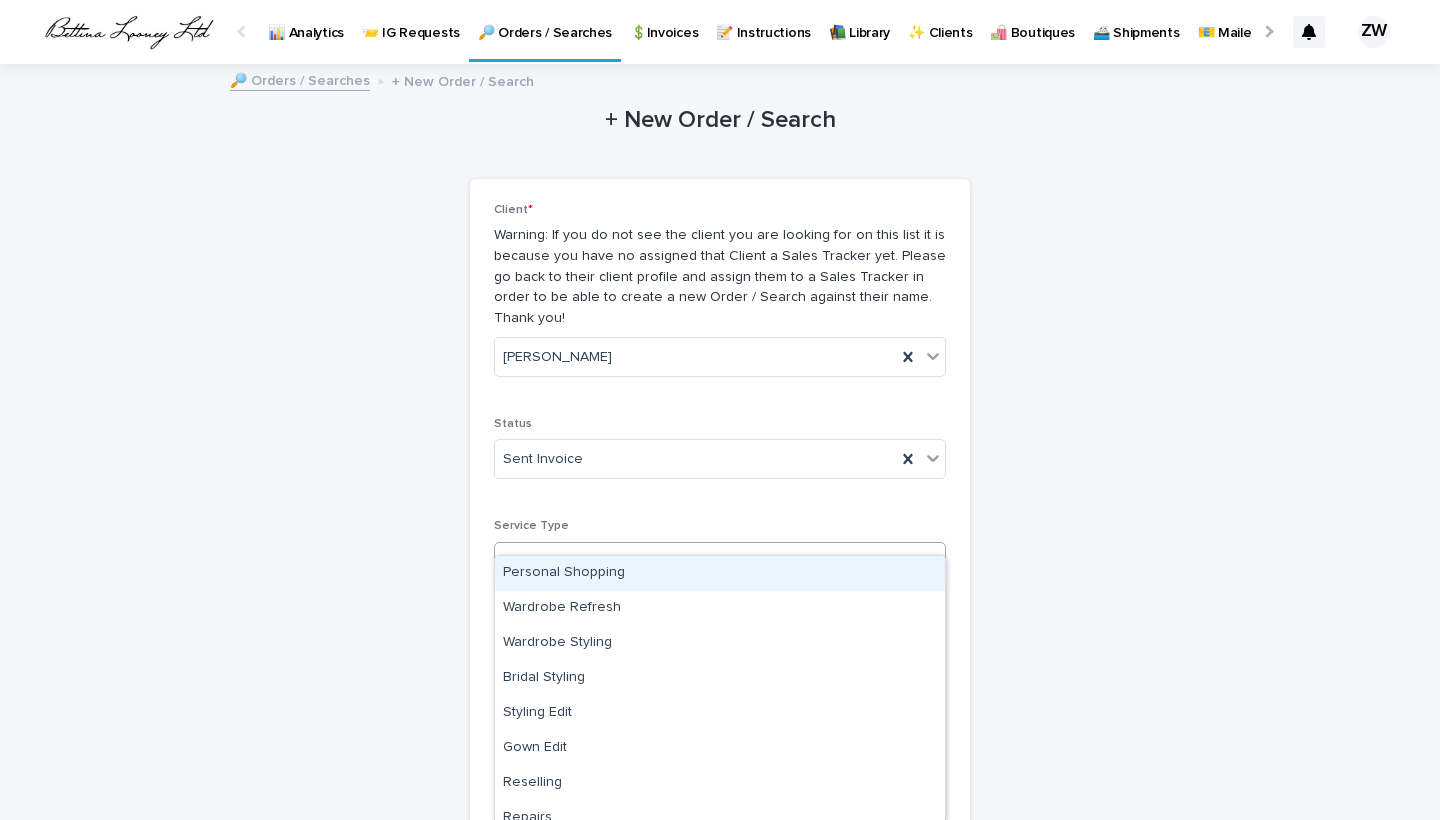 click on "Personal Shopping" at bounding box center [720, 573] 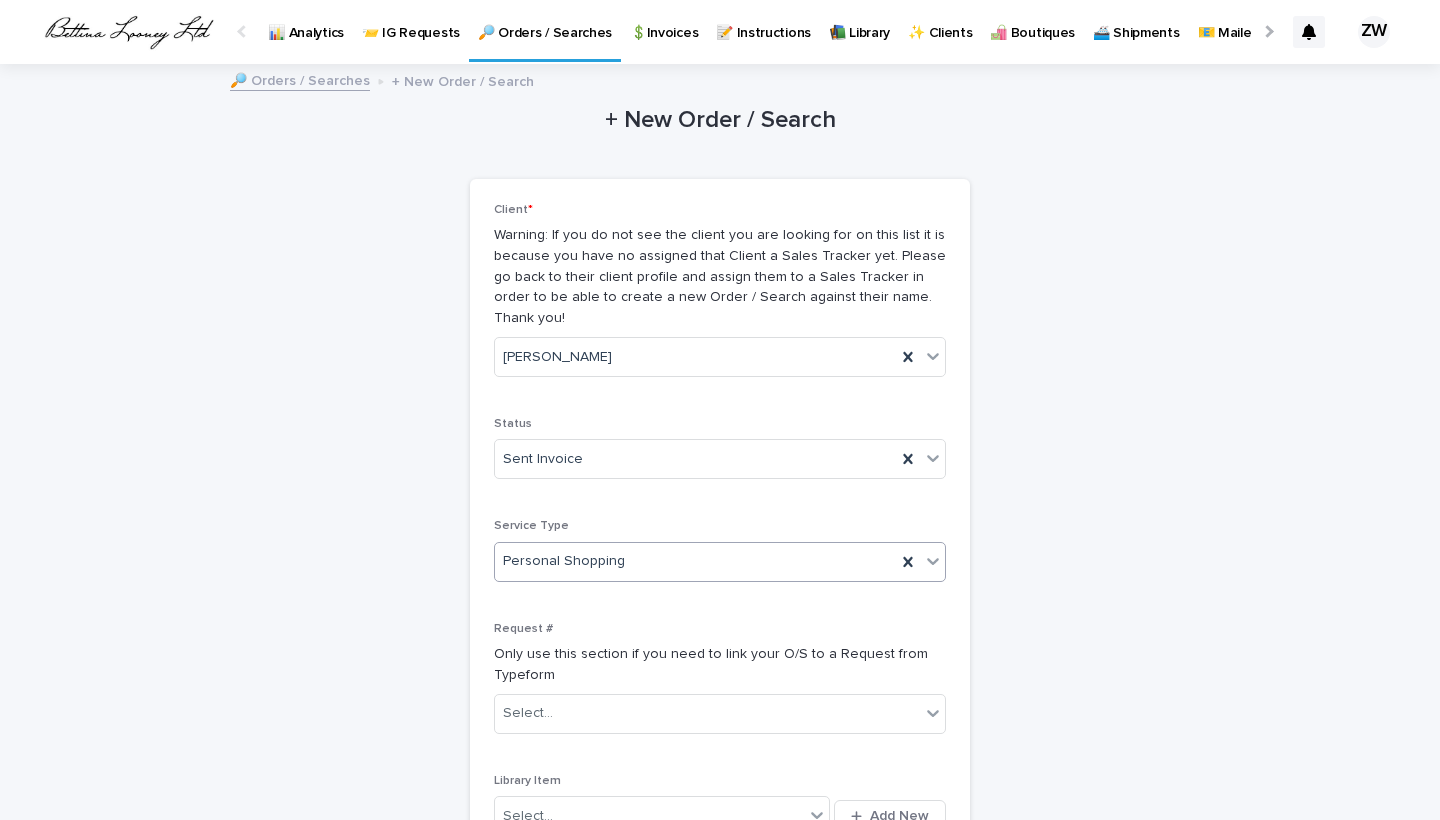 scroll, scrollTop: 316, scrollLeft: 0, axis: vertical 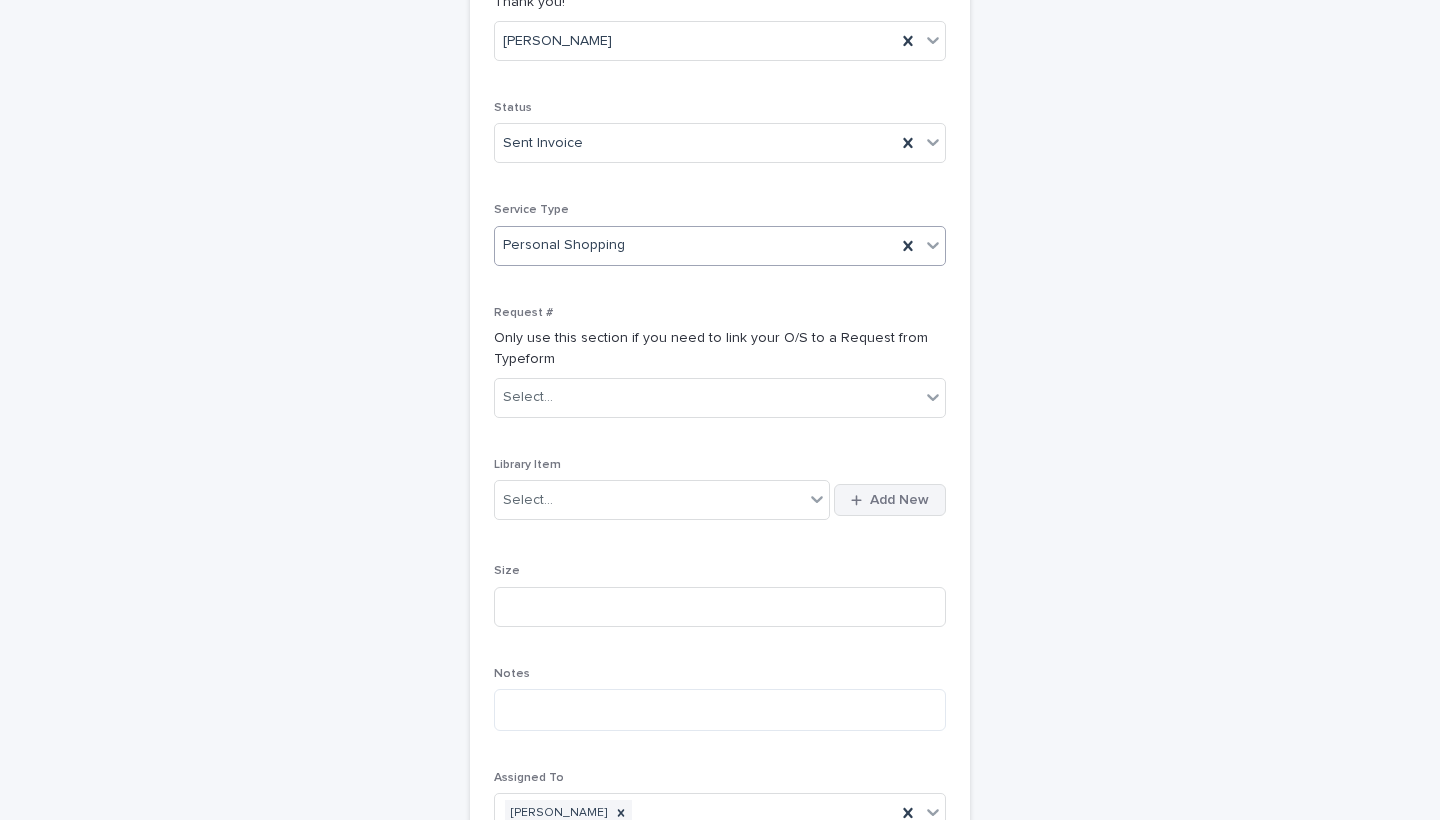 click on "Add New" at bounding box center [899, 500] 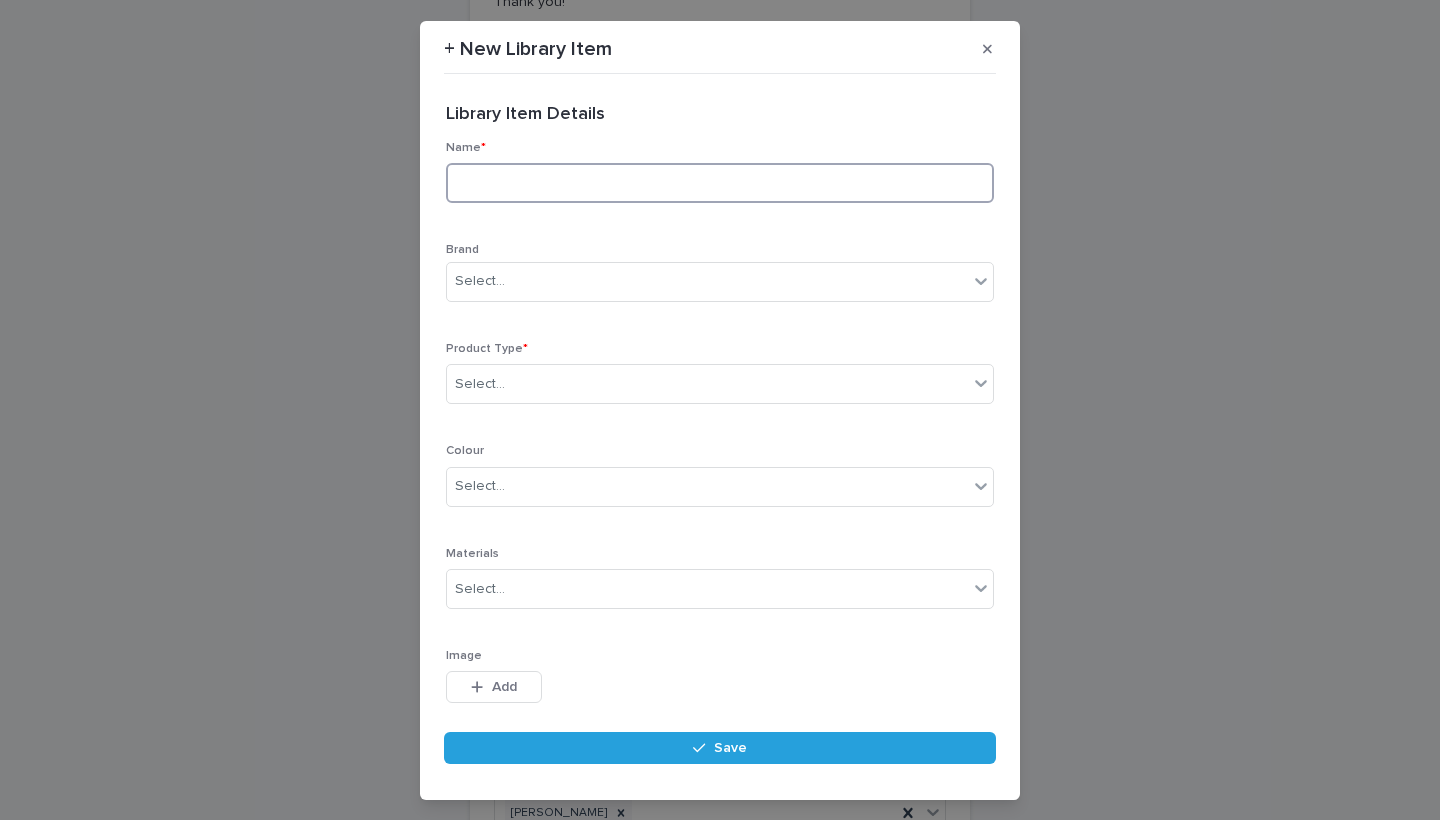 click at bounding box center [720, 183] 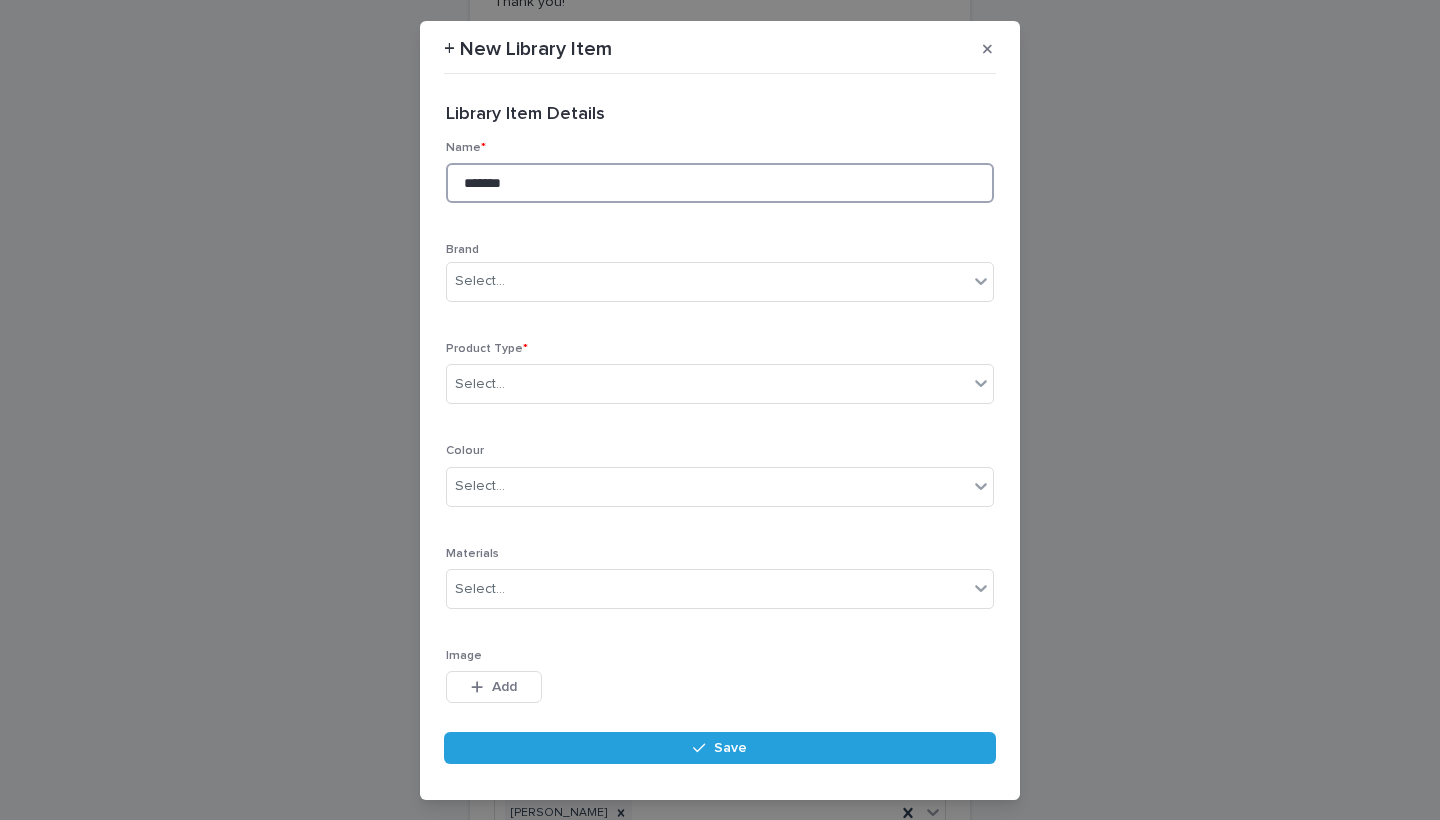 paste on "**********" 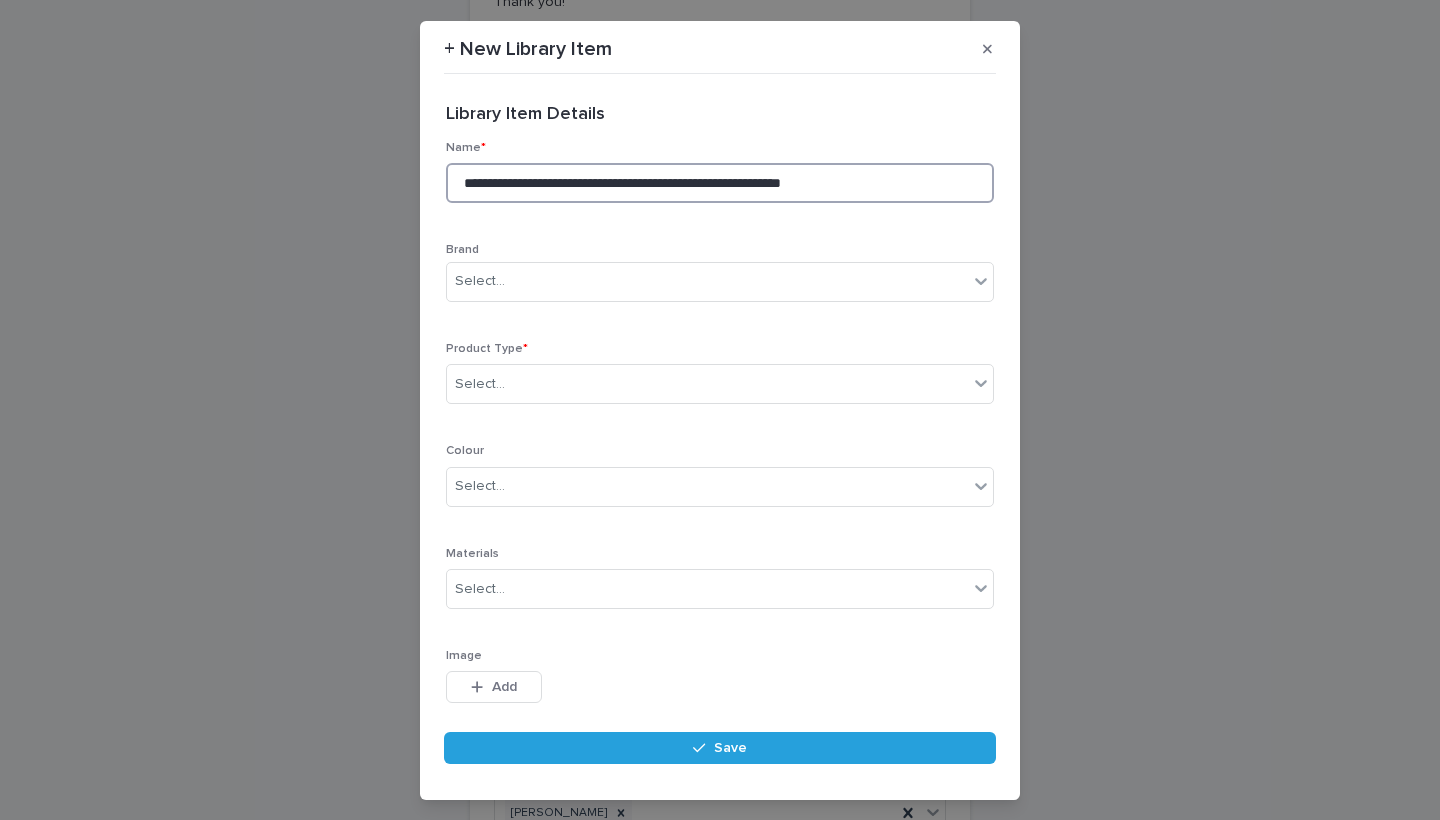 drag, startPoint x: 879, startPoint y: 189, endPoint x: 796, endPoint y: 188, distance: 83.00603 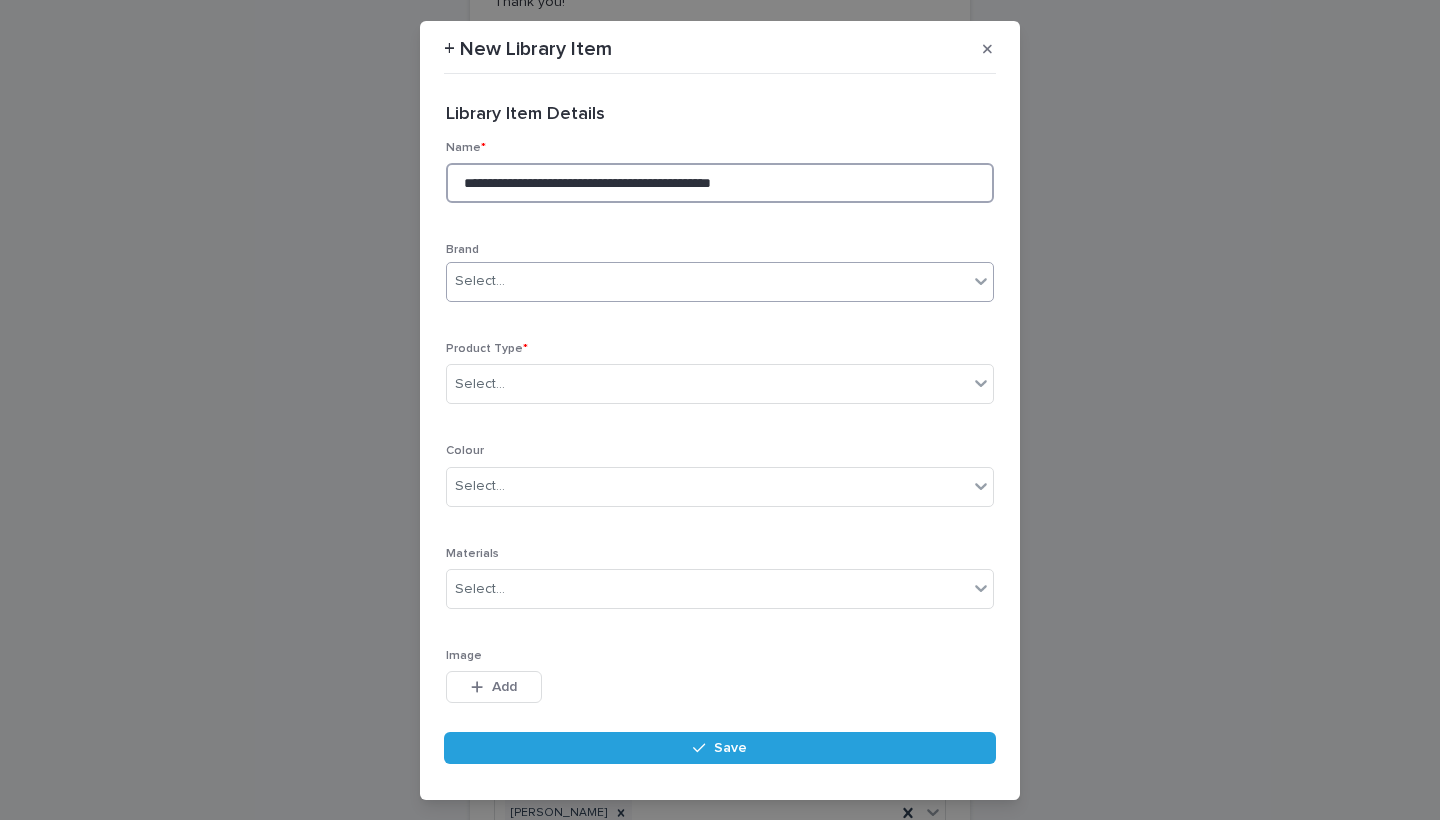 type on "**********" 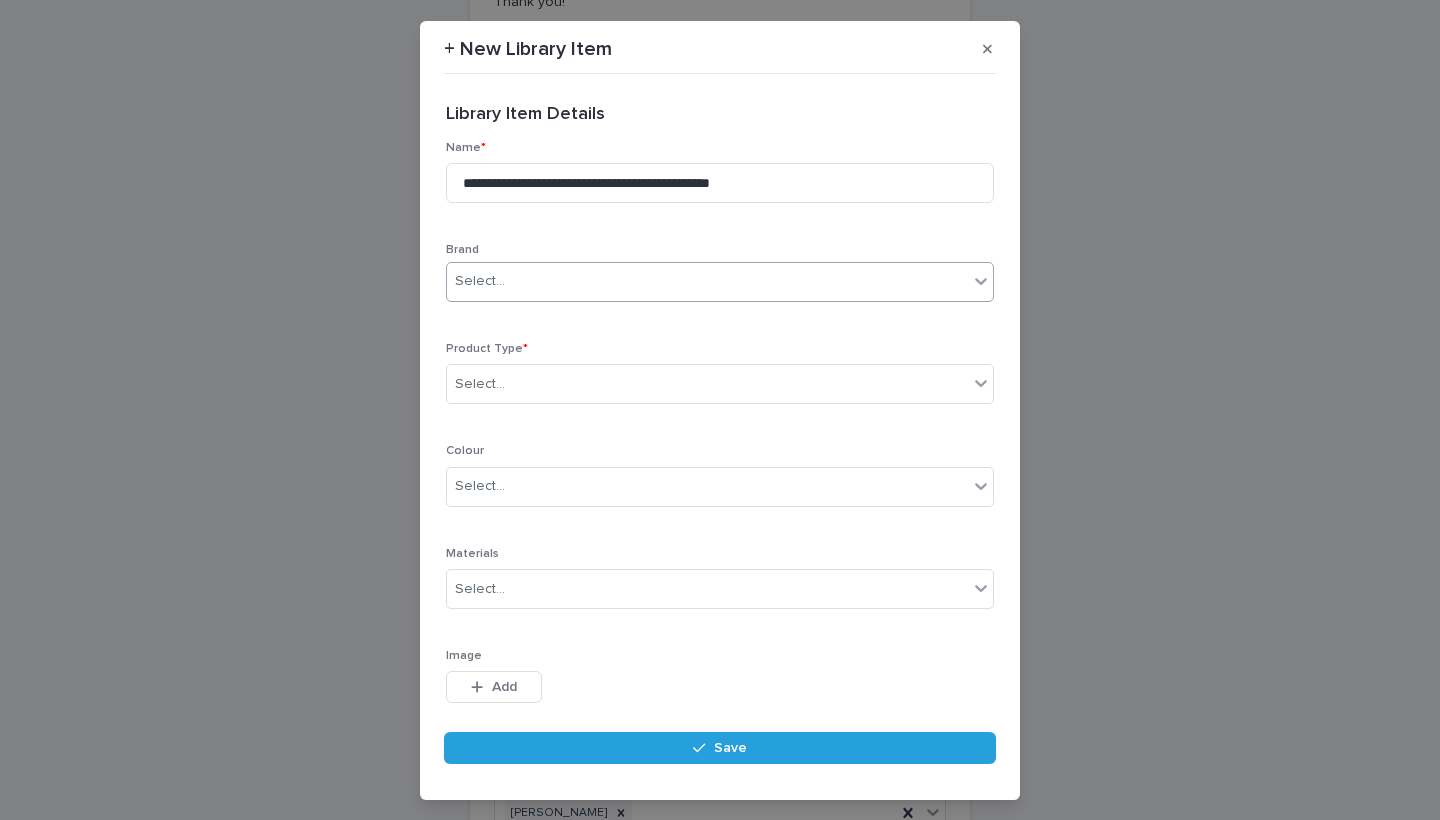 click on "Select..." at bounding box center (707, 281) 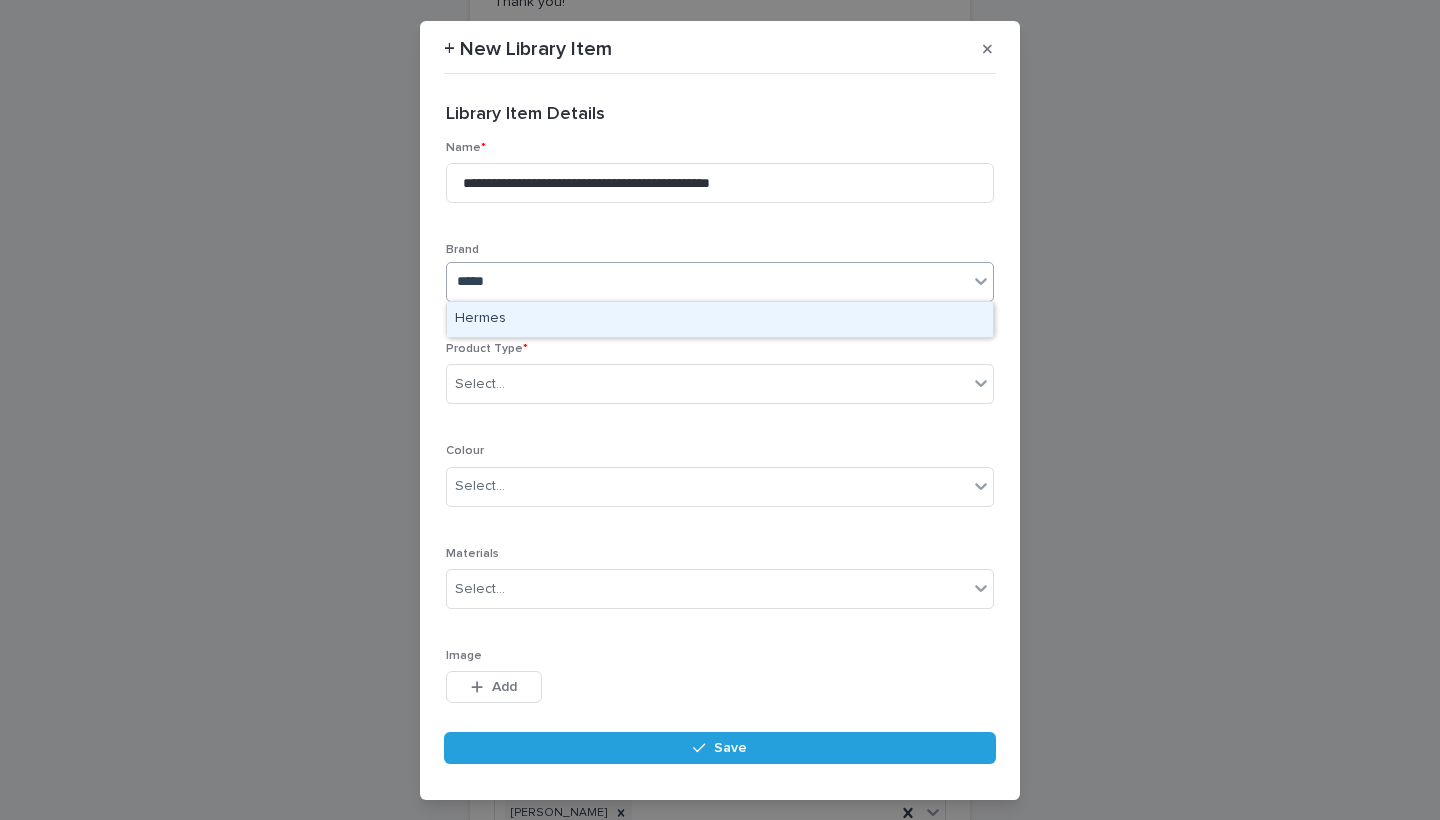 type on "******" 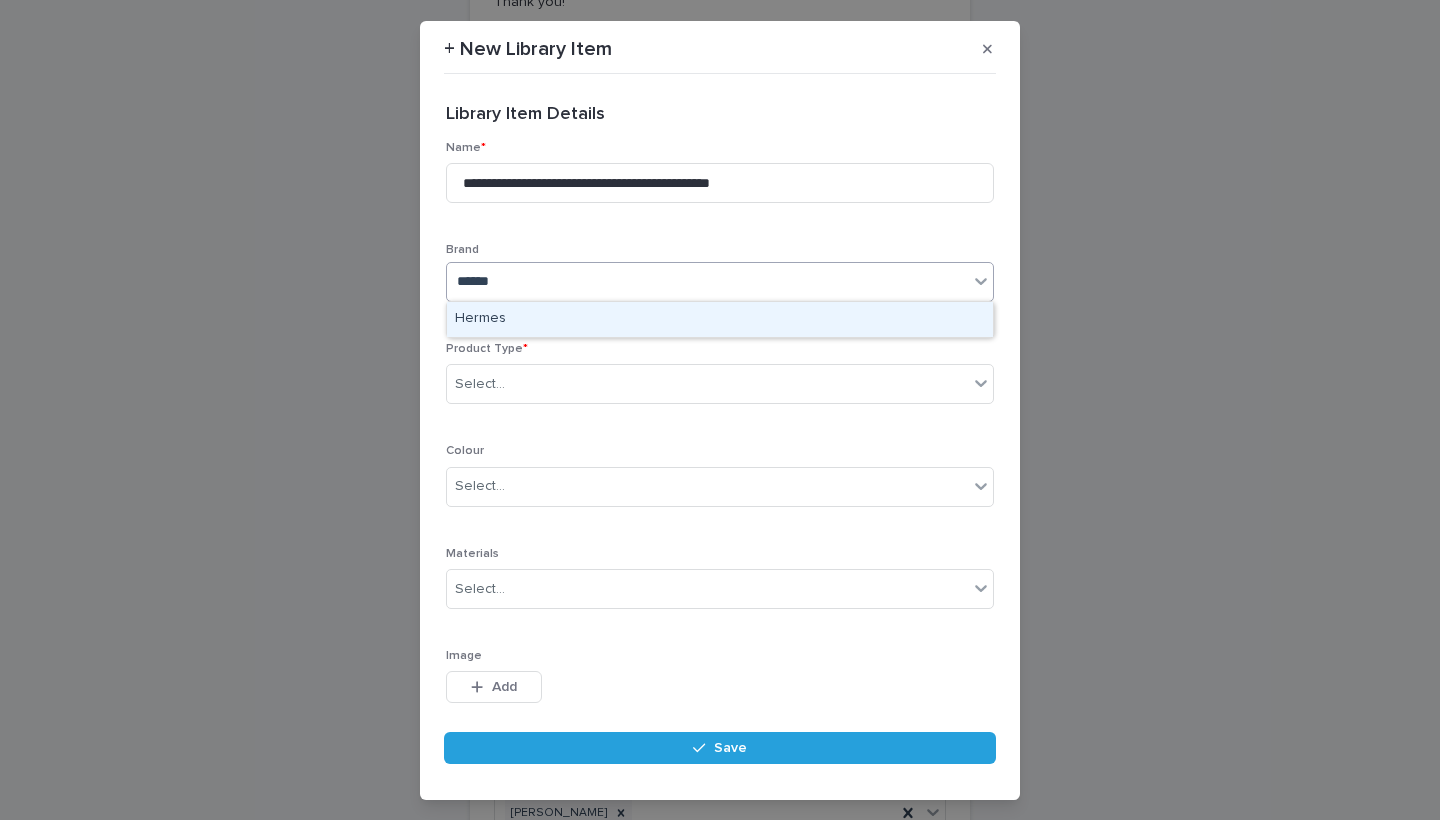 click on "Hermes" at bounding box center [720, 319] 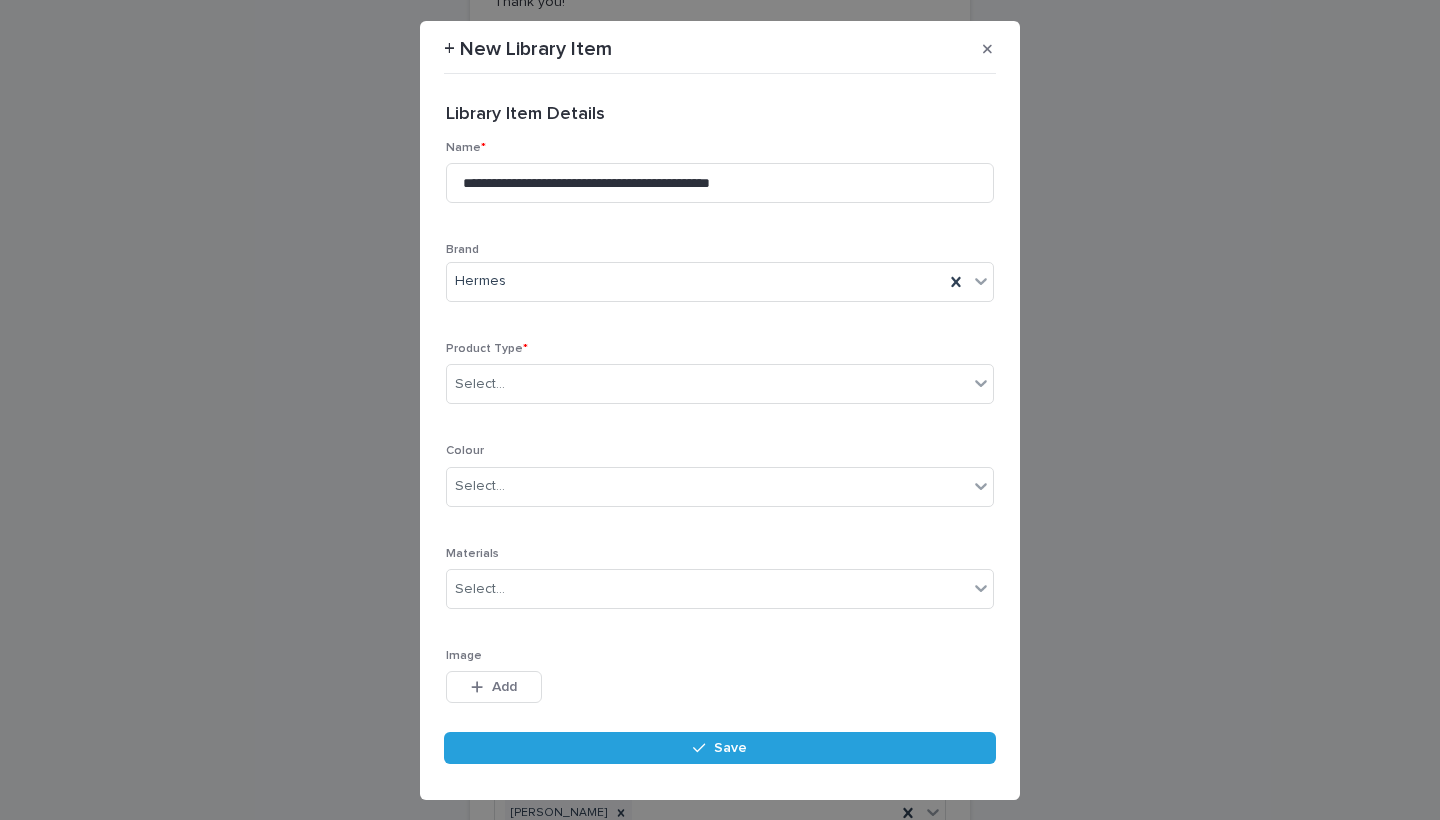 click on "Product Type * Select..." at bounding box center (720, 381) 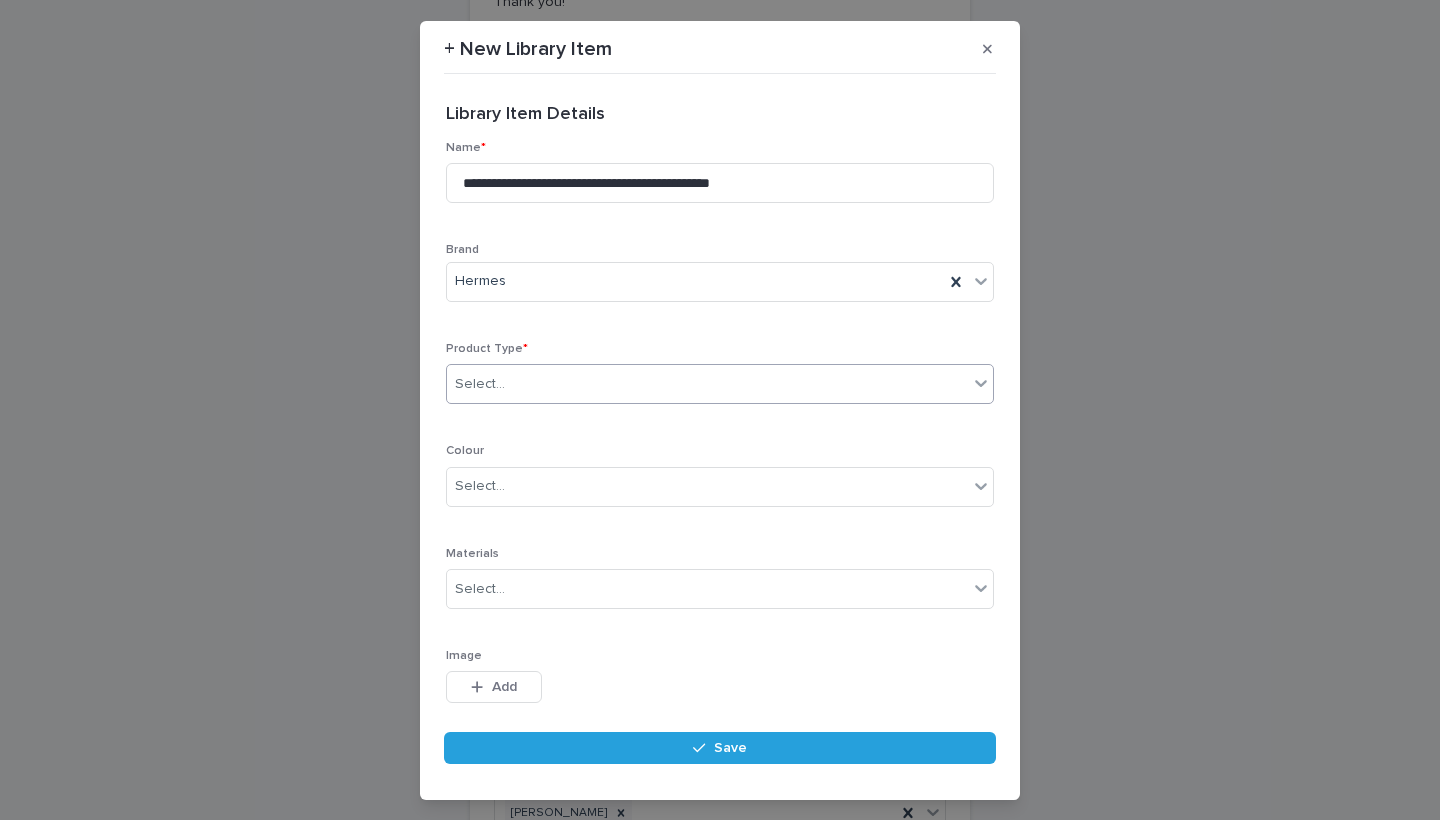 click on "Select..." at bounding box center [480, 384] 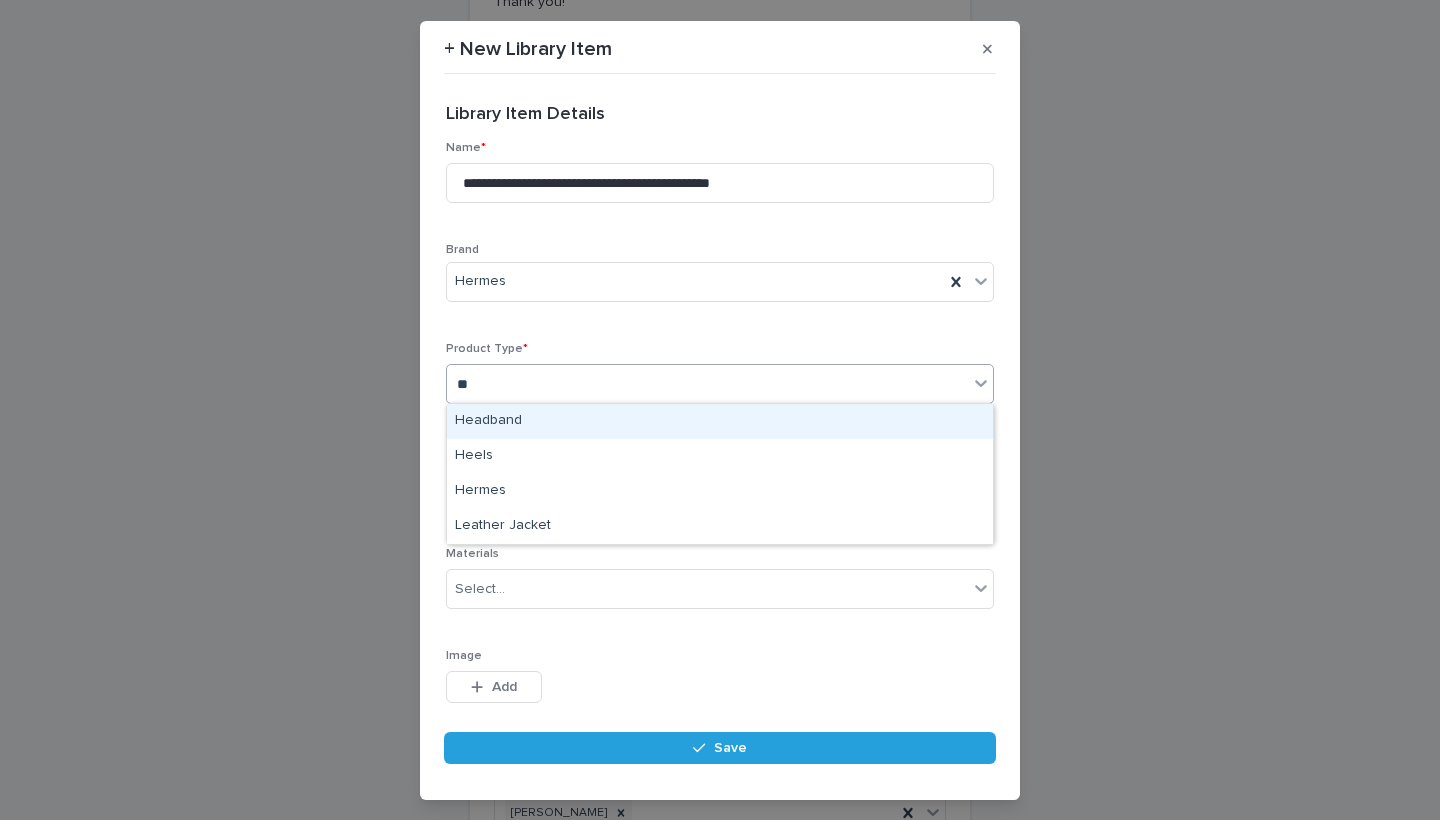 type on "*" 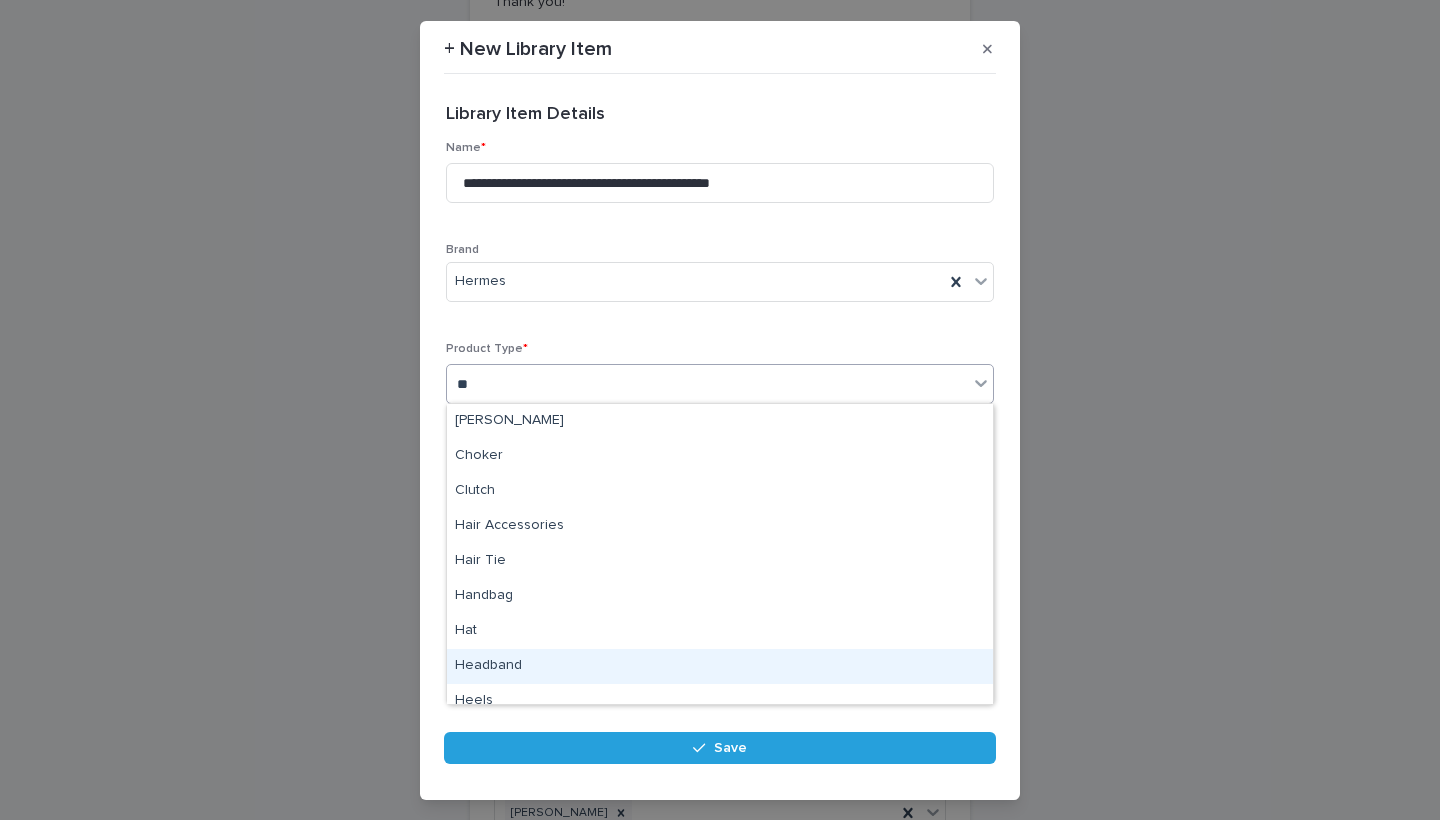type on "***" 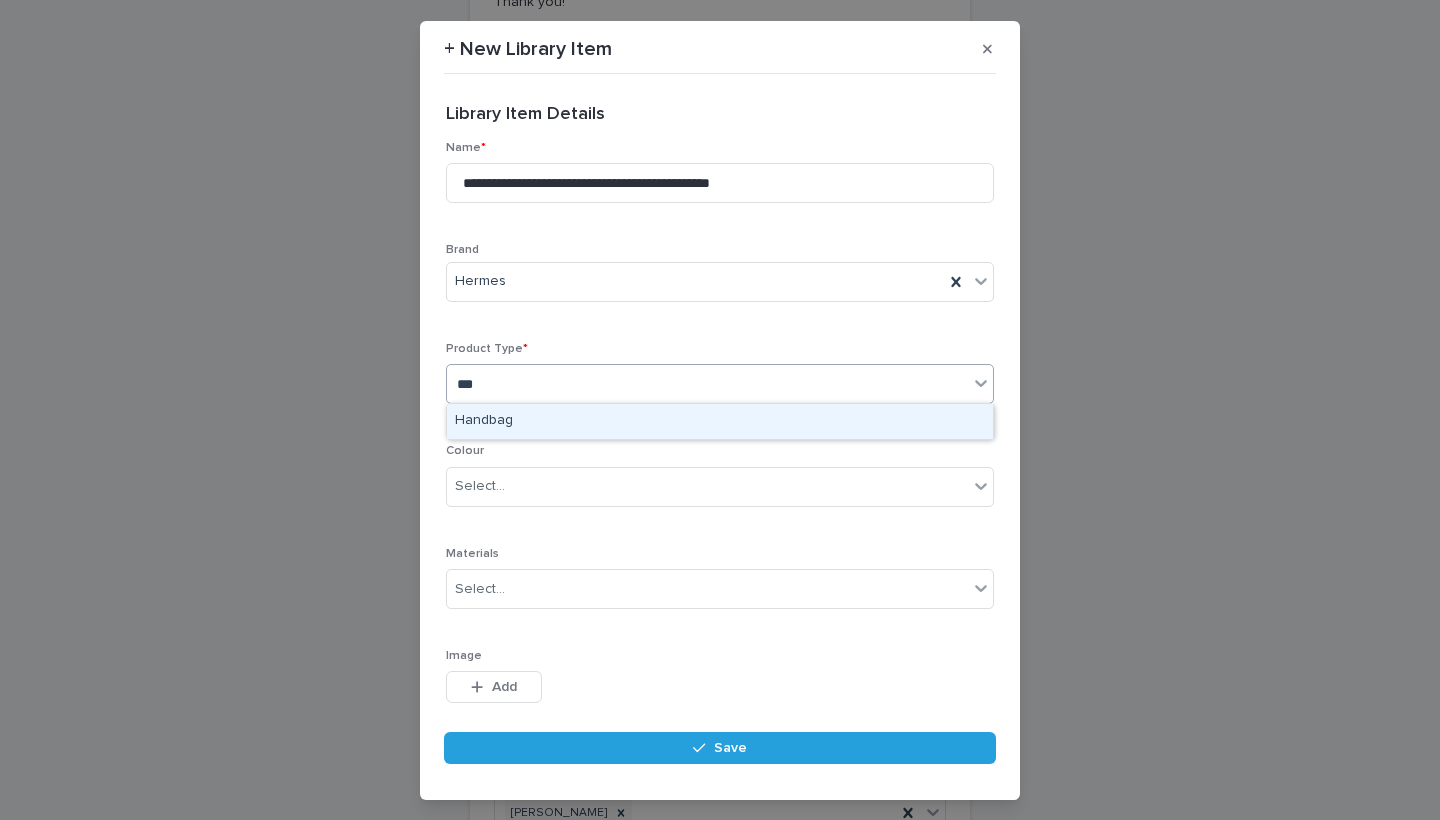 click on "Handbag" at bounding box center (720, 421) 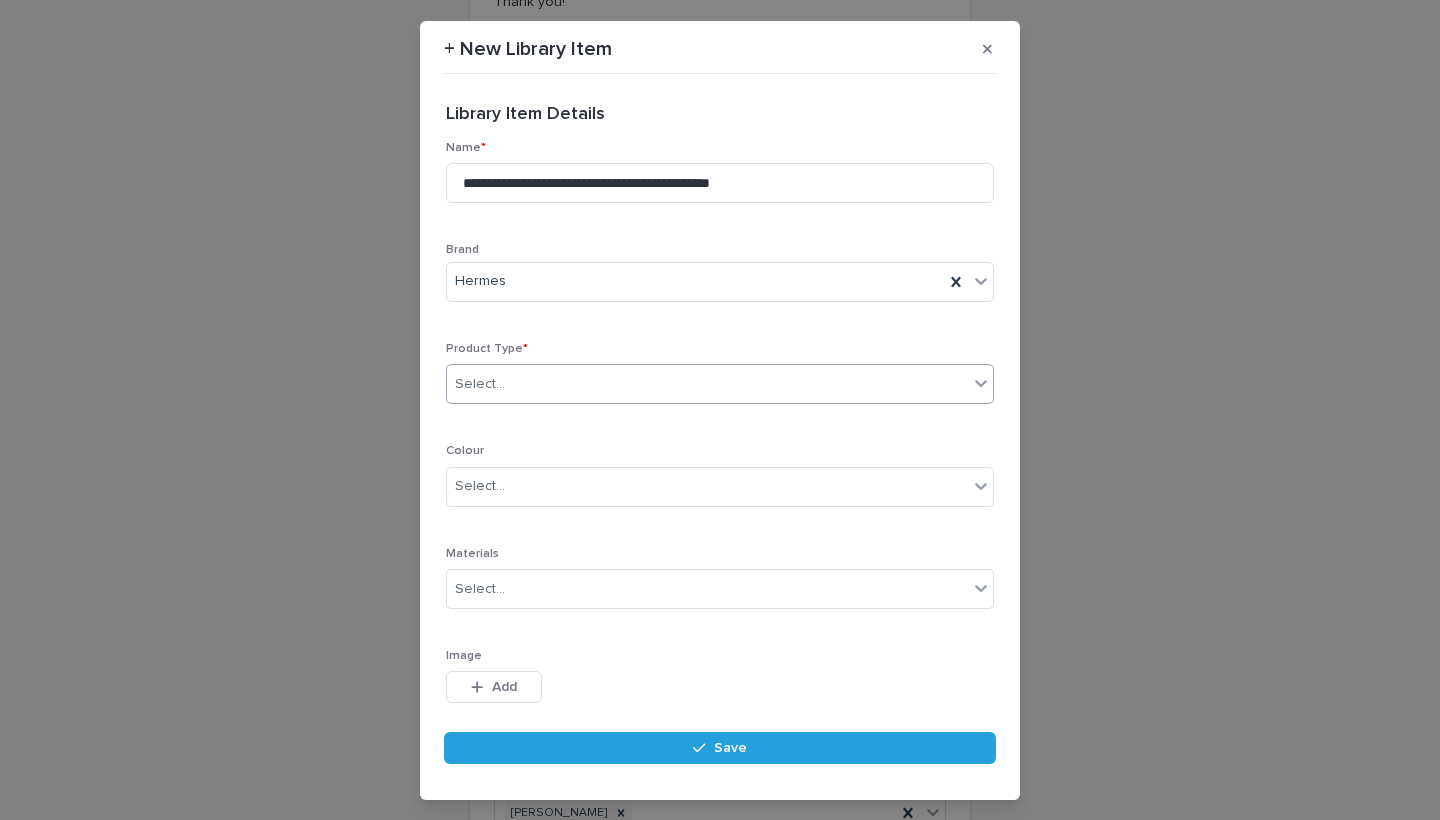 type 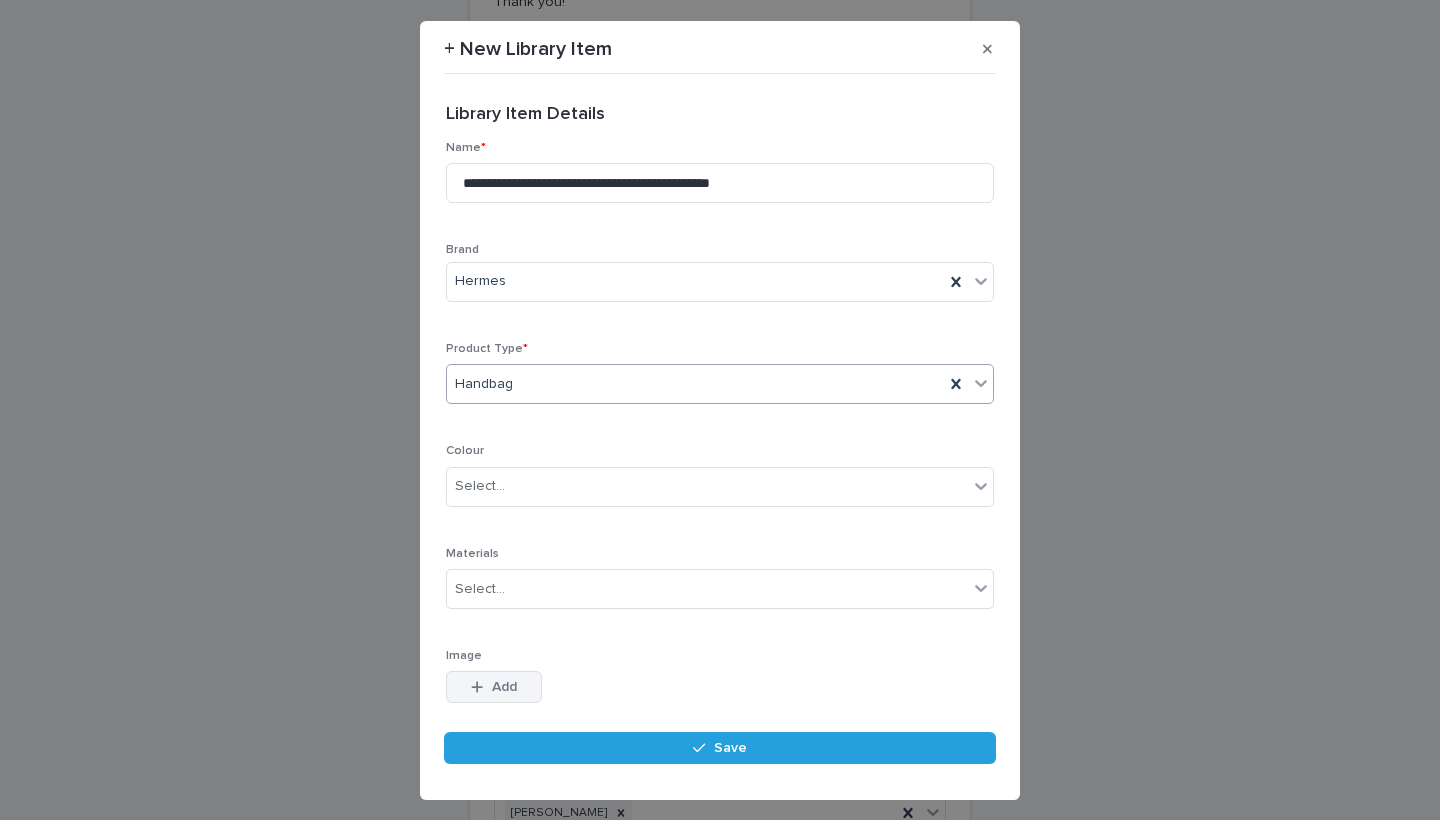 click on "Add" at bounding box center (494, 687) 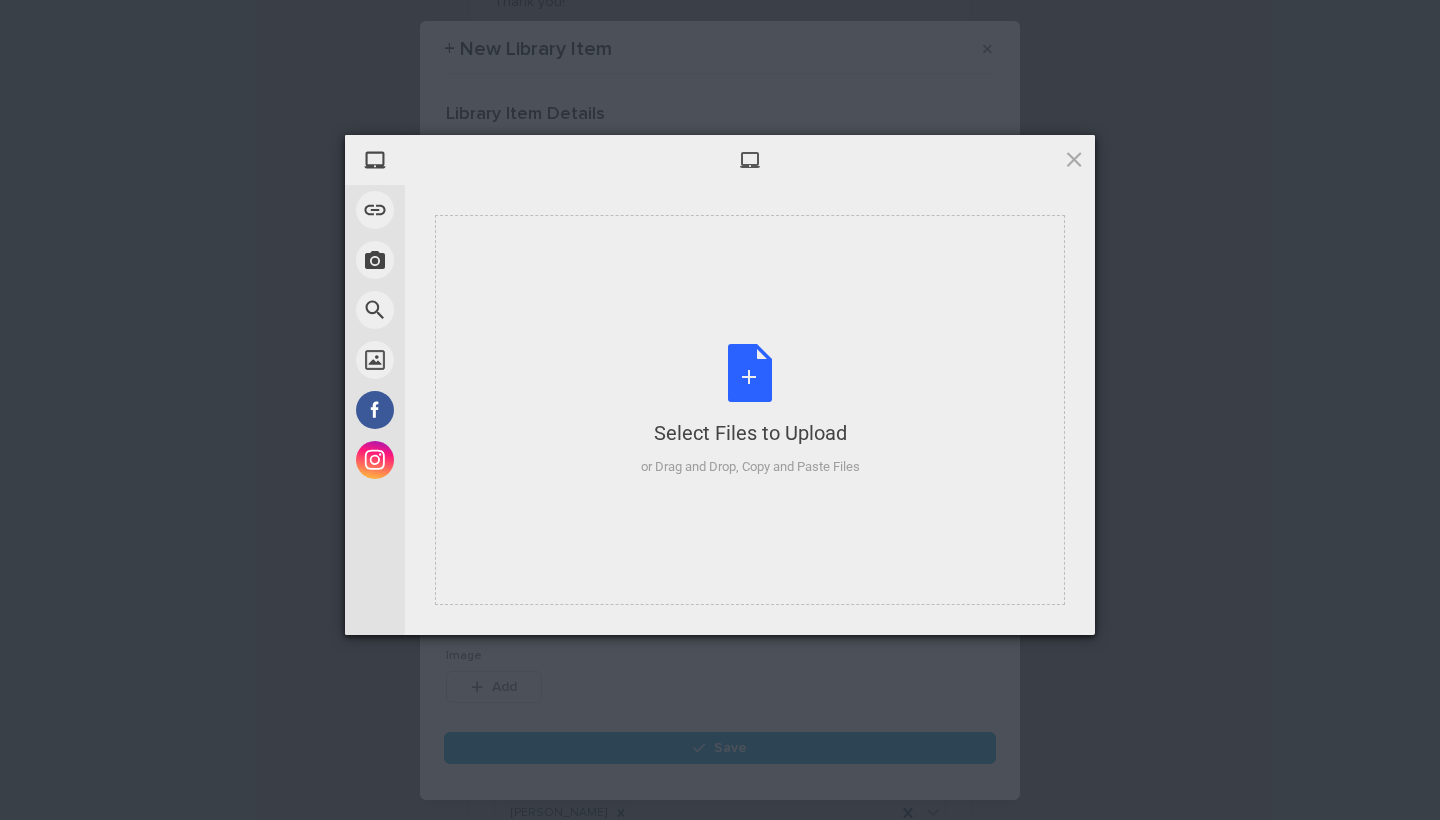 click on "Select Files to Upload
or Drag and Drop, Copy and Paste Files" at bounding box center [750, 410] 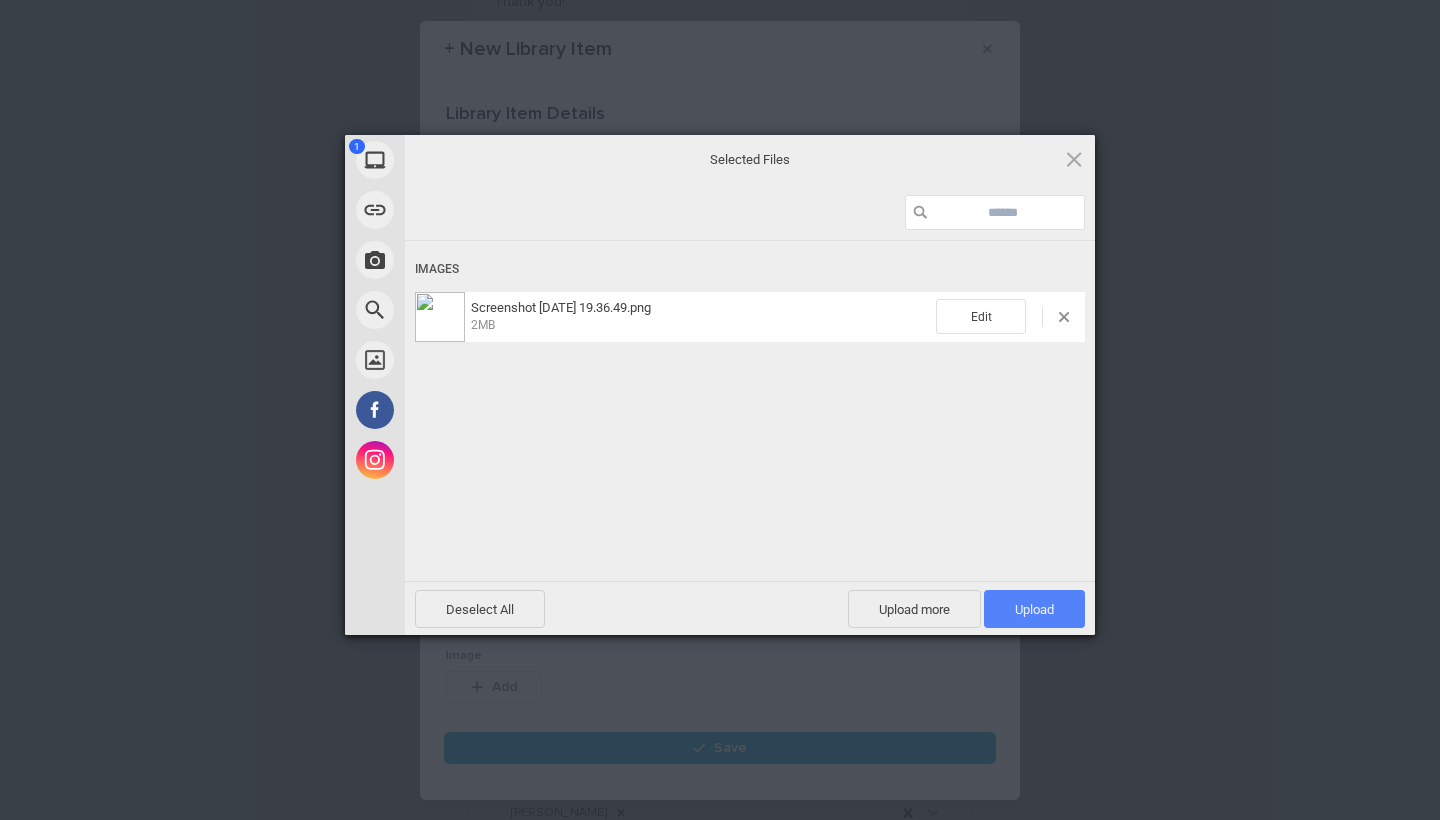 click on "Upload
1" at bounding box center [1034, 609] 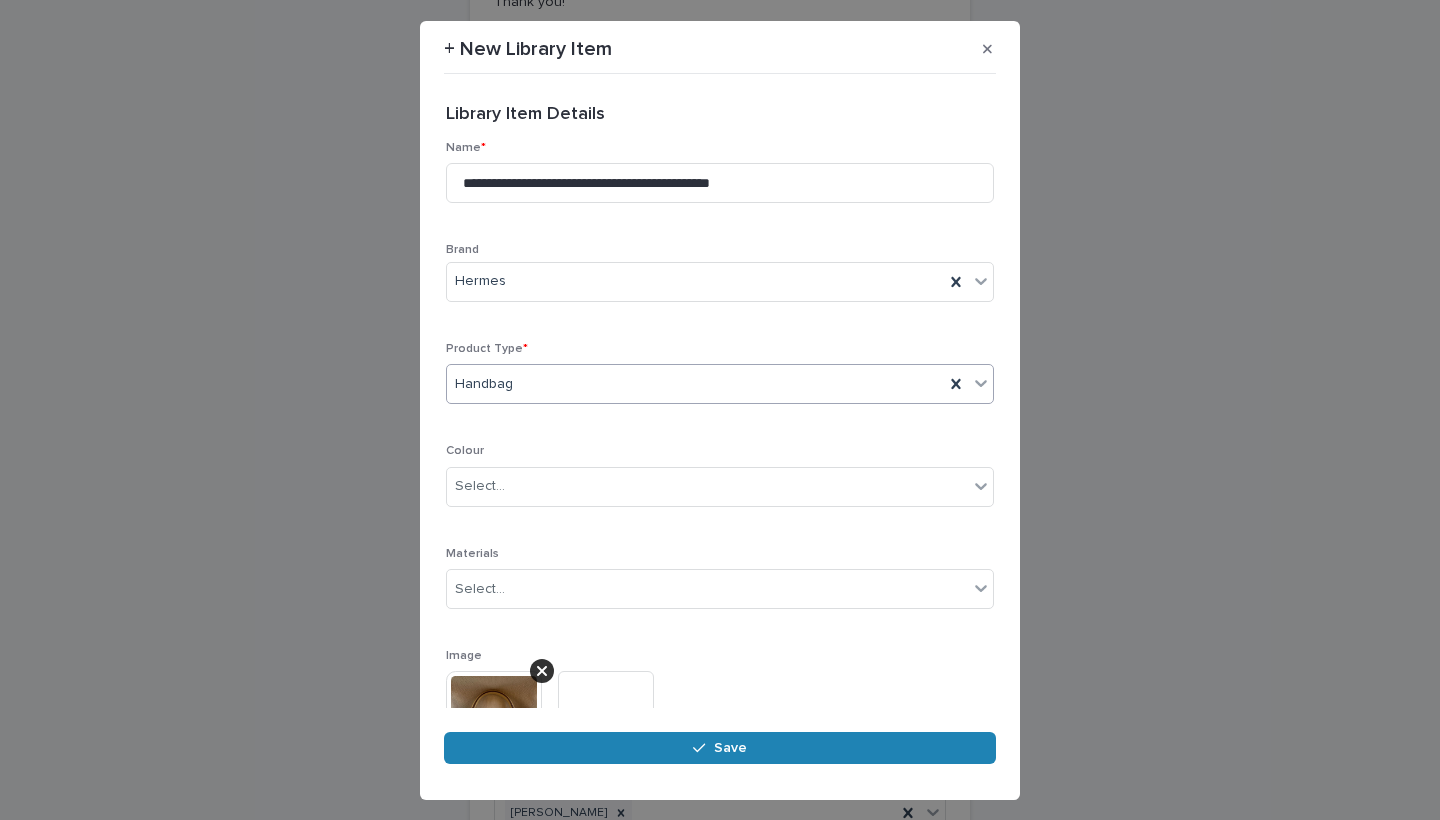 click on "Save" at bounding box center [720, 748] 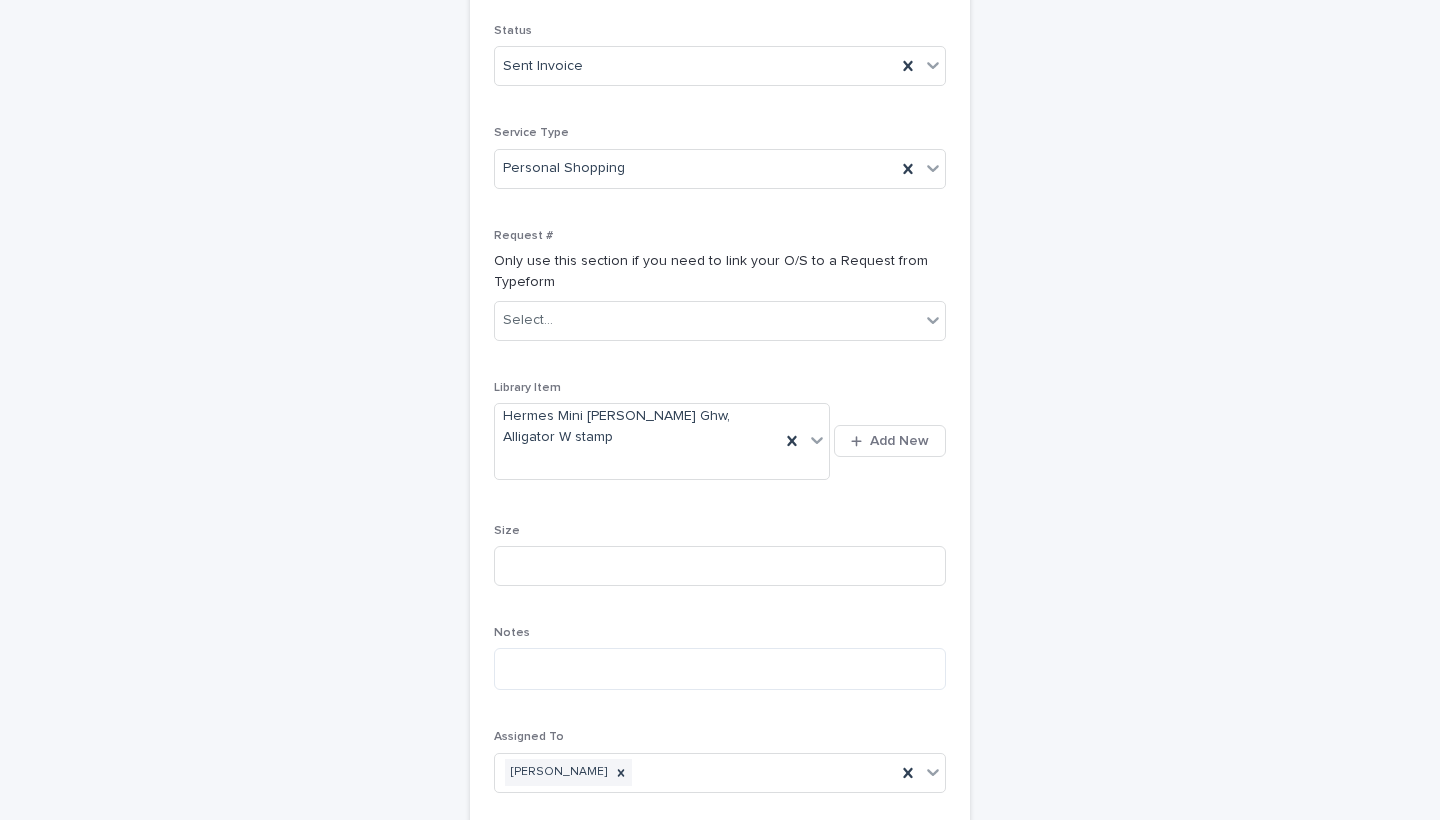 scroll, scrollTop: 499, scrollLeft: 0, axis: vertical 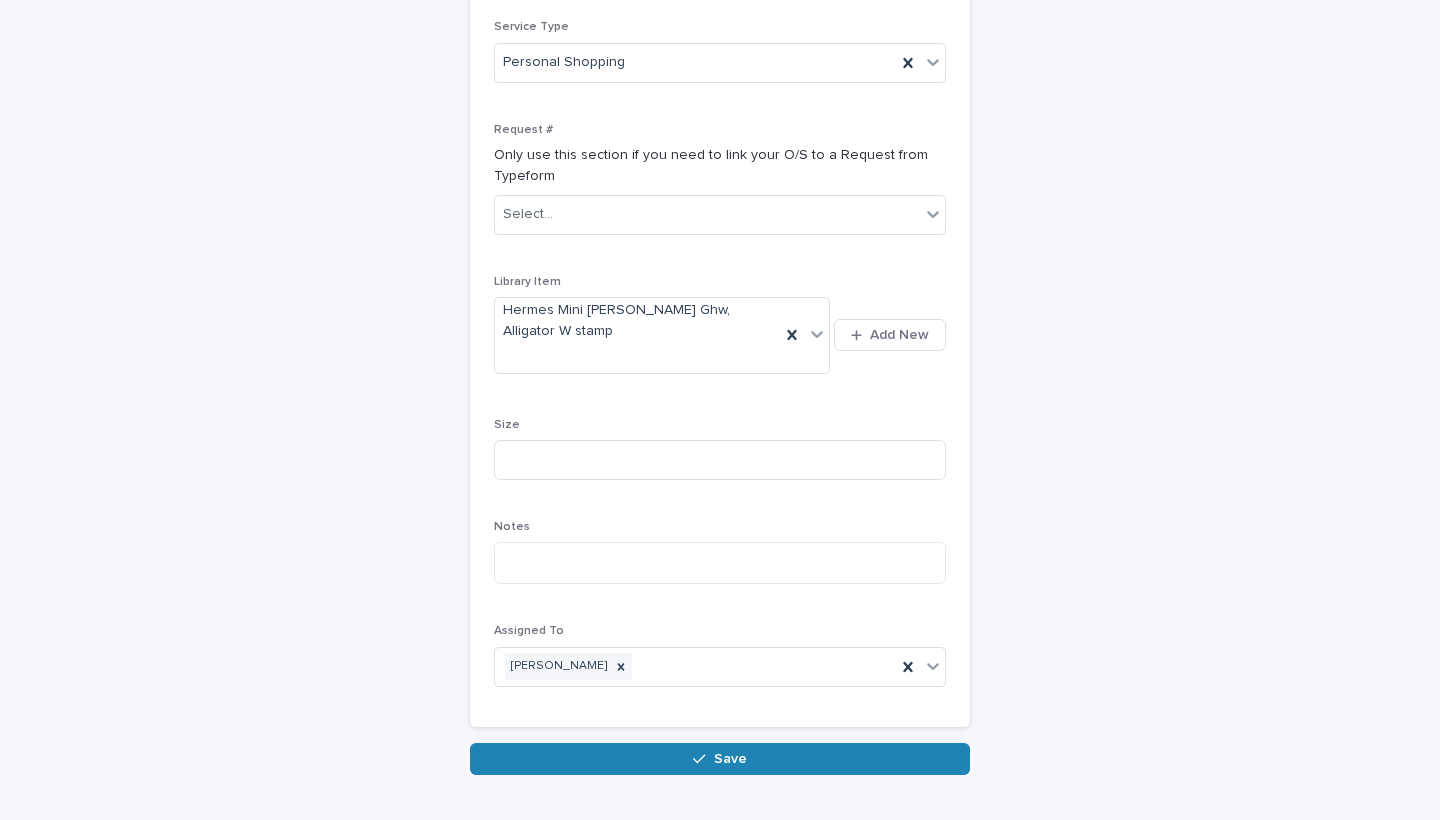 click on "Save" at bounding box center [720, 759] 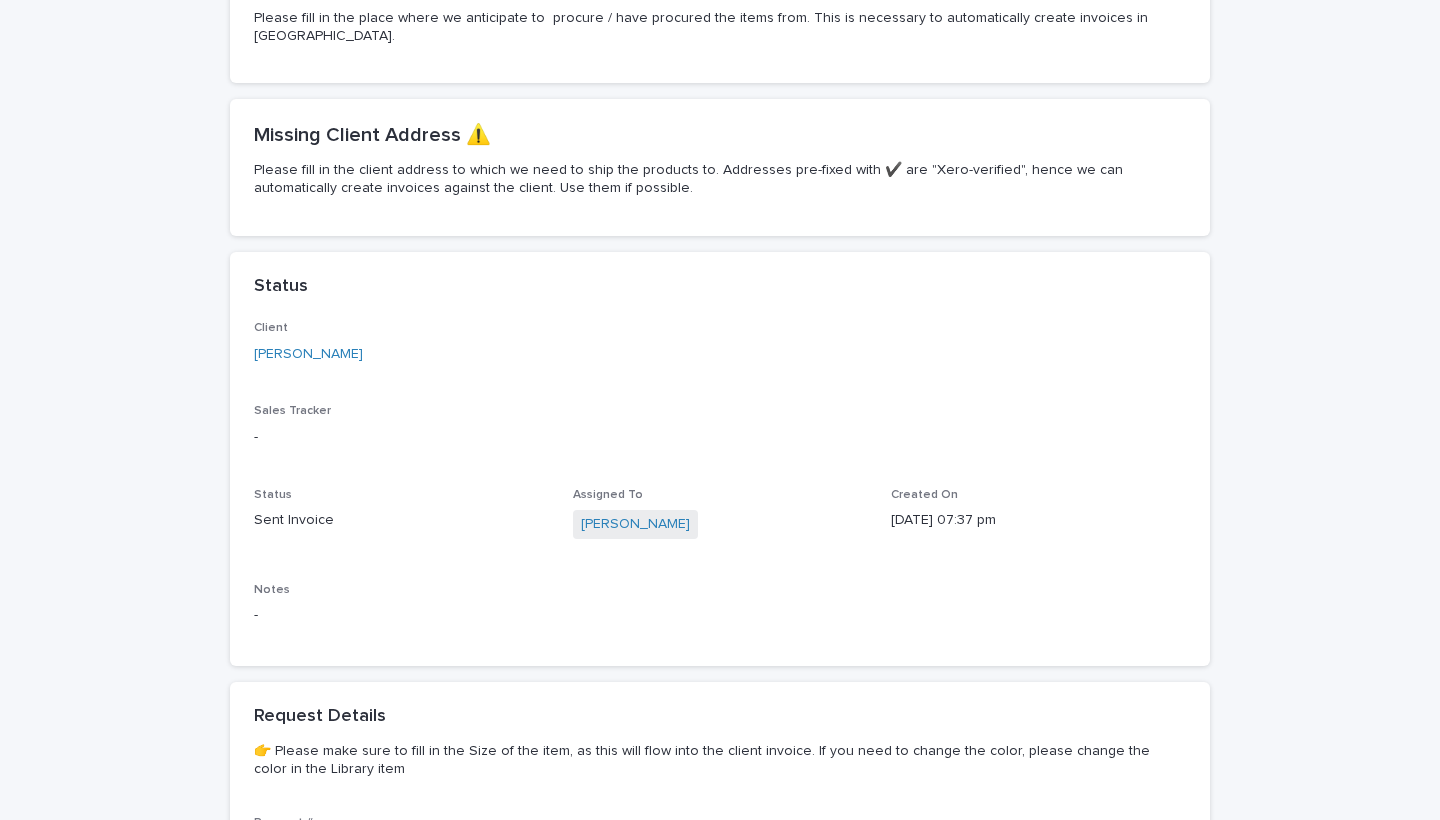 scroll, scrollTop: 0, scrollLeft: 0, axis: both 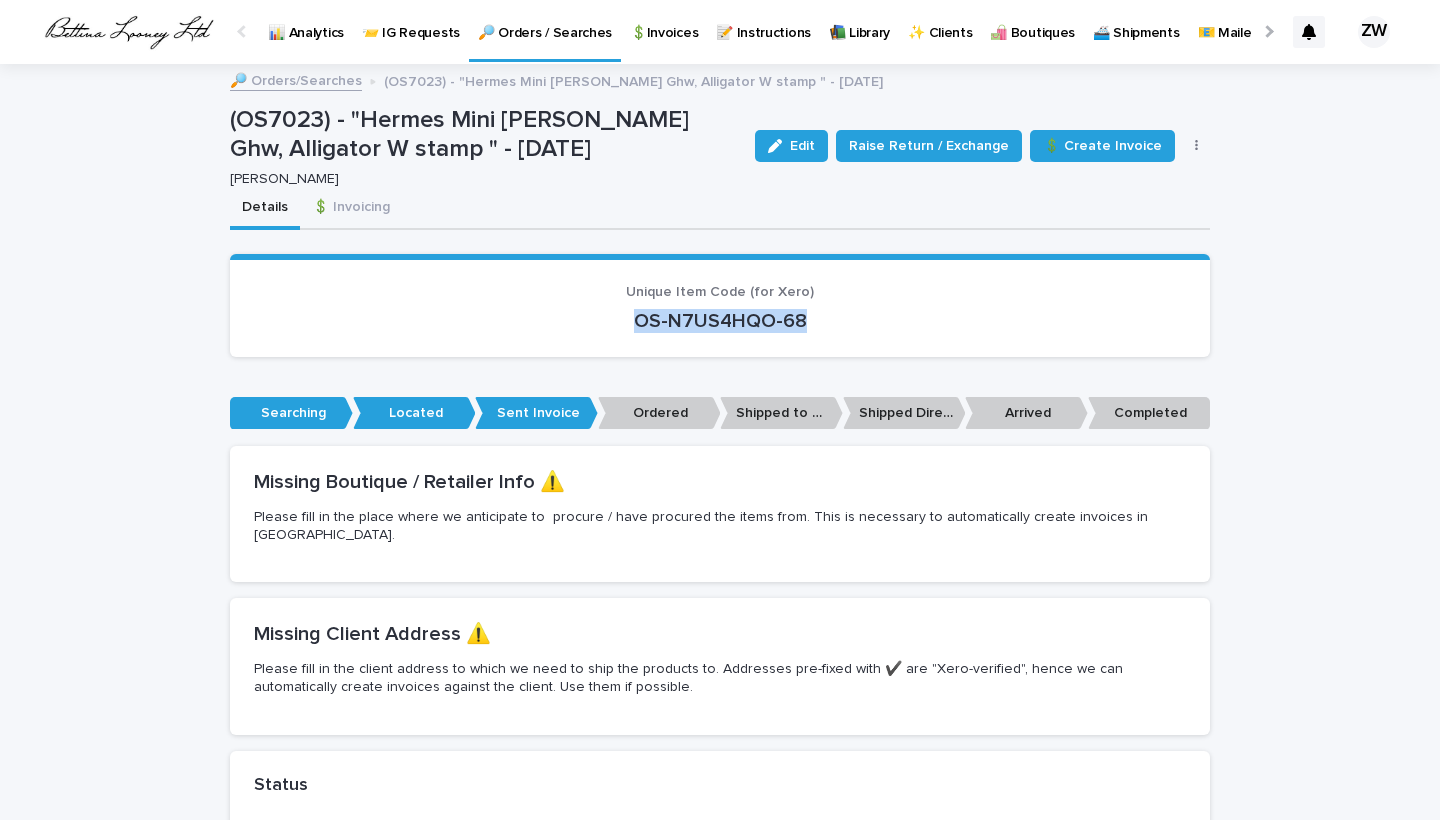 drag, startPoint x: 820, startPoint y: 314, endPoint x: 560, endPoint y: 307, distance: 260.0942 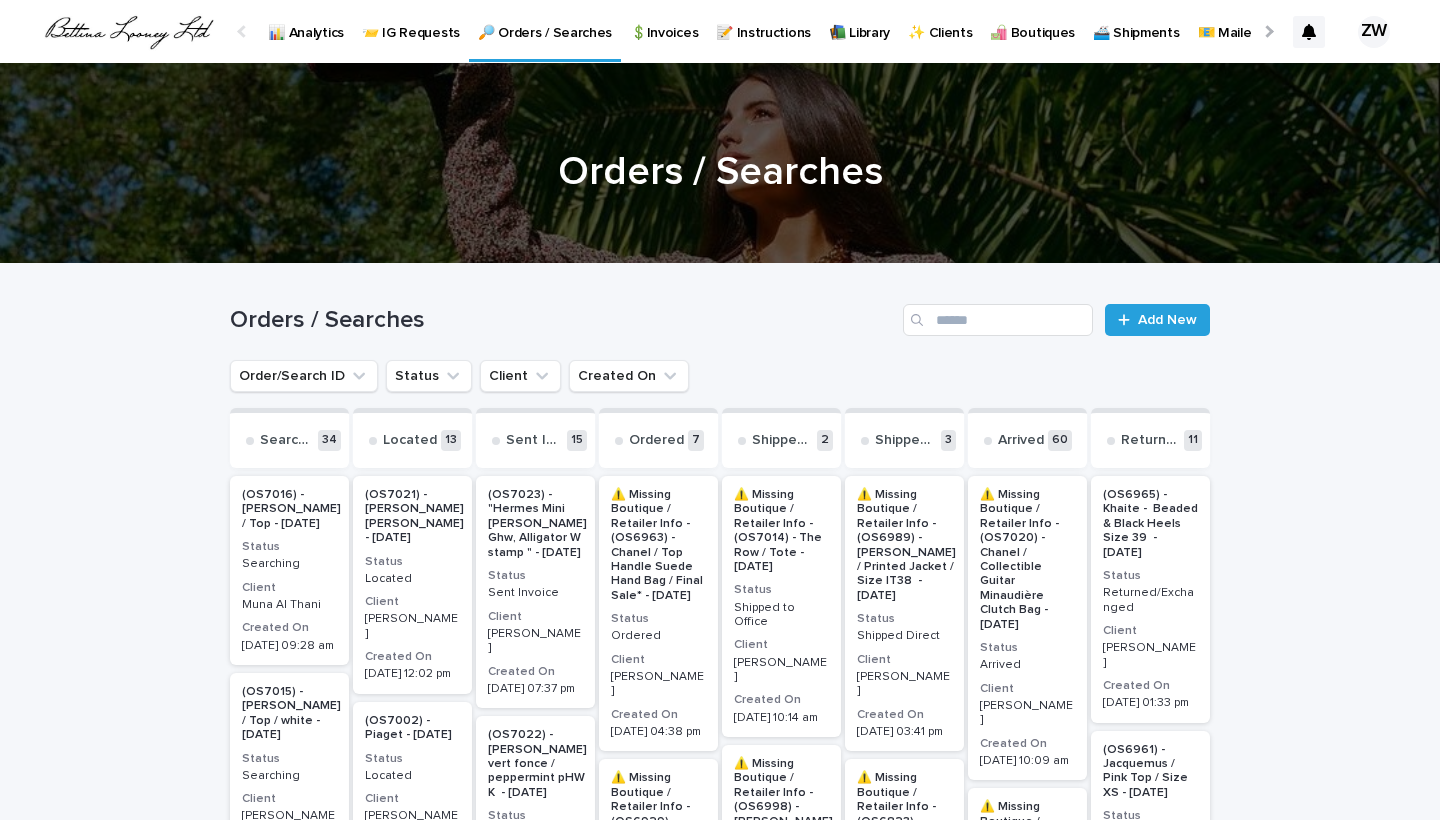 scroll, scrollTop: 0, scrollLeft: -51, axis: horizontal 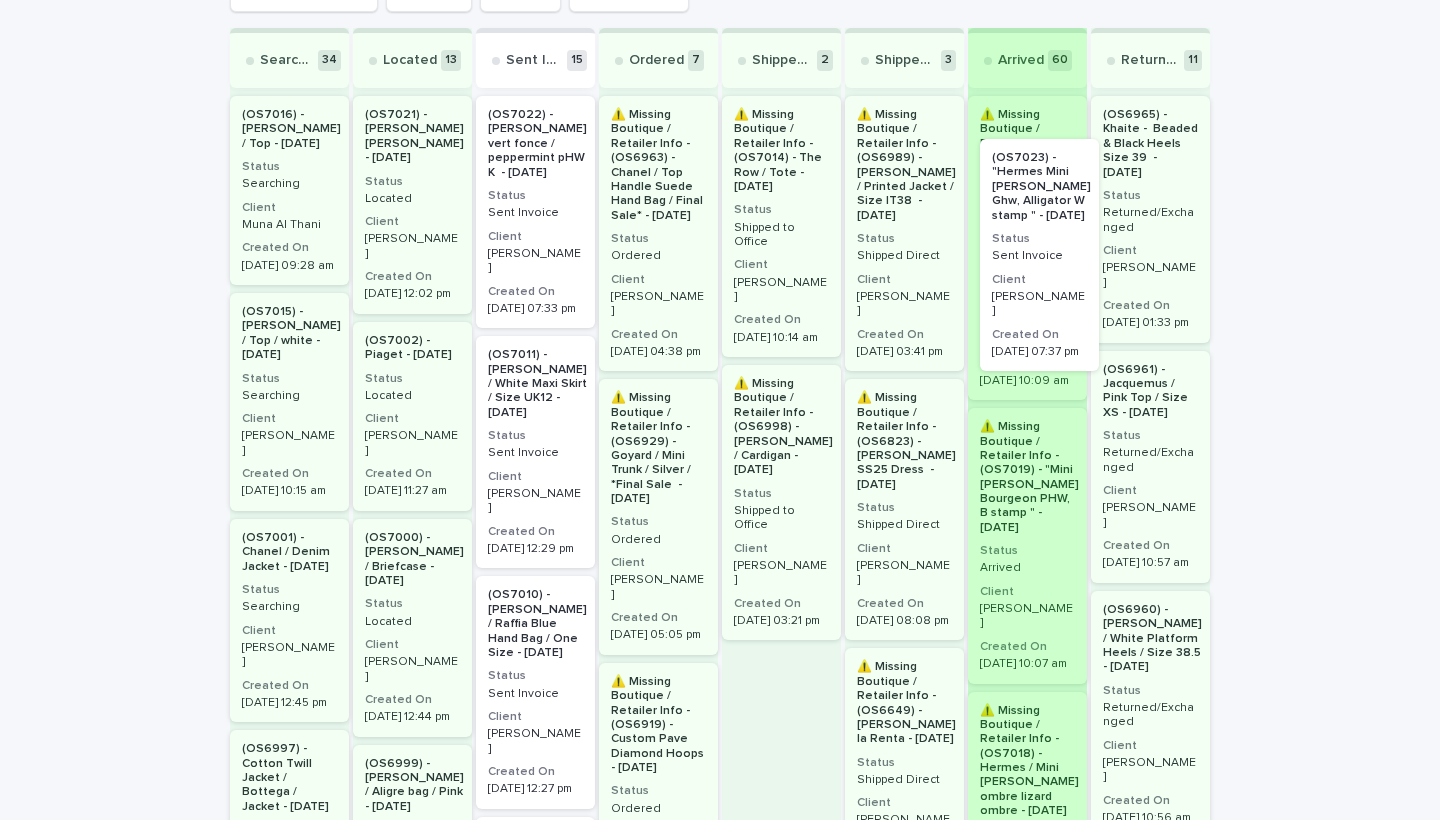 drag, startPoint x: 522, startPoint y: 188, endPoint x: 1024, endPoint y: 222, distance: 503.1501 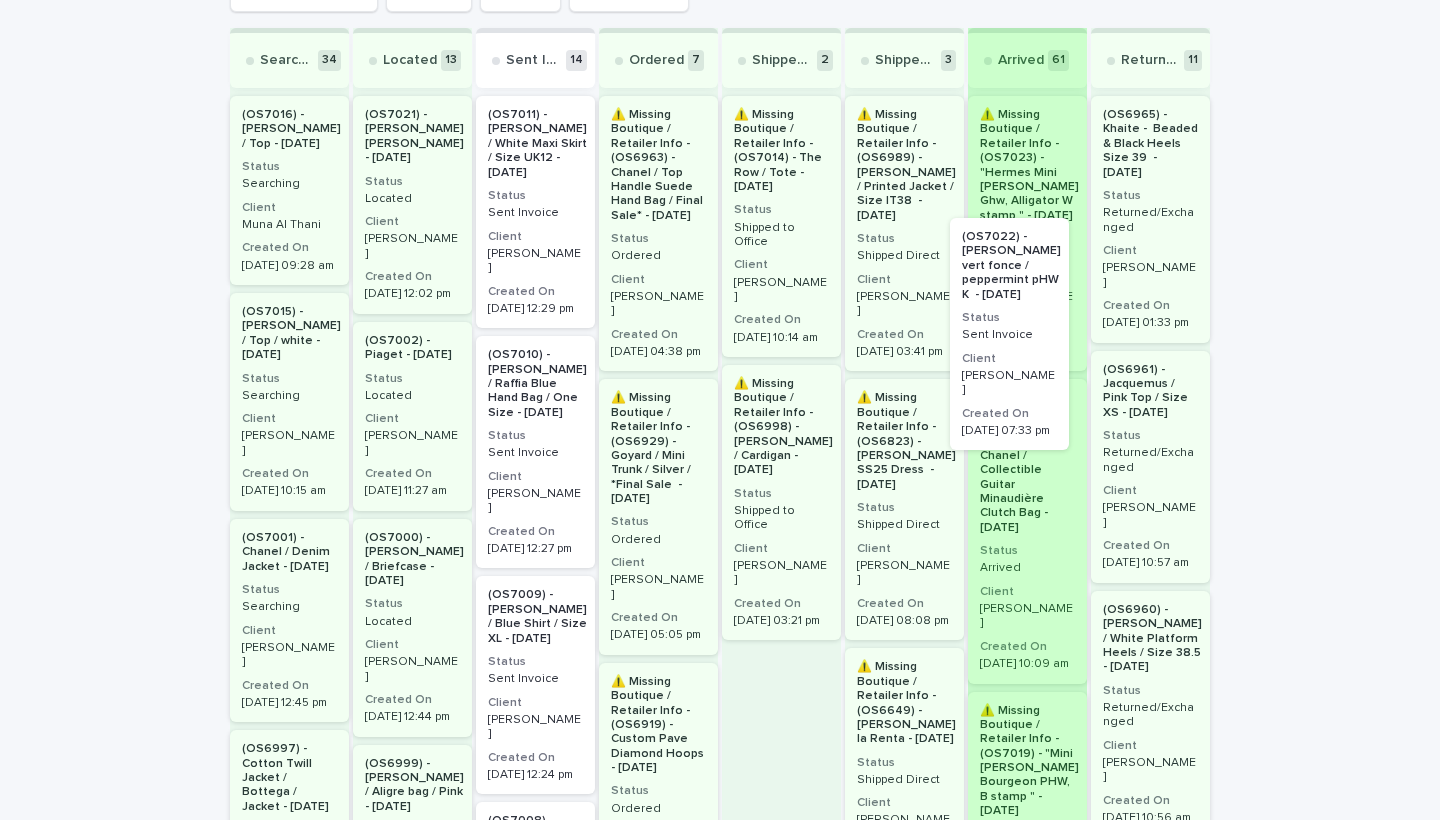 drag, startPoint x: 883, startPoint y: 280, endPoint x: 1013, endPoint y: 333, distance: 140.38875 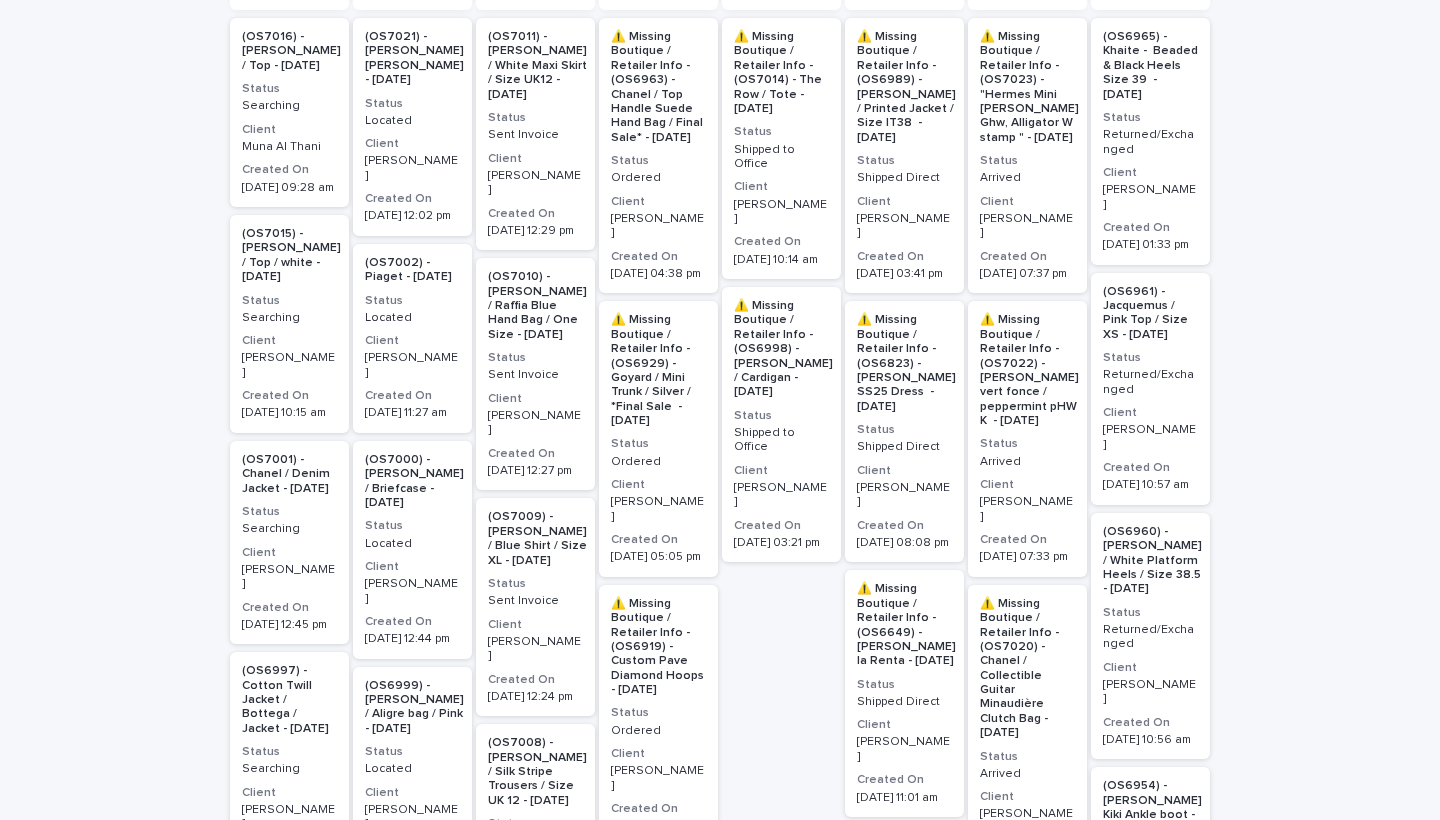 scroll, scrollTop: 32, scrollLeft: 0, axis: vertical 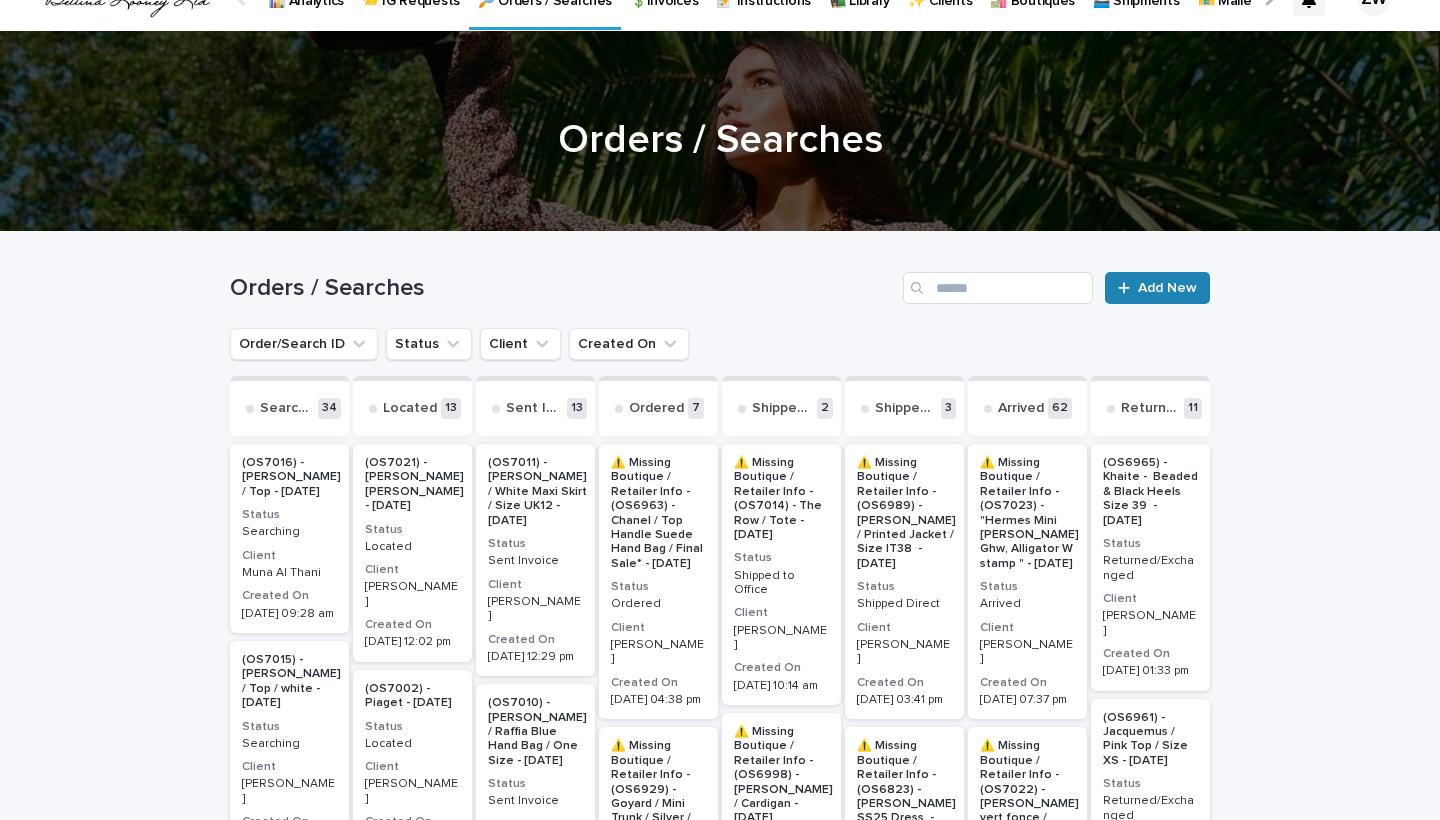 click on "Add New" at bounding box center (1167, 288) 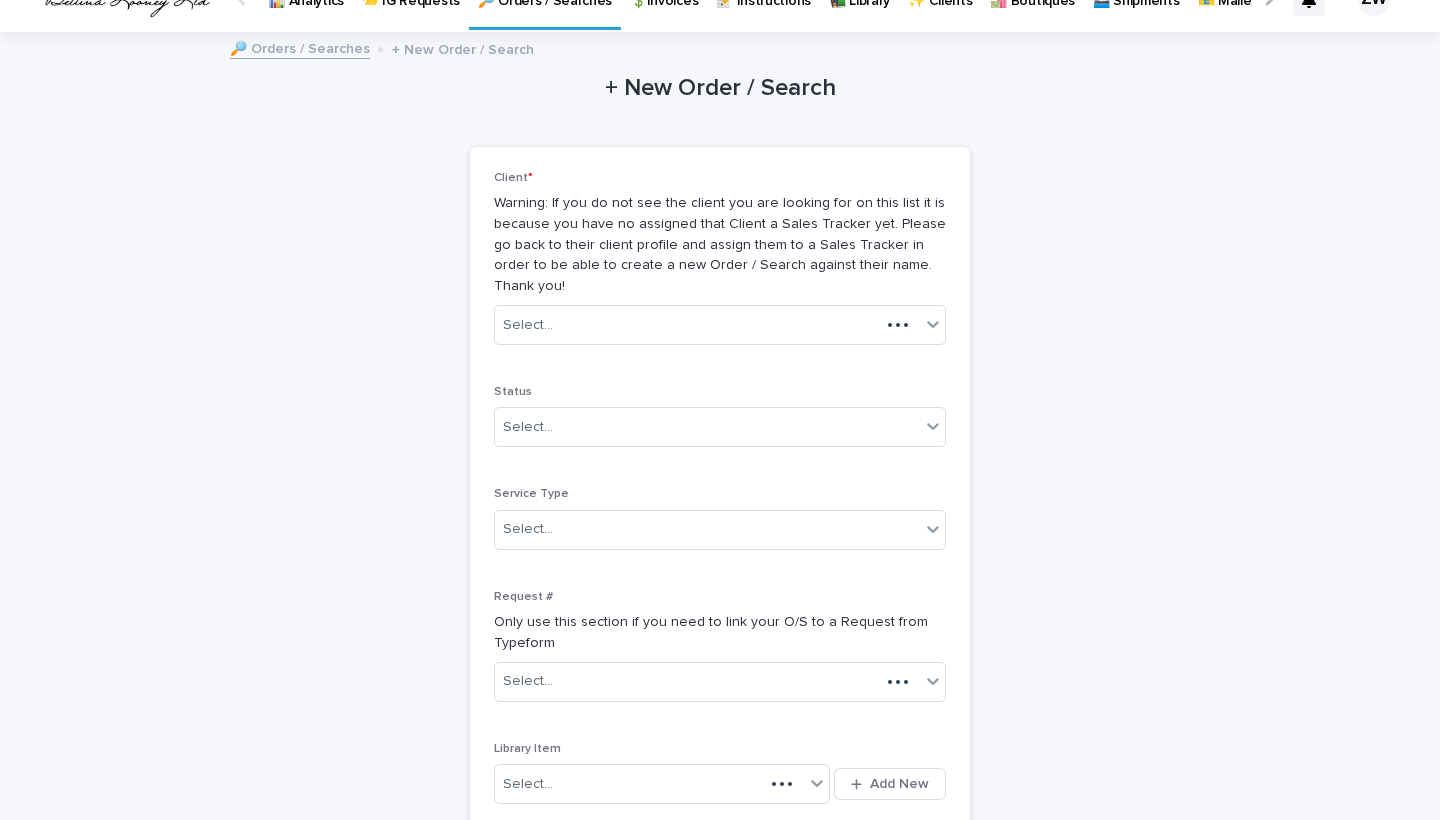 scroll, scrollTop: 32, scrollLeft: 0, axis: vertical 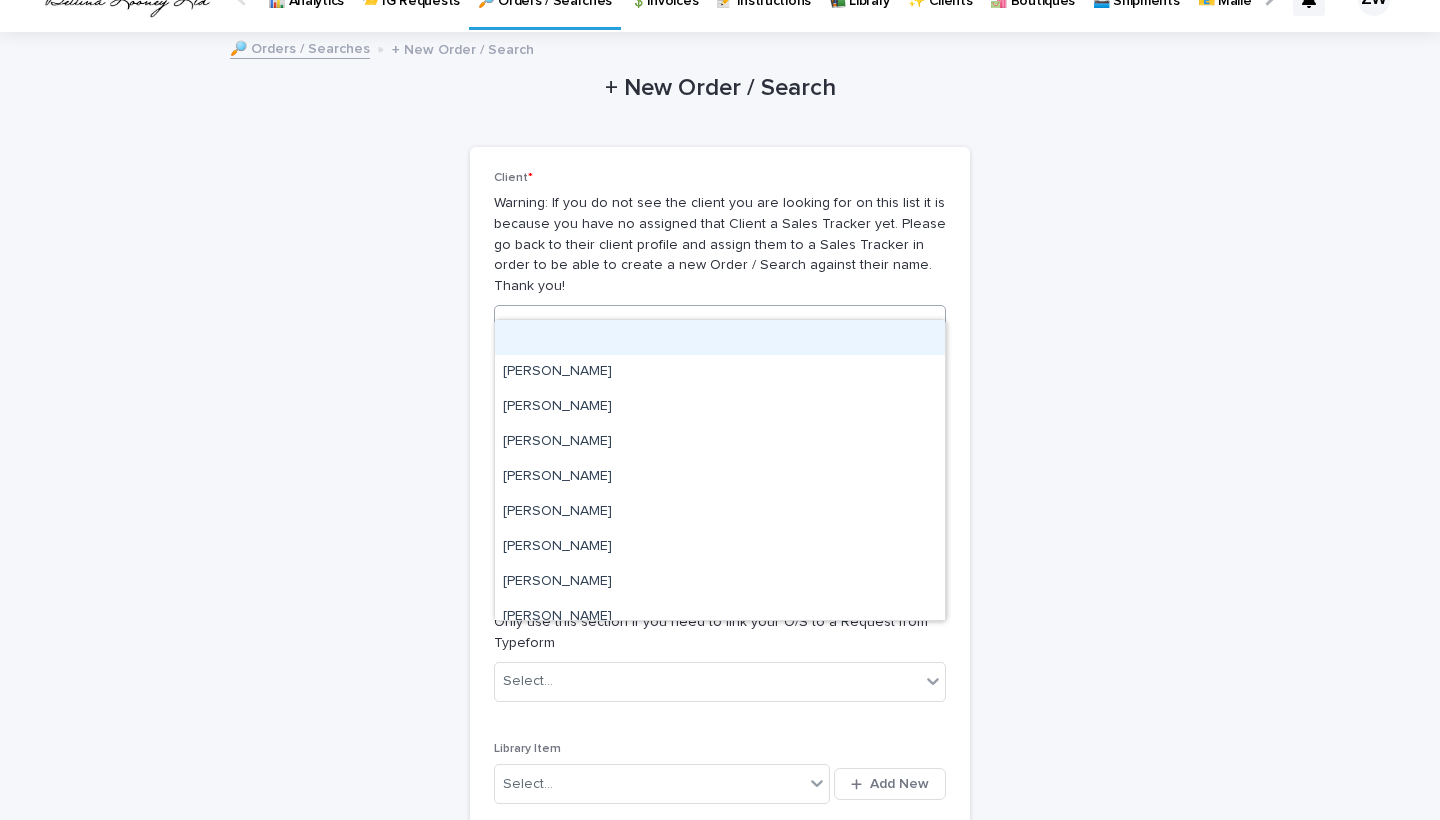 click on "Select..." at bounding box center (707, 325) 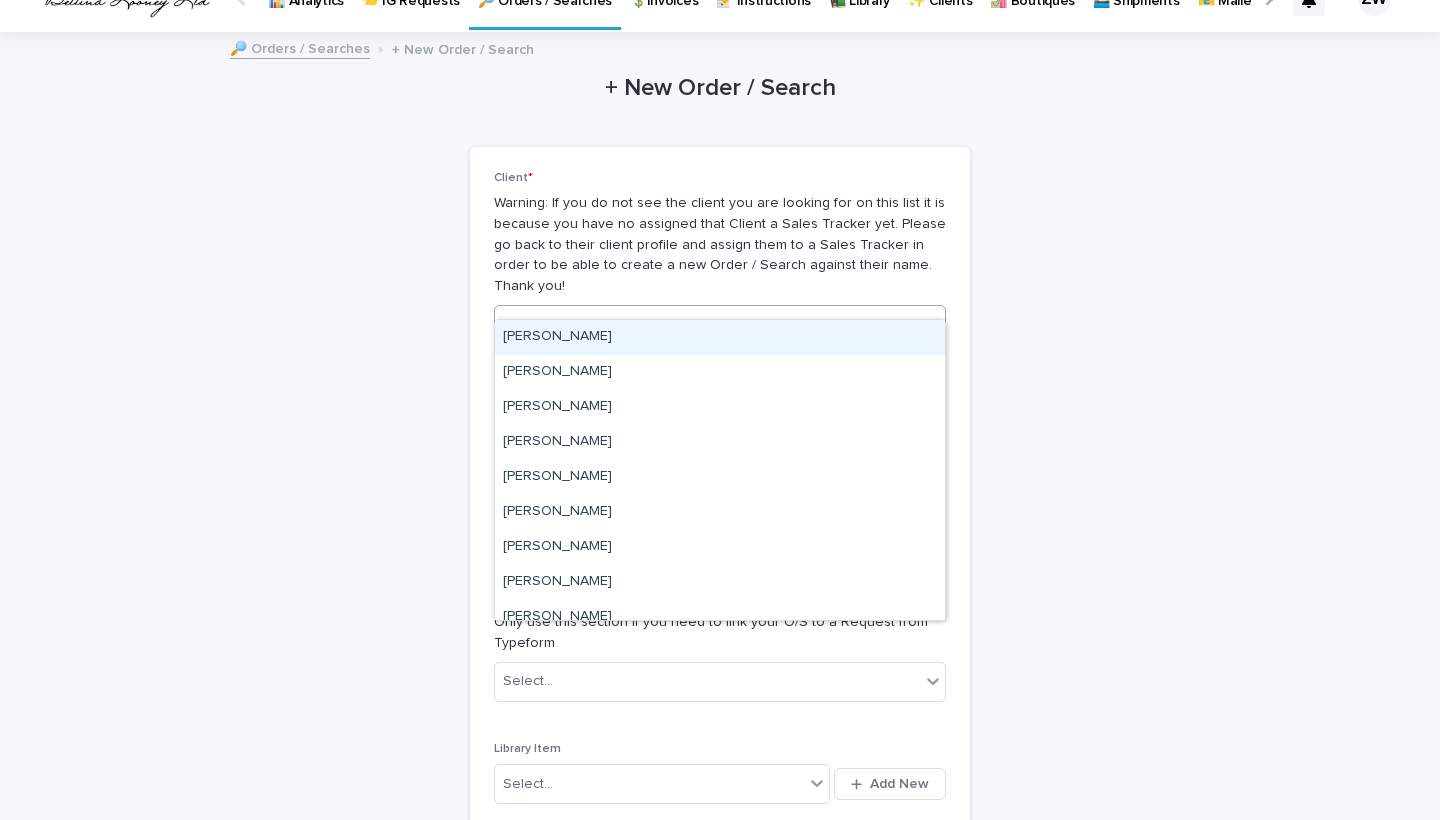 type on "****" 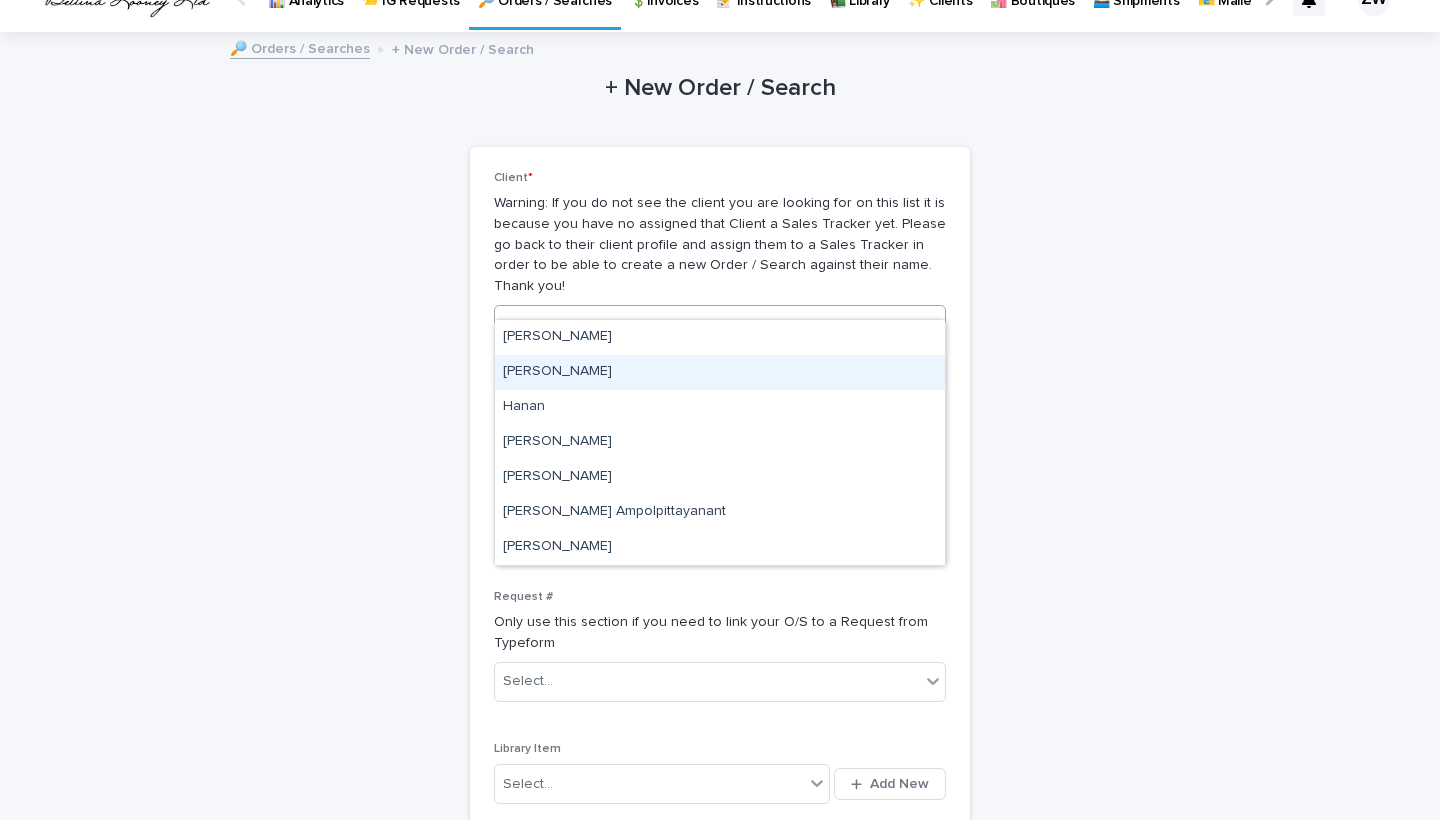 click on "[PERSON_NAME]" at bounding box center (720, 372) 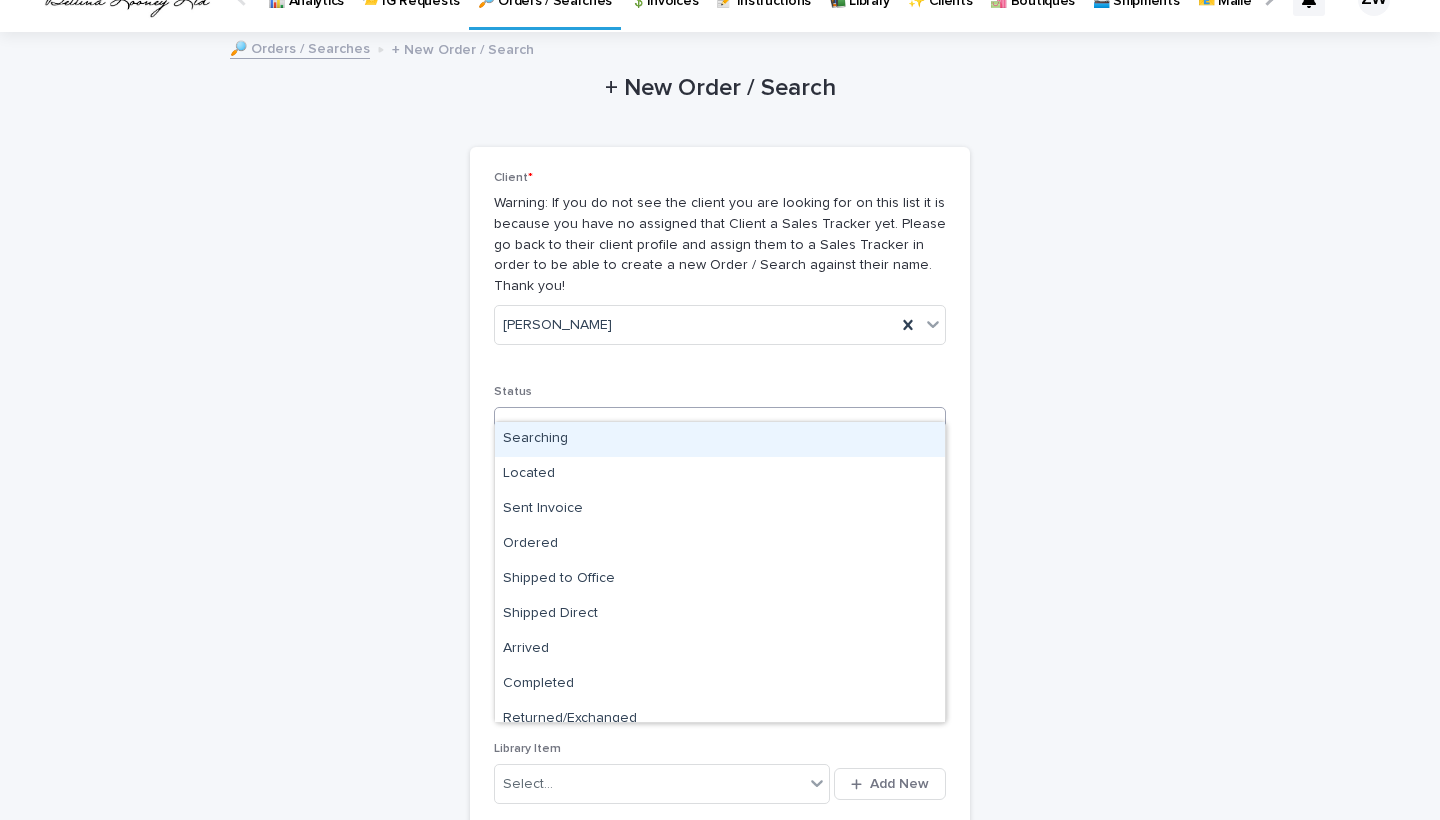 click on "Select..." at bounding box center (707, 427) 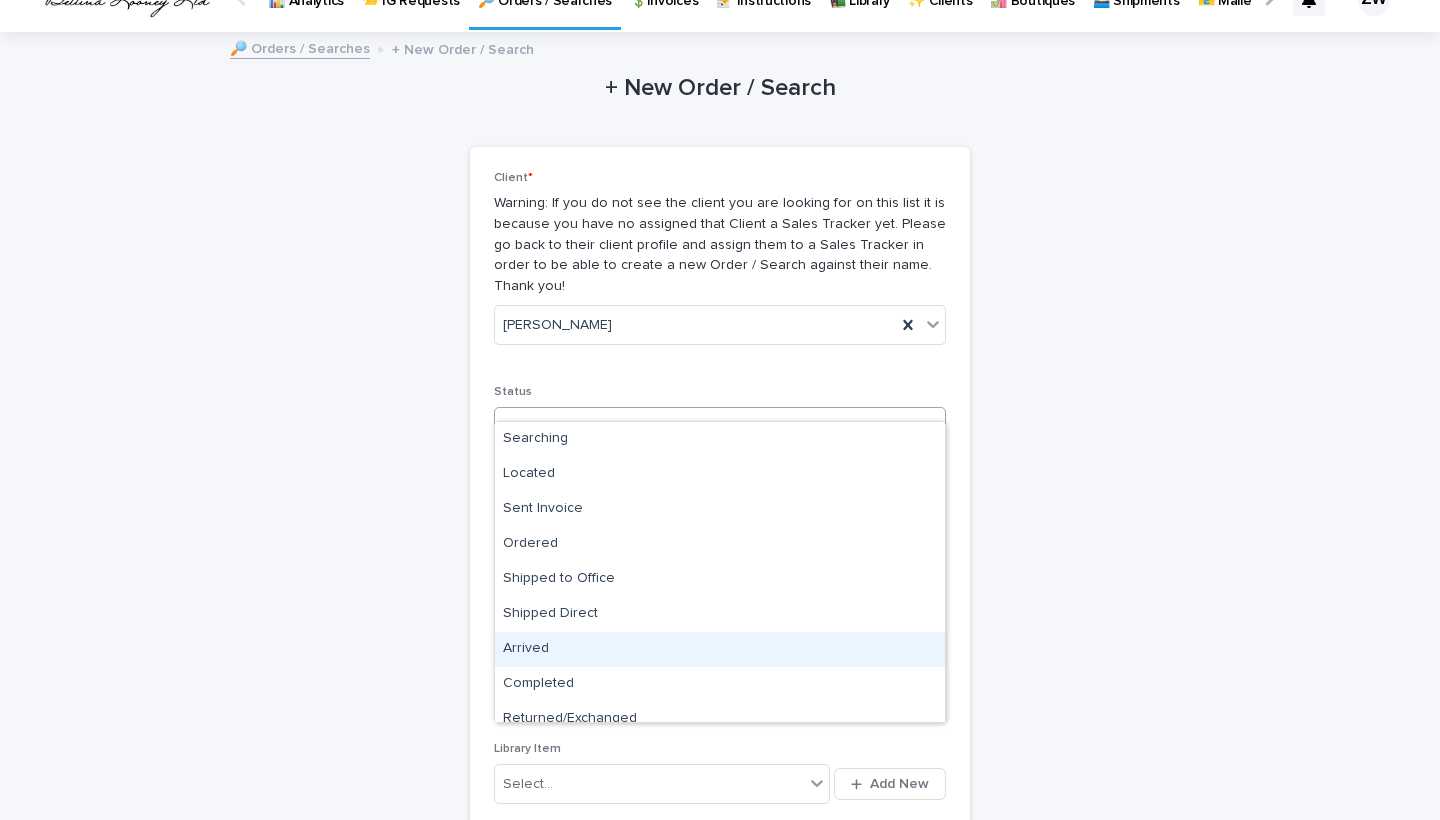 click on "Arrived" at bounding box center (720, 649) 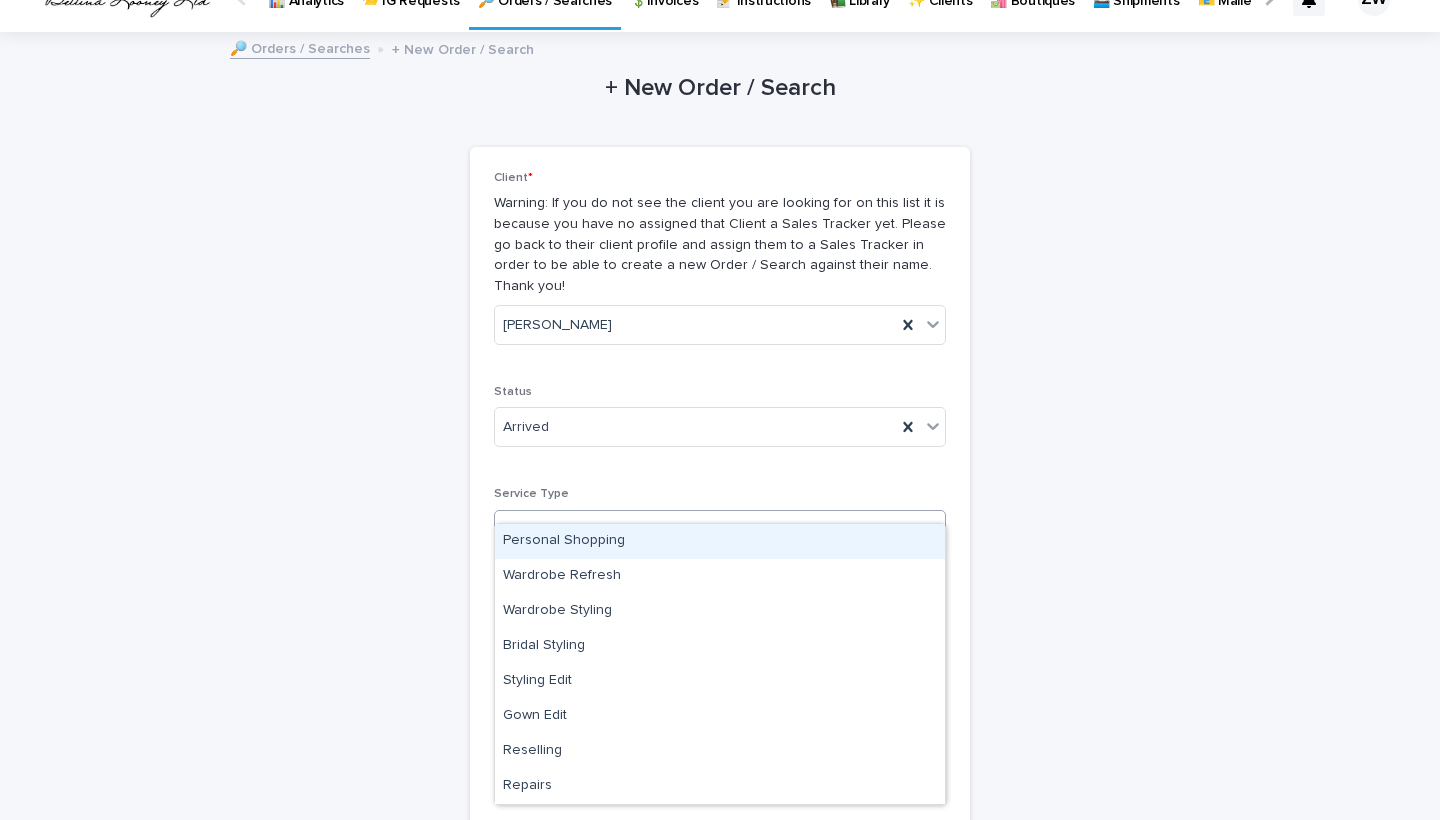 click on "Select..." at bounding box center (528, 529) 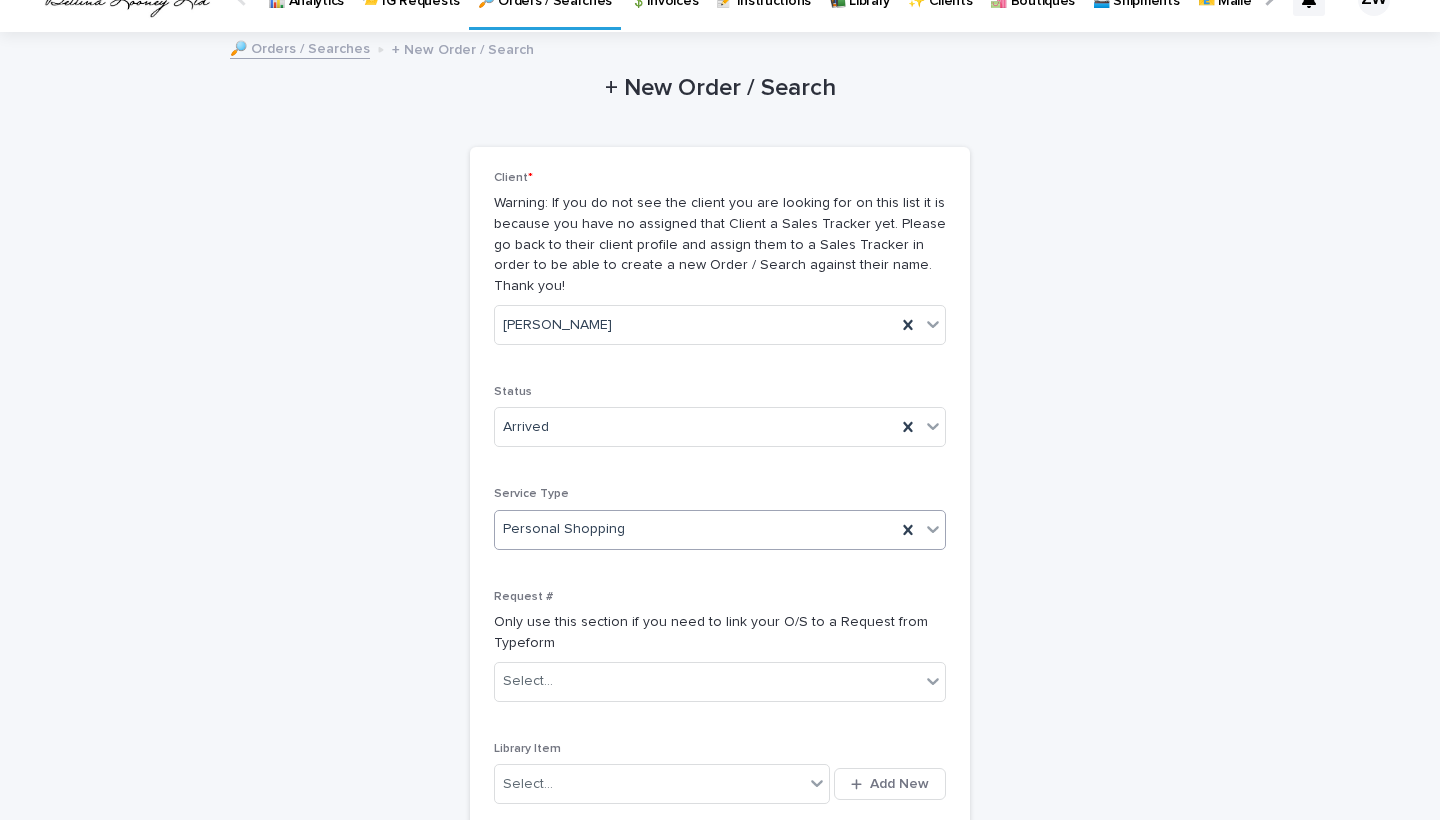 scroll, scrollTop: 115, scrollLeft: 0, axis: vertical 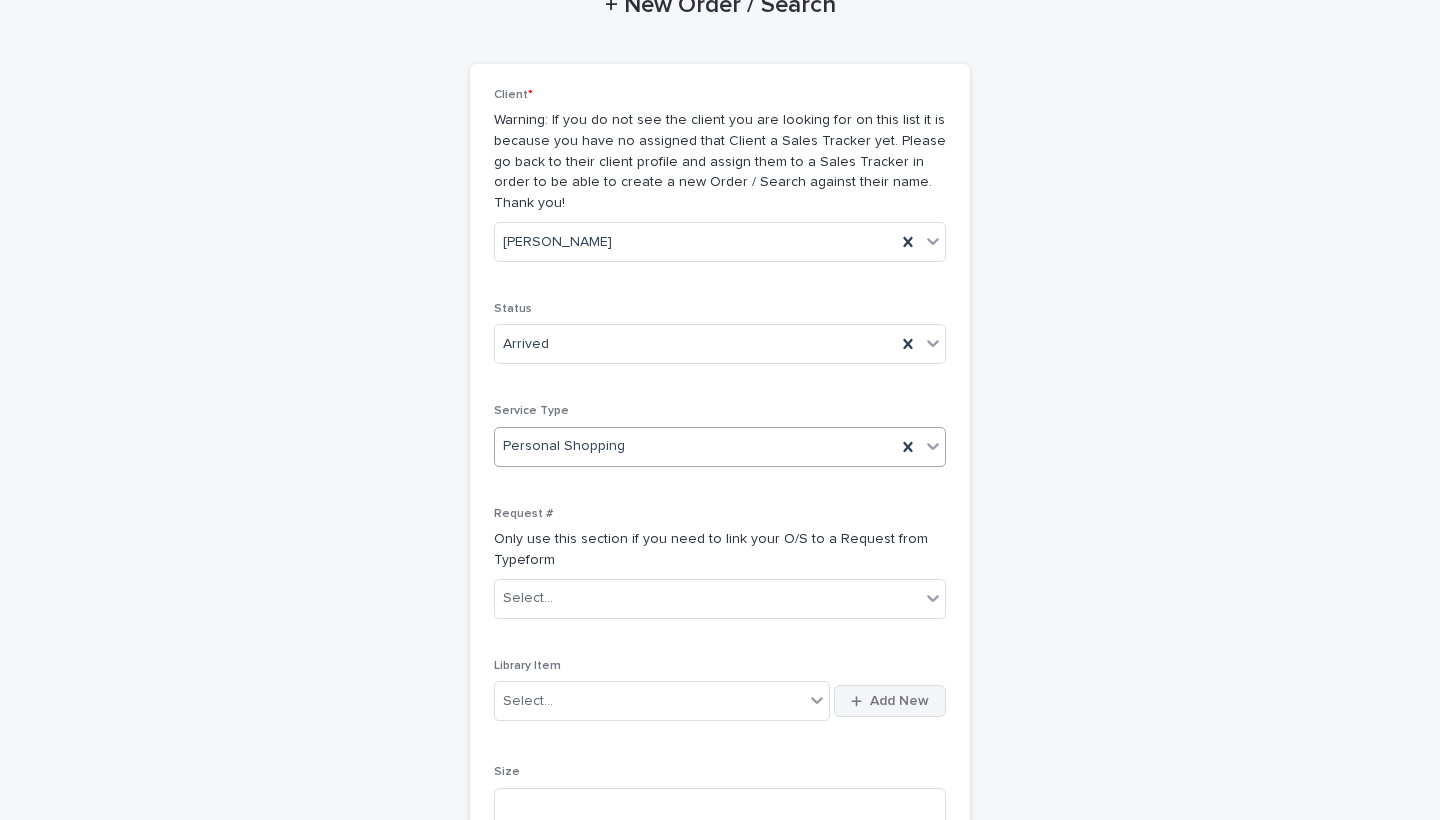 click on "Add New" at bounding box center (890, 701) 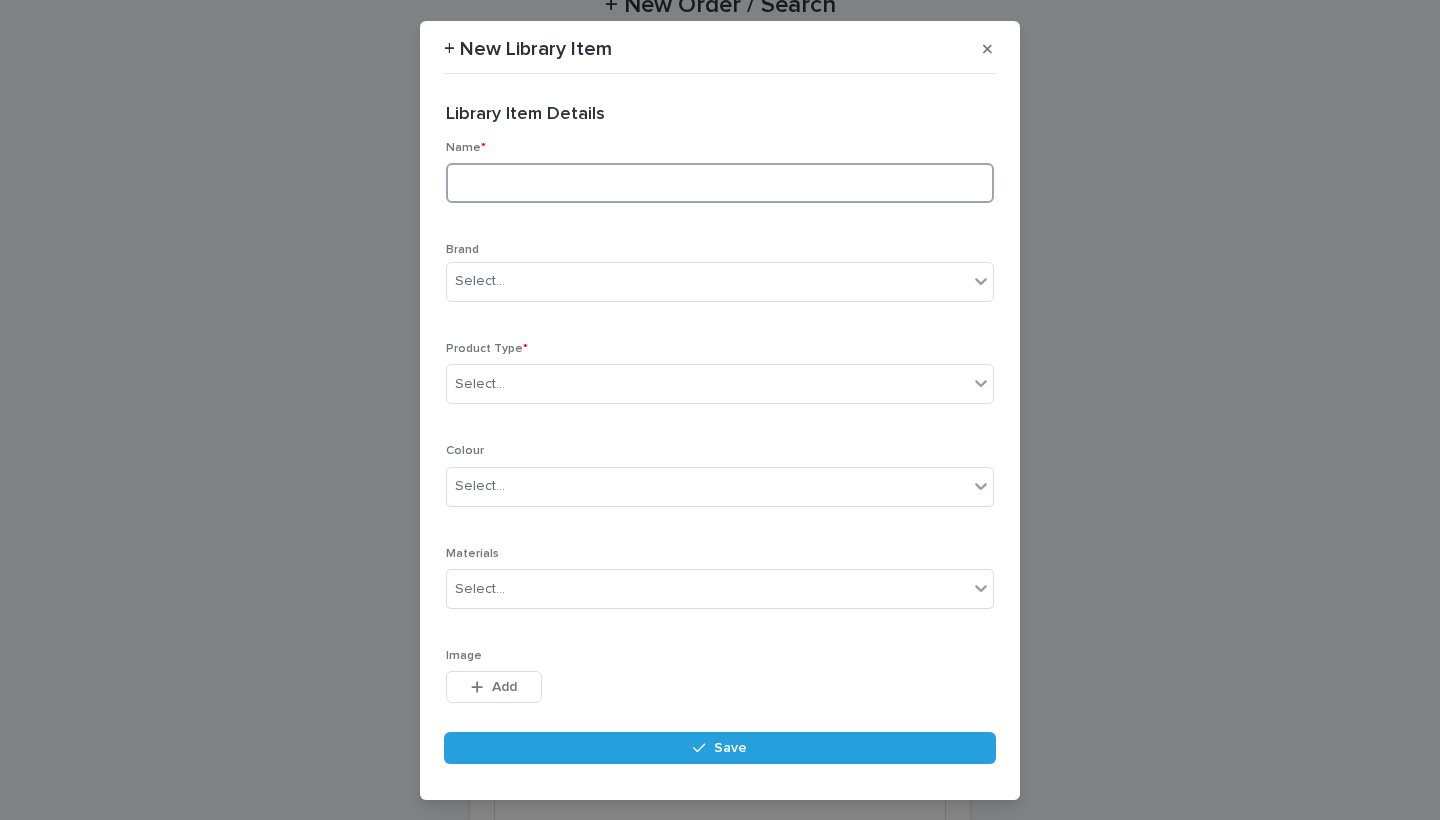 click at bounding box center [720, 183] 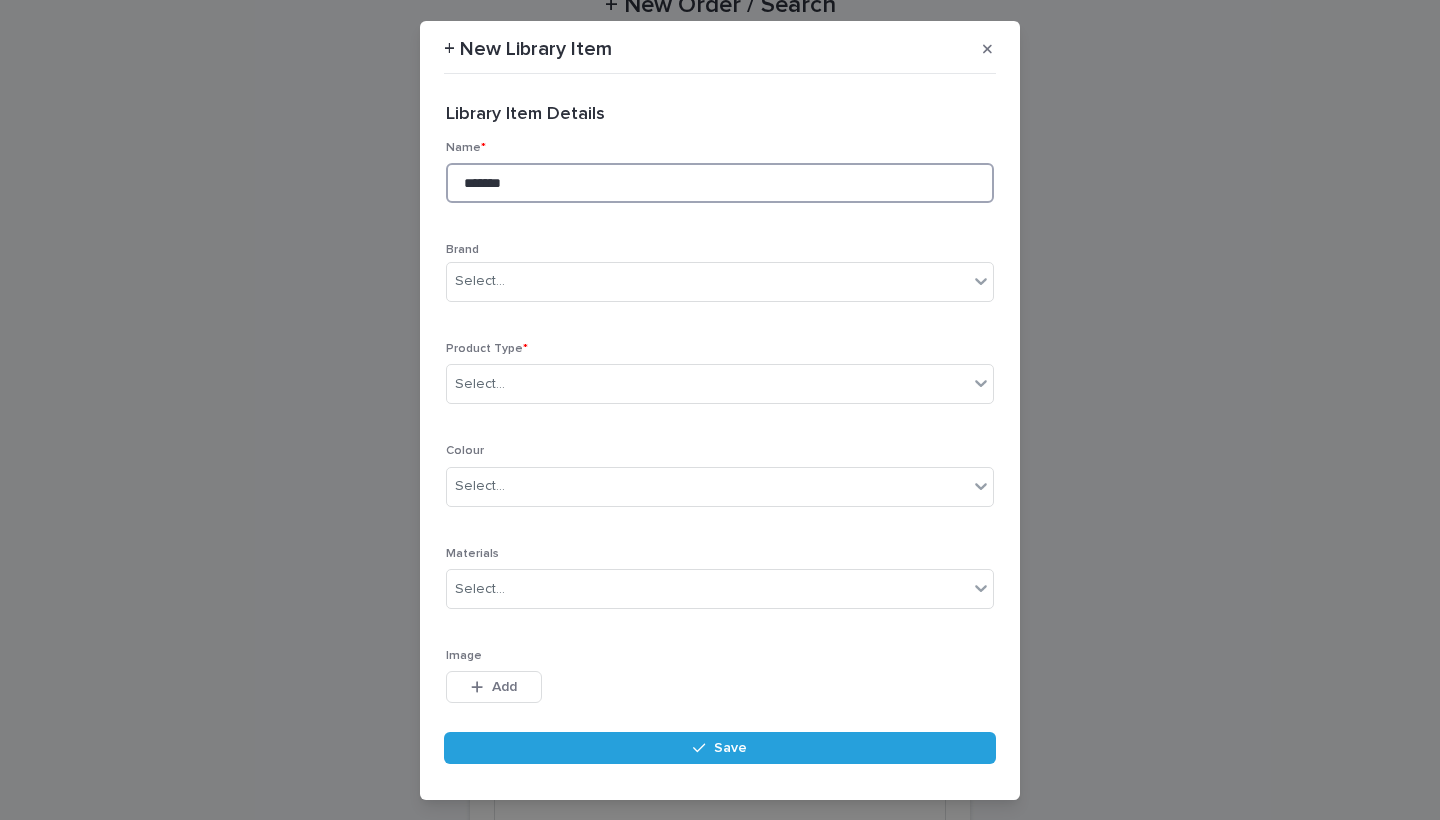 paste on "**********" 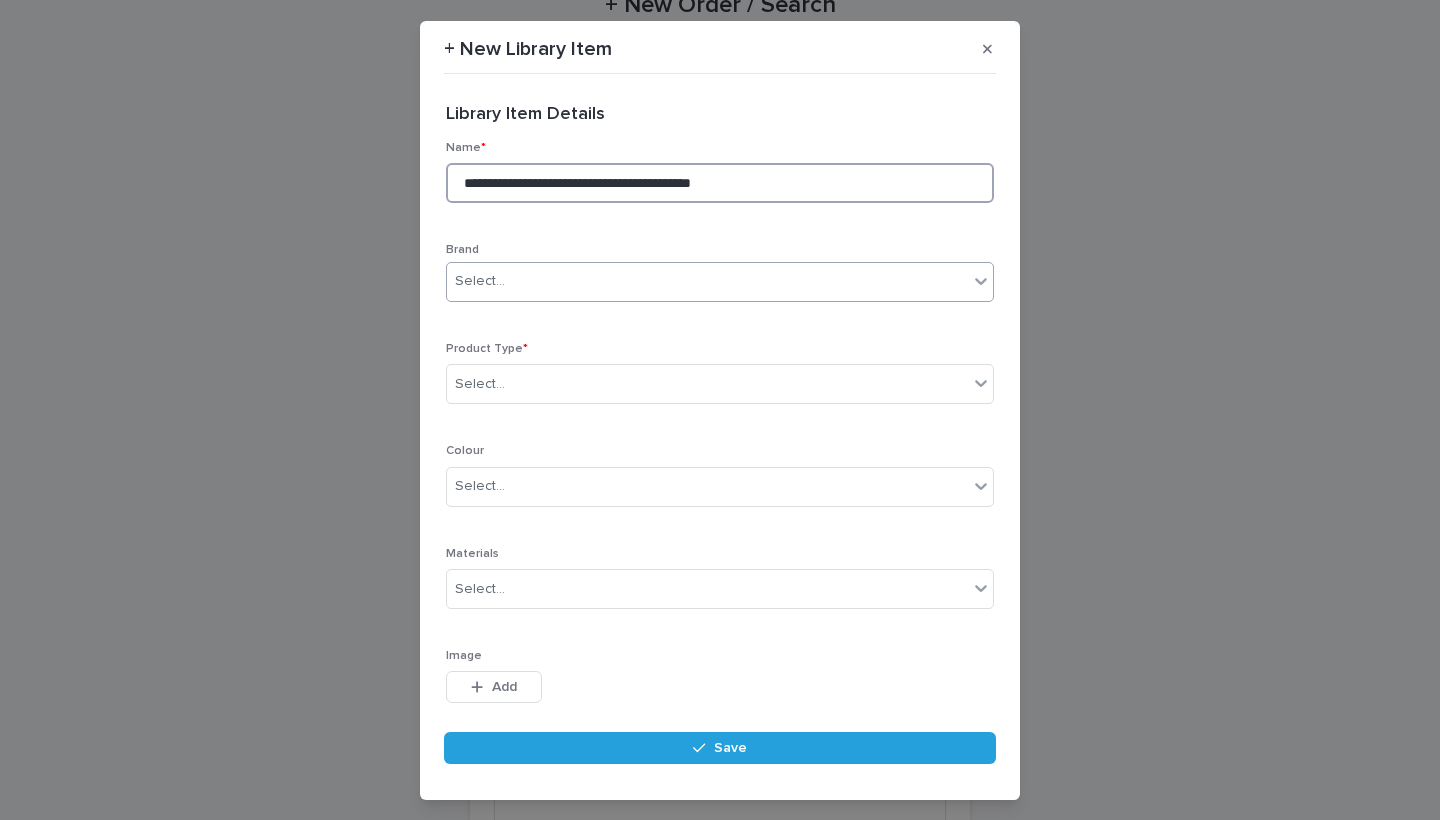 type on "**********" 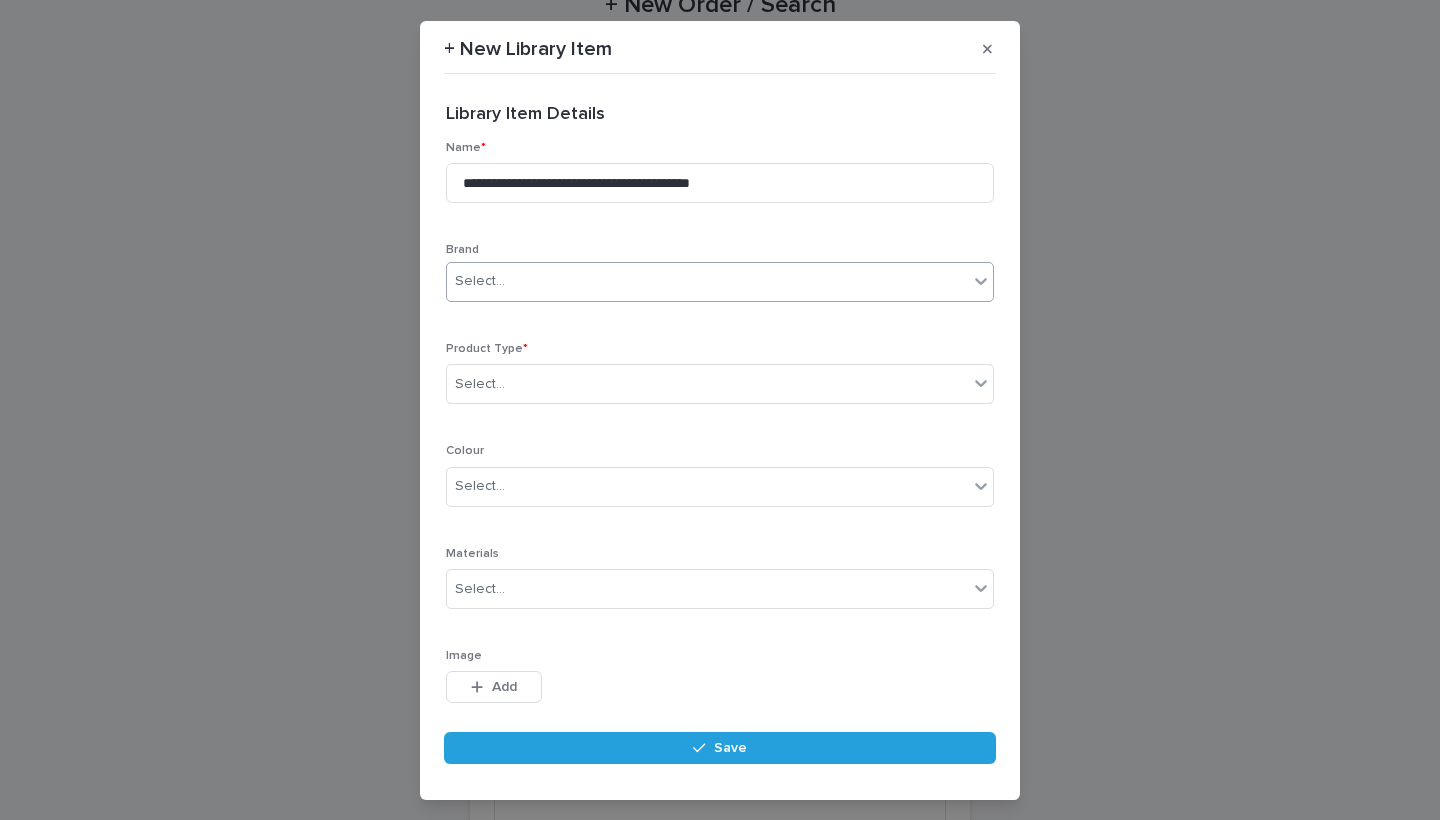click on "Select..." at bounding box center [707, 281] 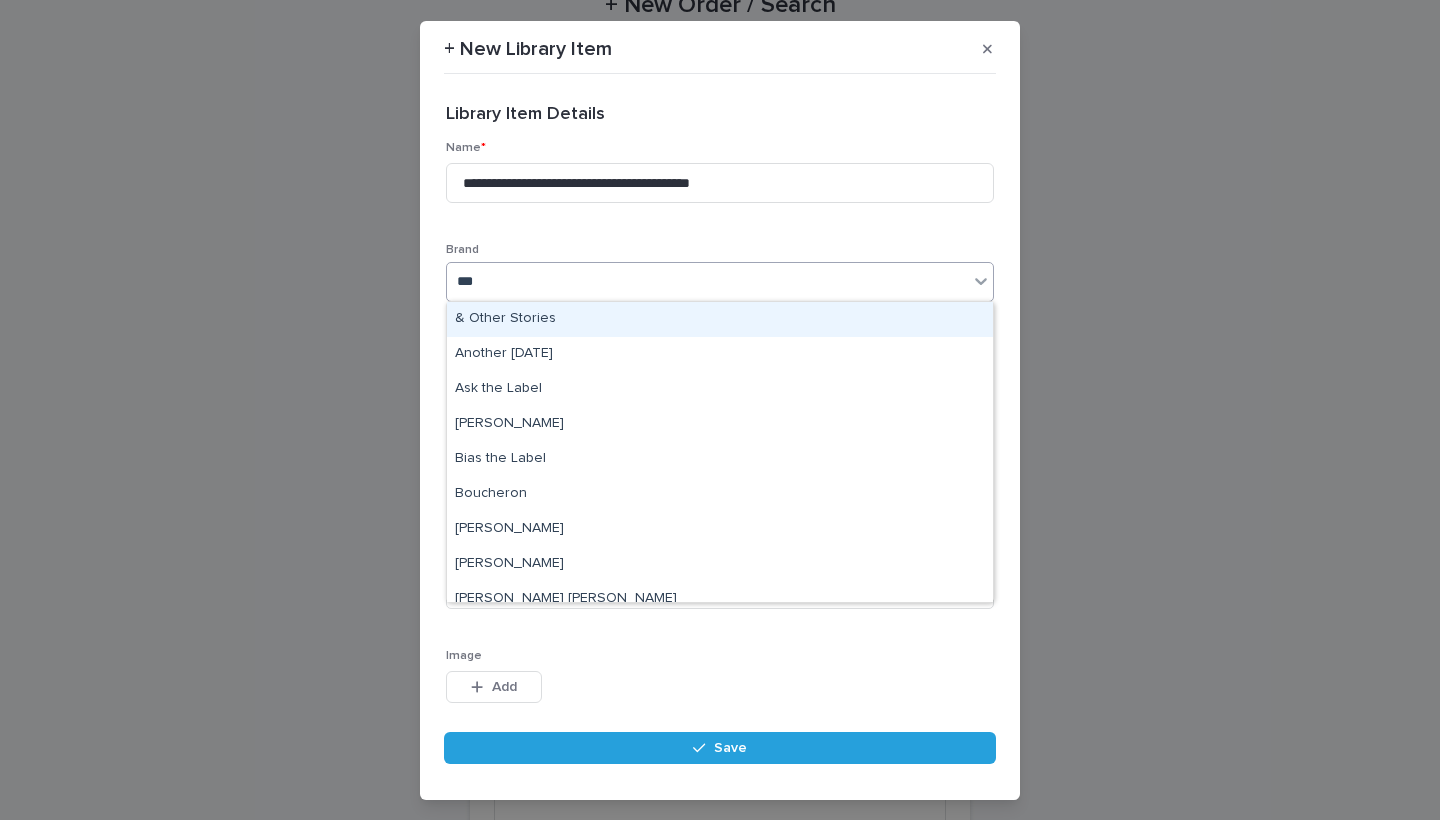 type on "****" 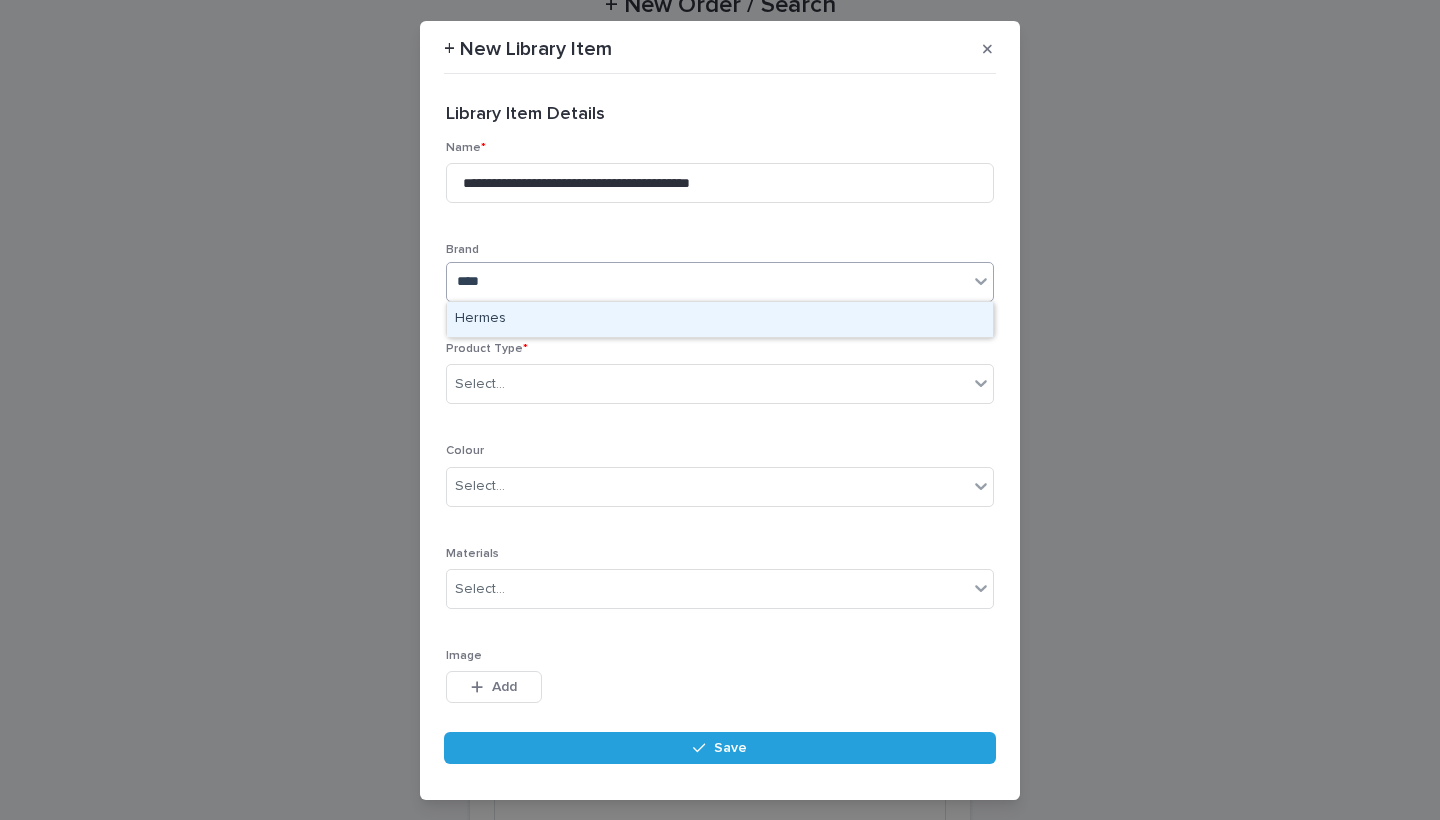 click on "Hermes" at bounding box center (720, 319) 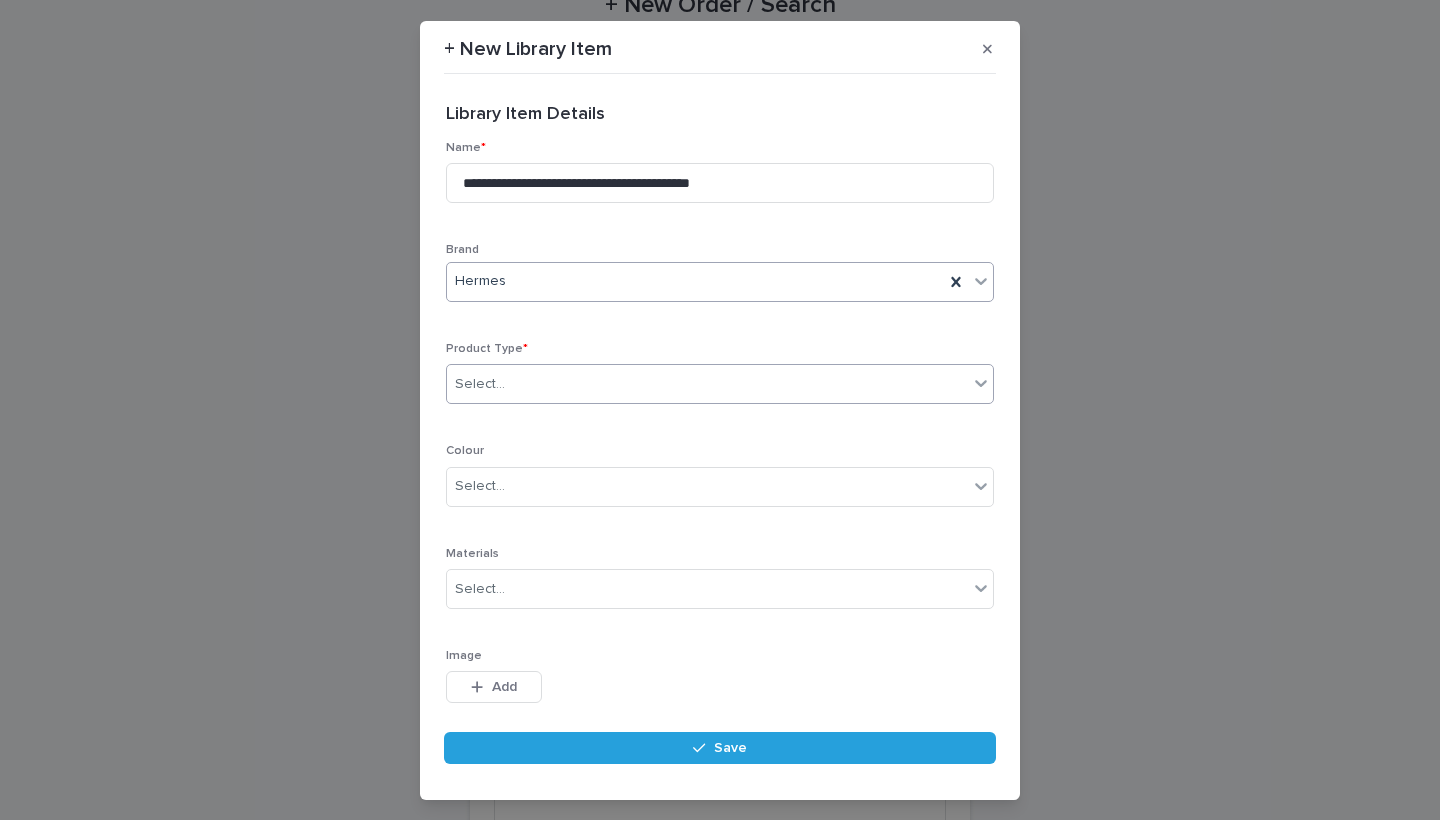 click on "Select..." at bounding box center (707, 384) 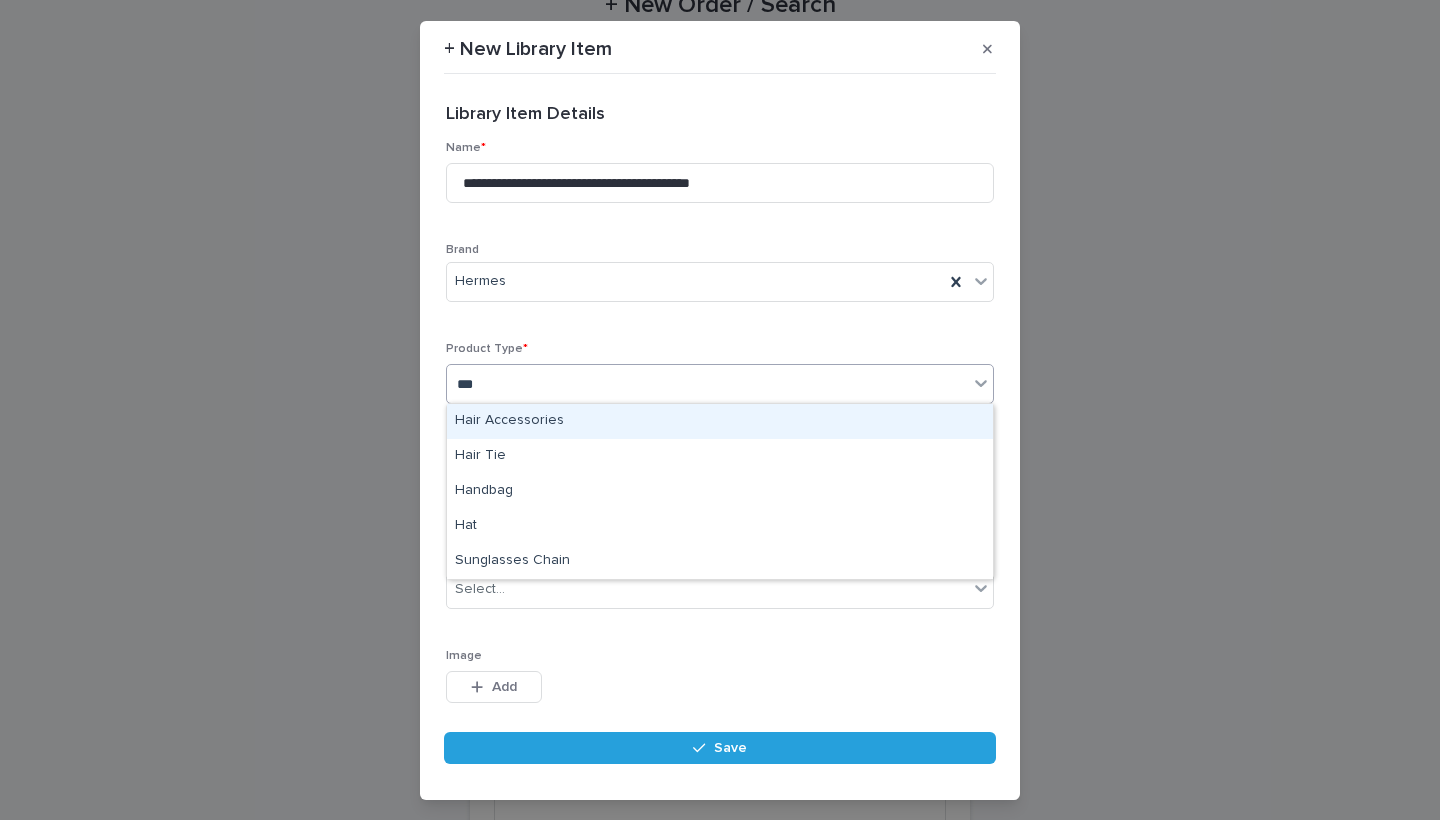 type on "****" 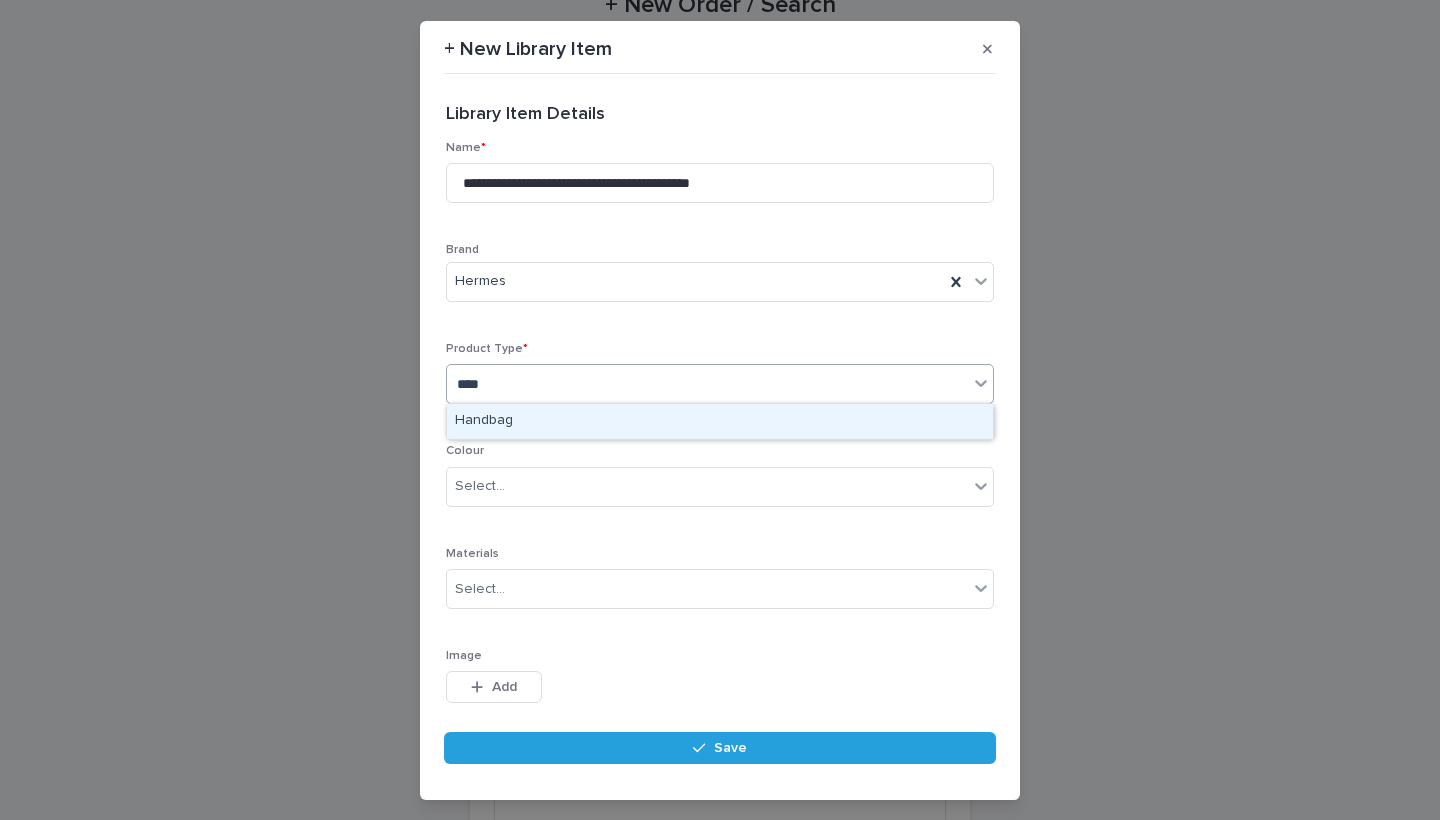 click on "Handbag" at bounding box center (720, 421) 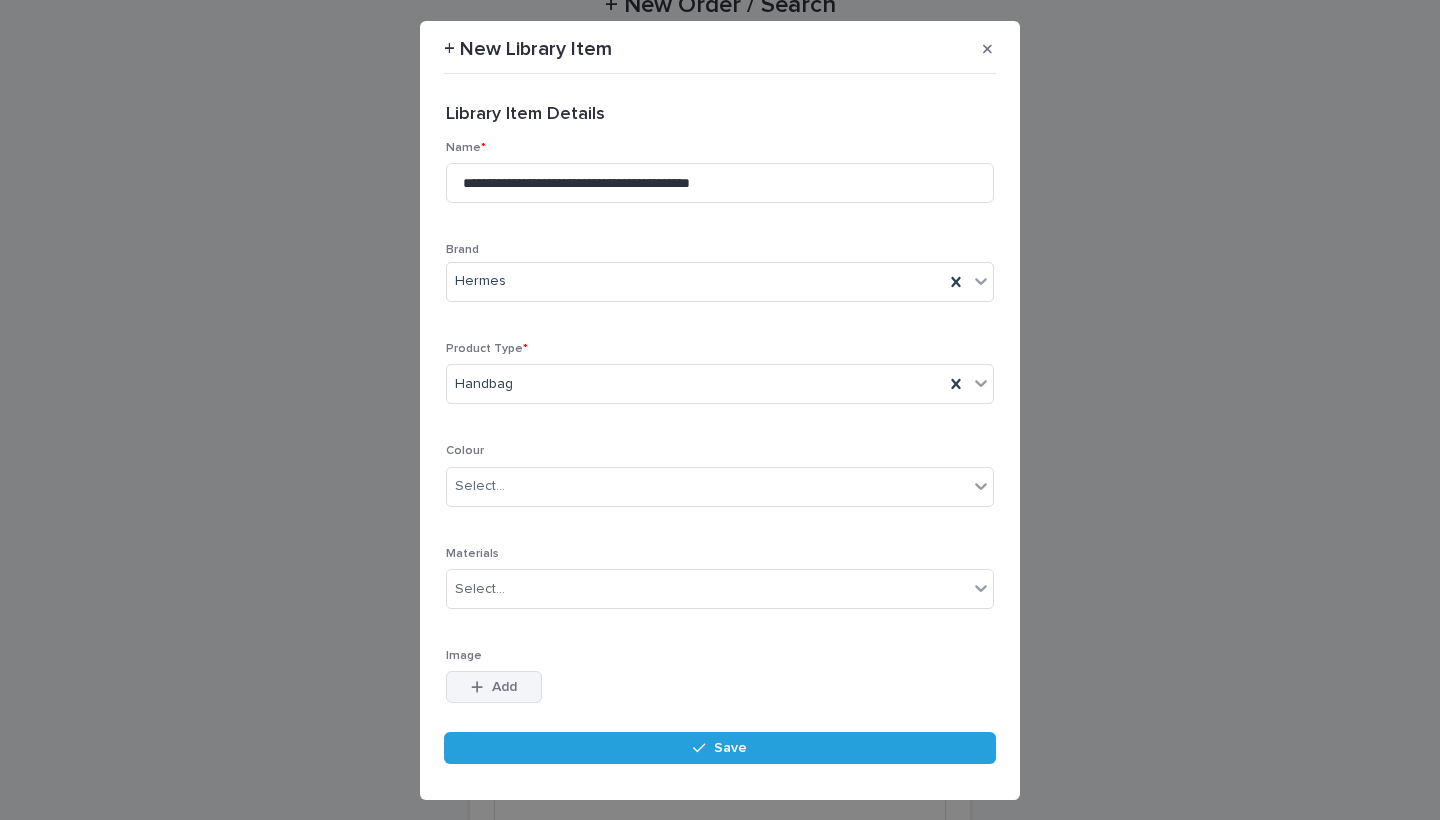 click on "Add" at bounding box center (494, 687) 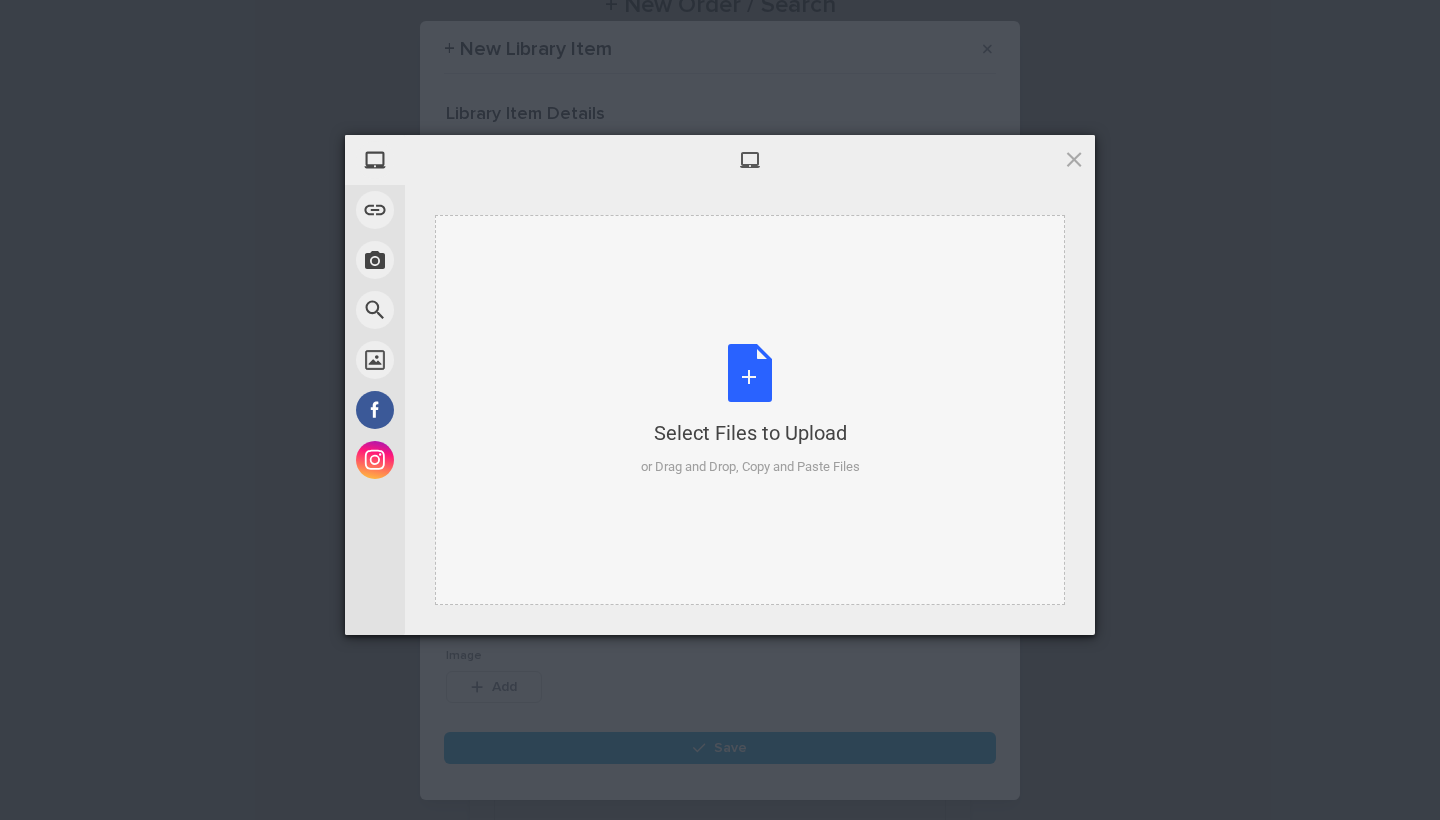 click on "or Drag and Drop, Copy and Paste Files" at bounding box center [750, 467] 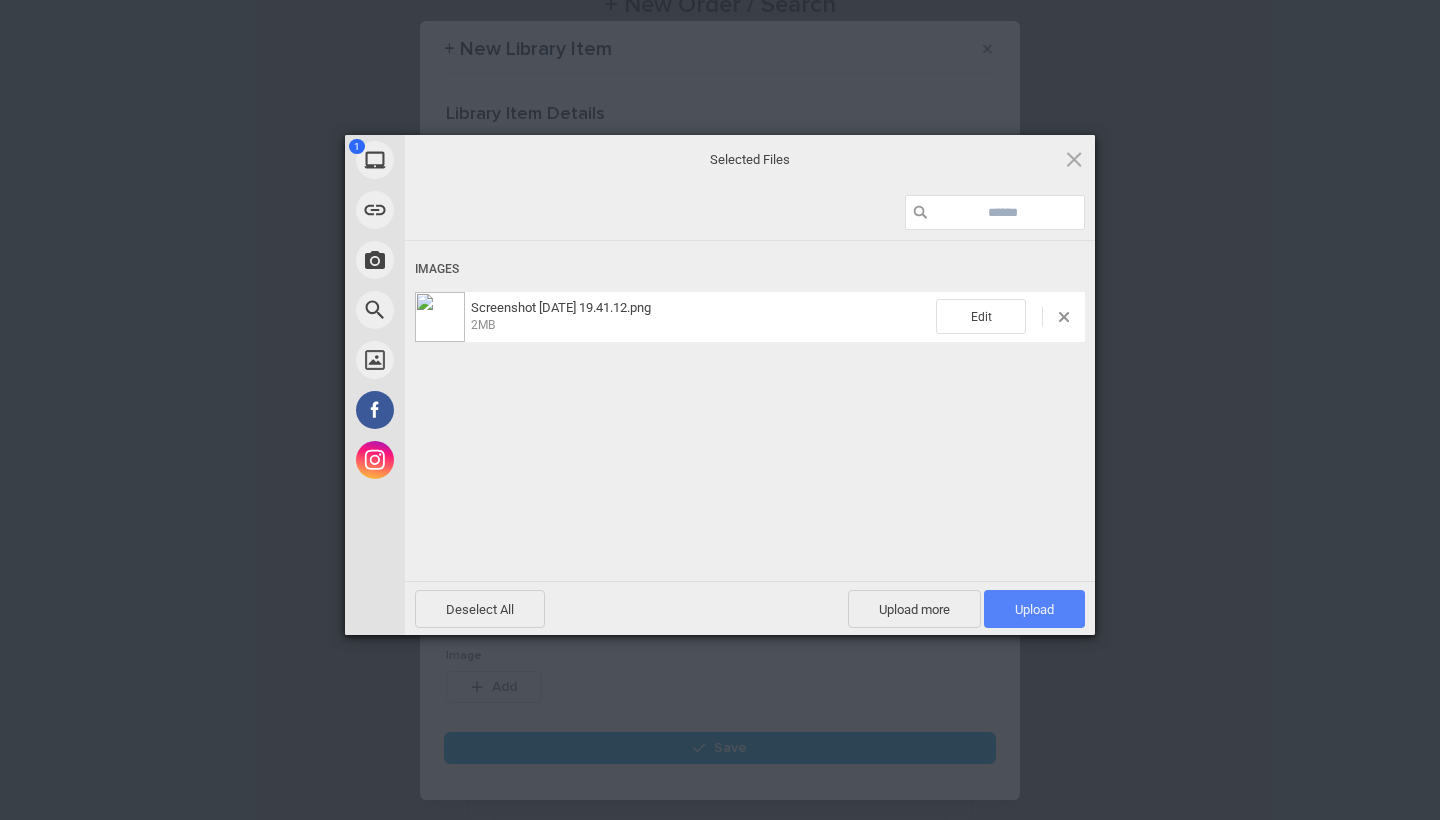 click on "Upload
1" at bounding box center [1034, 609] 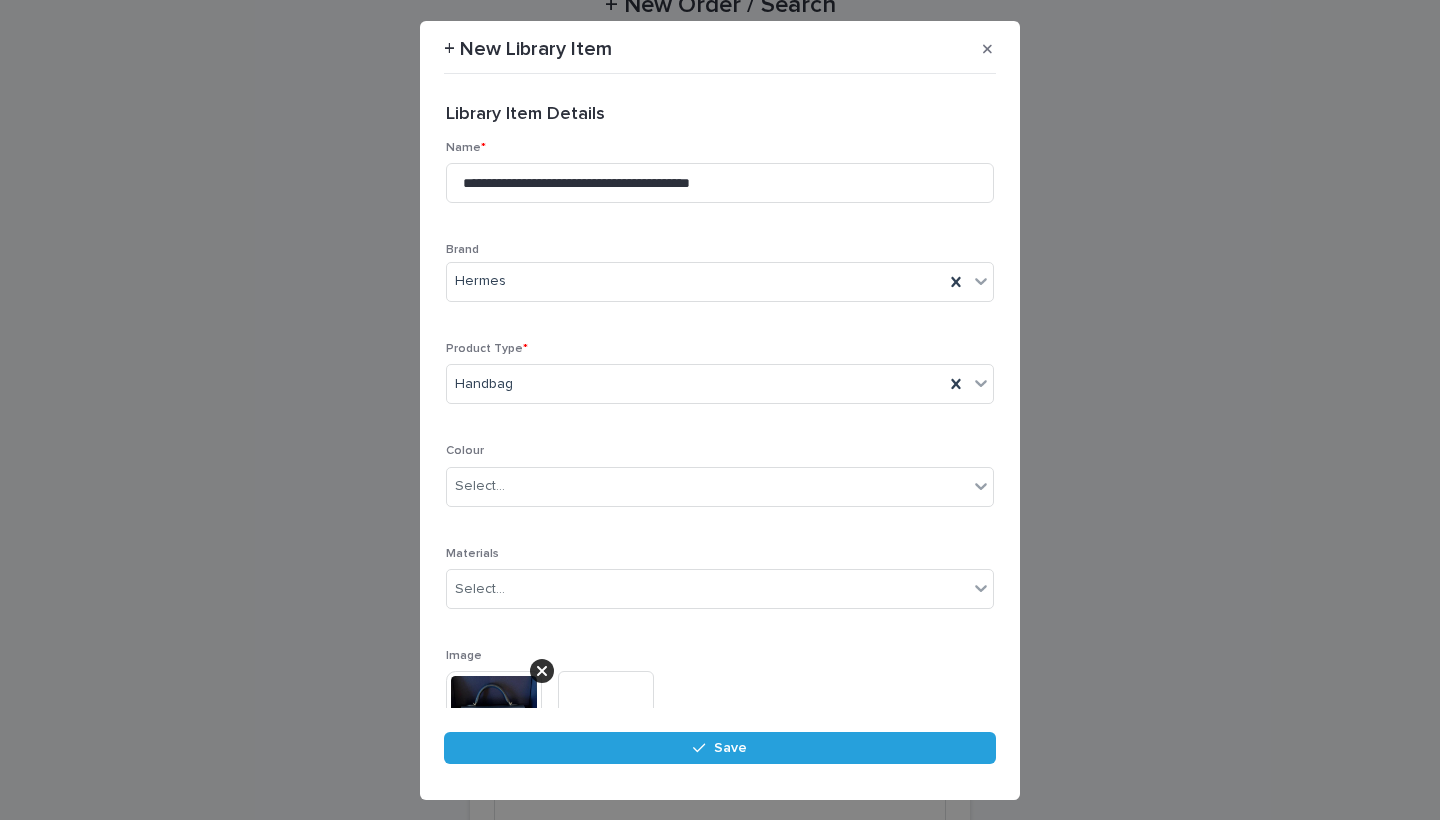 click on "Save" at bounding box center [720, 754] 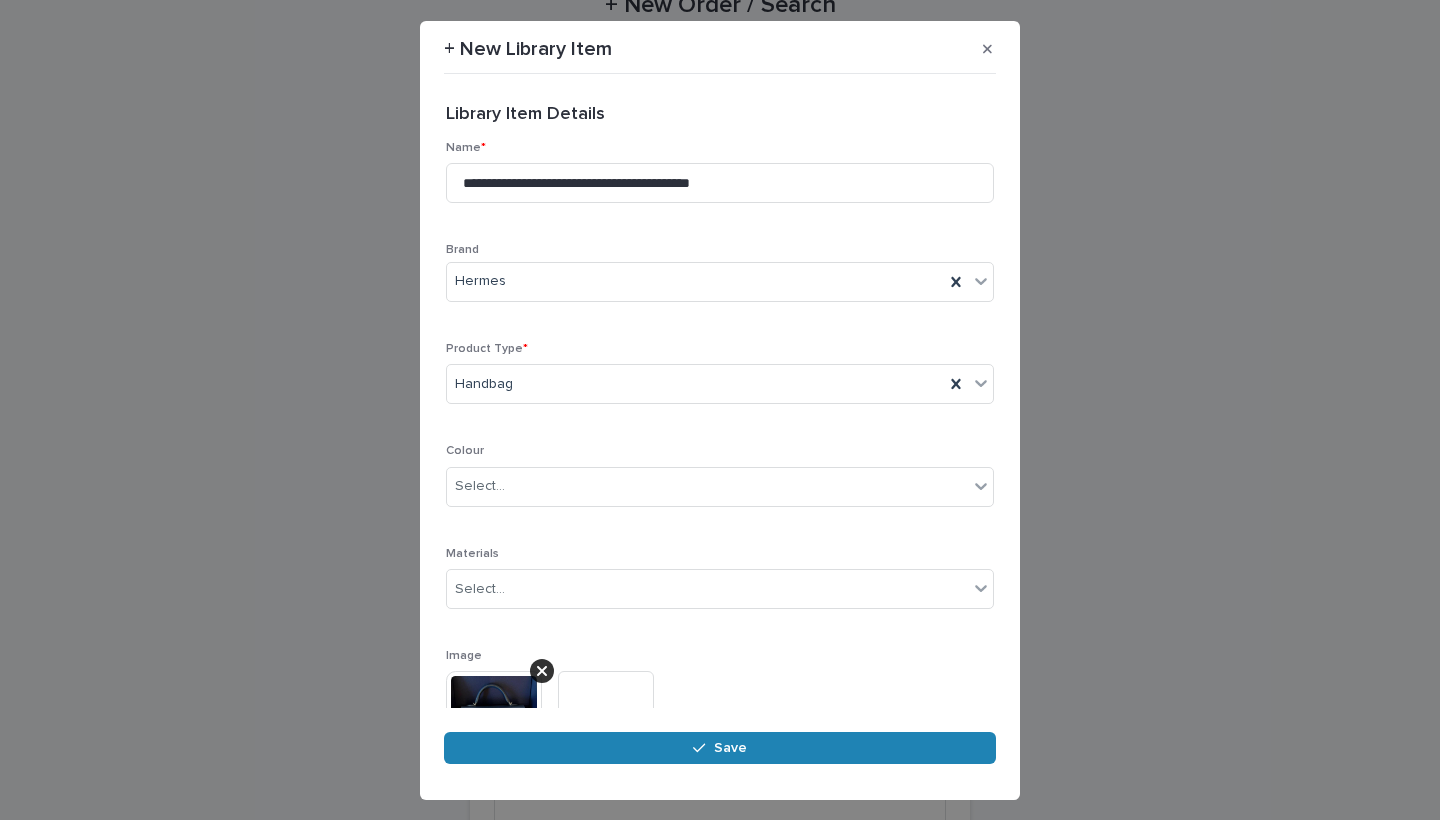click on "Save" at bounding box center [720, 748] 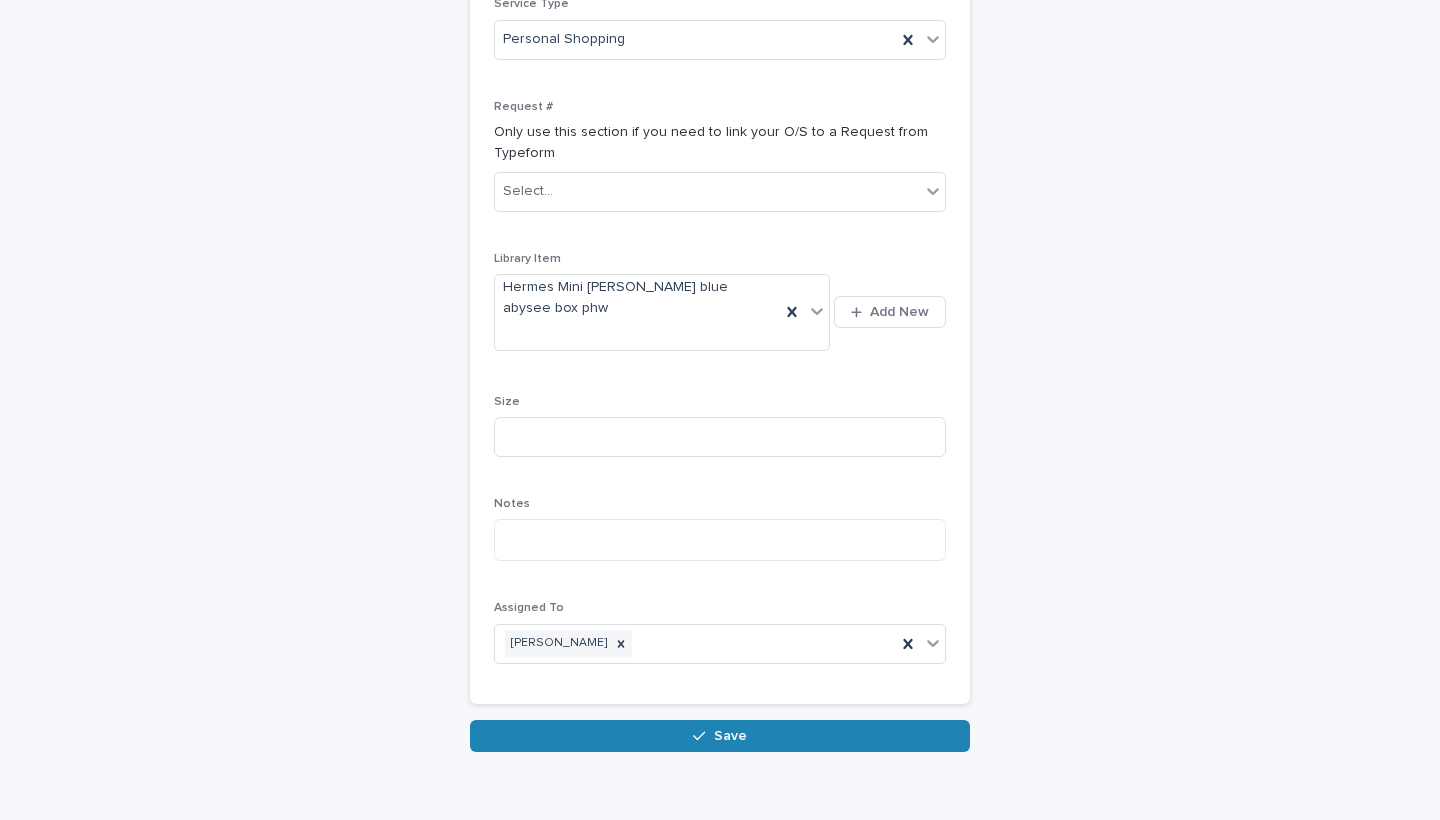 scroll, scrollTop: 521, scrollLeft: 0, axis: vertical 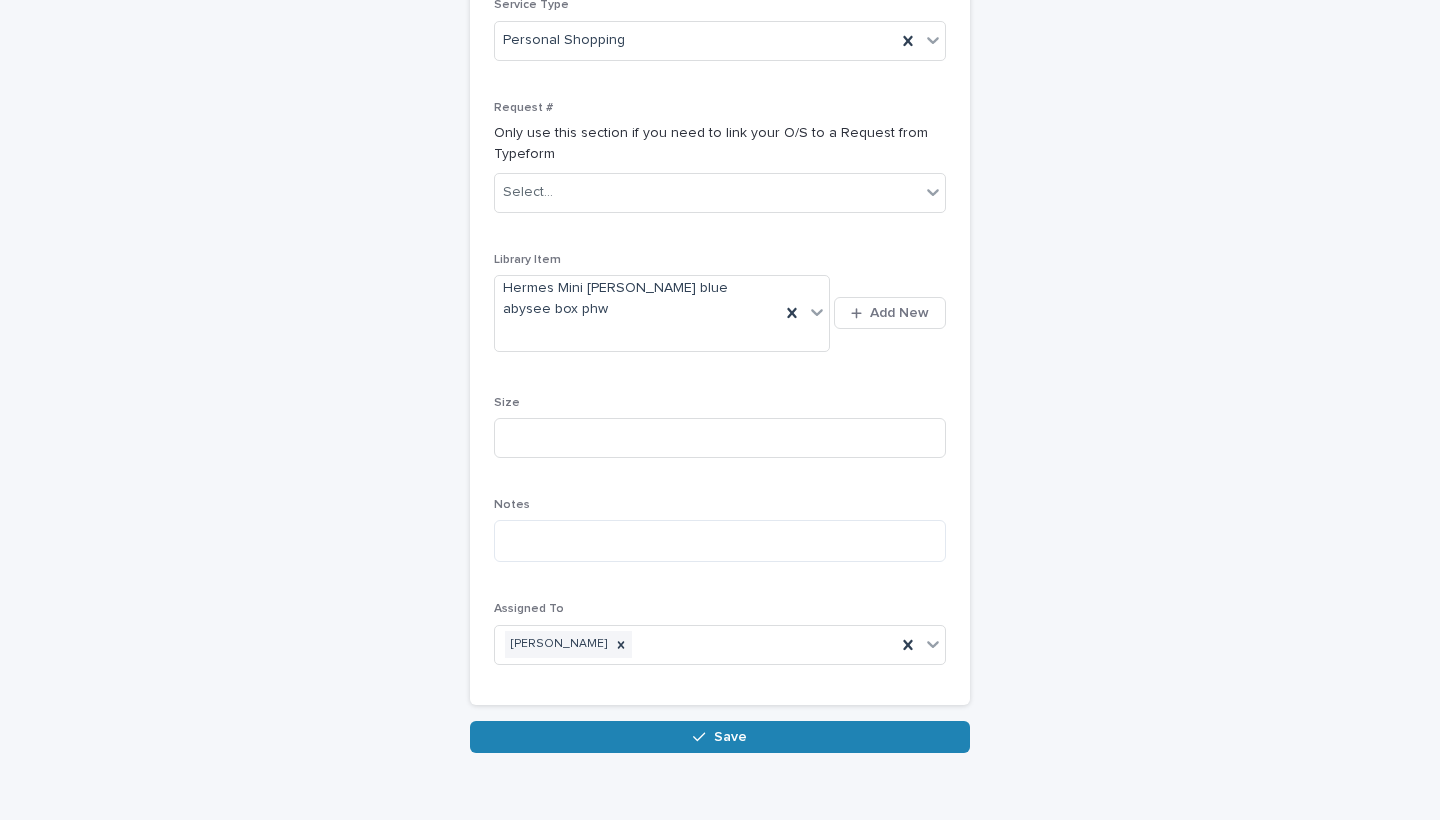 click on "Save" at bounding box center (720, 737) 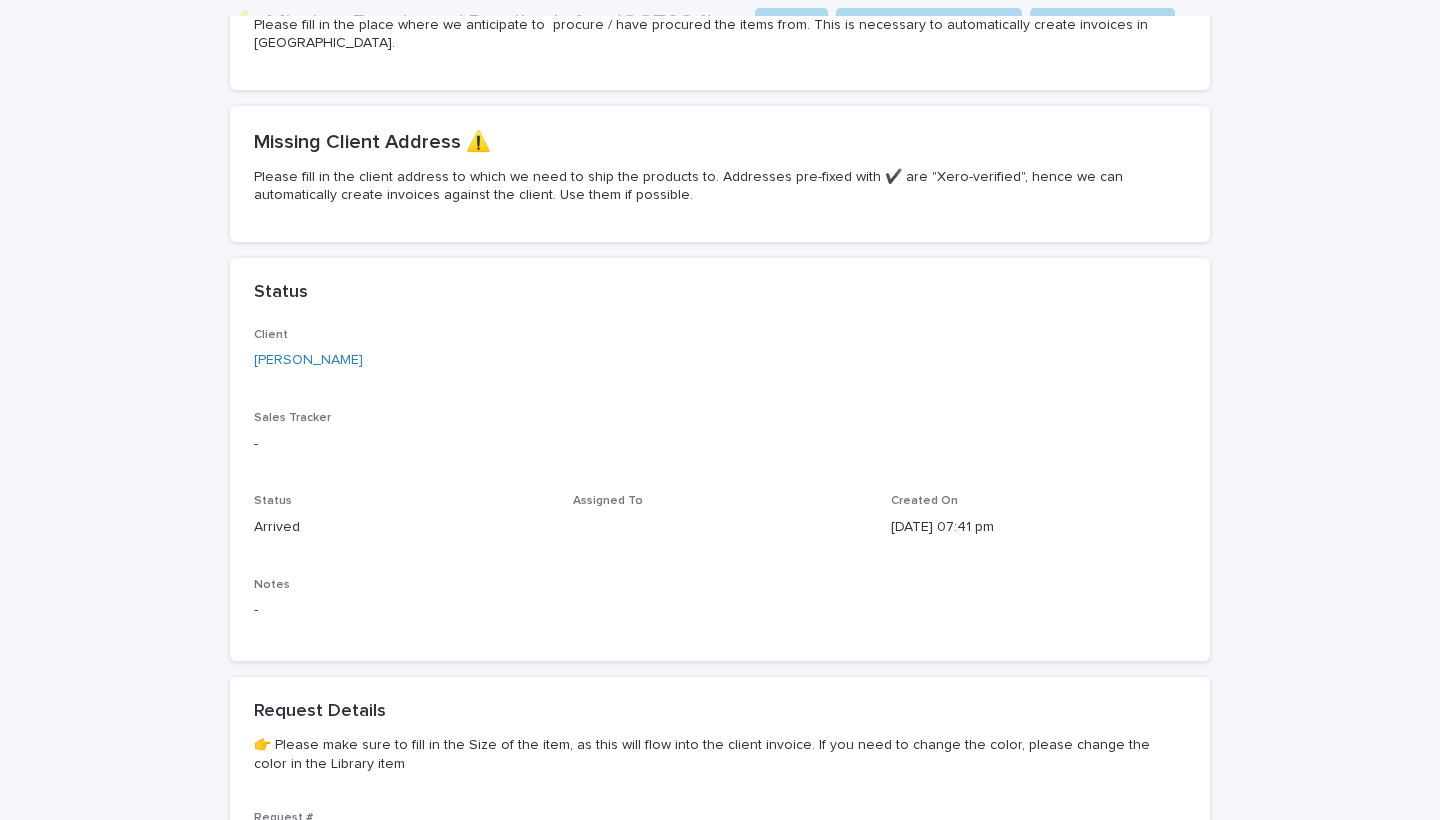 scroll, scrollTop: 0, scrollLeft: -51, axis: horizontal 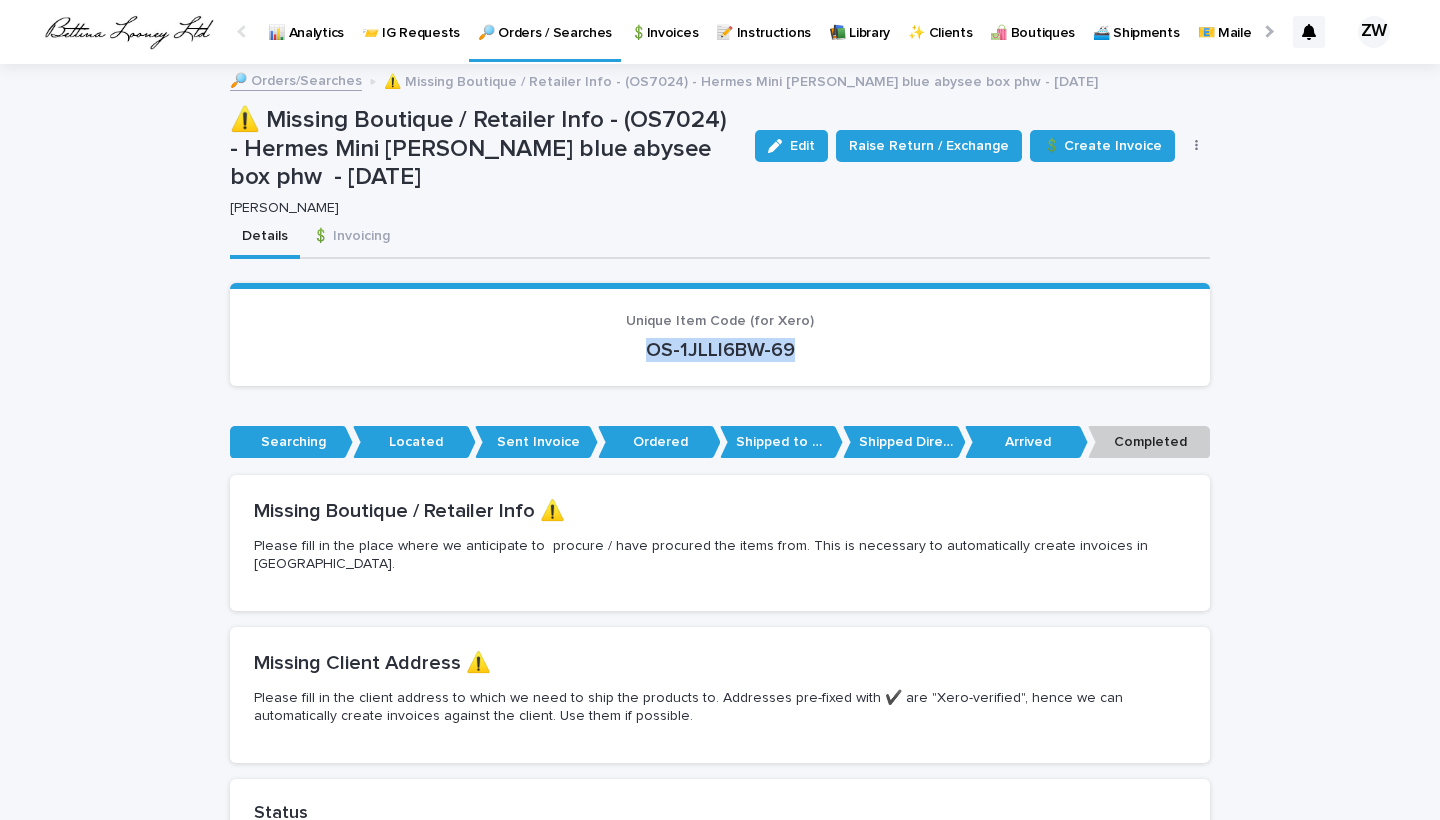 drag, startPoint x: 807, startPoint y: 345, endPoint x: 588, endPoint y: 345, distance: 219 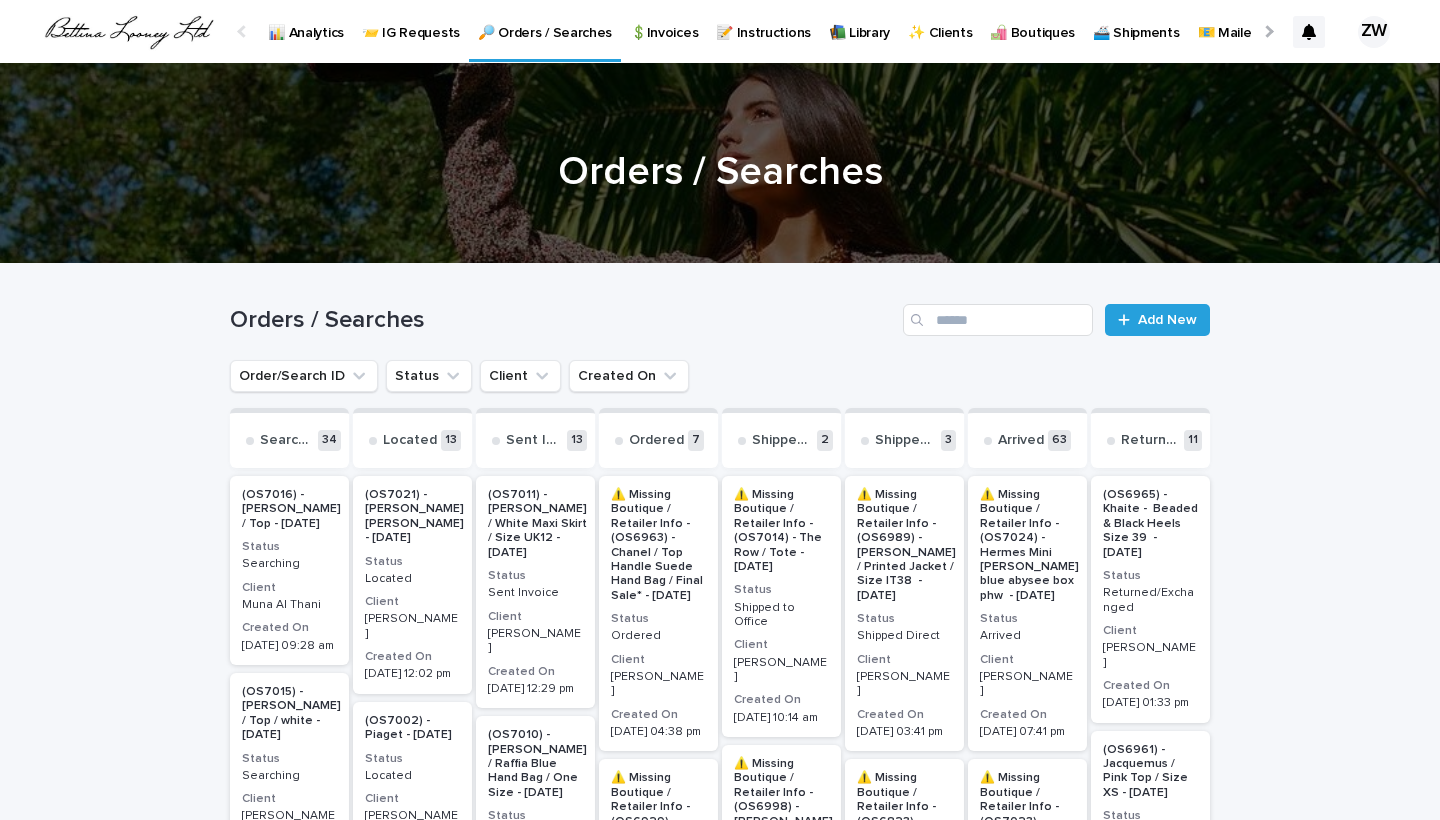 scroll, scrollTop: 0, scrollLeft: -51, axis: horizontal 